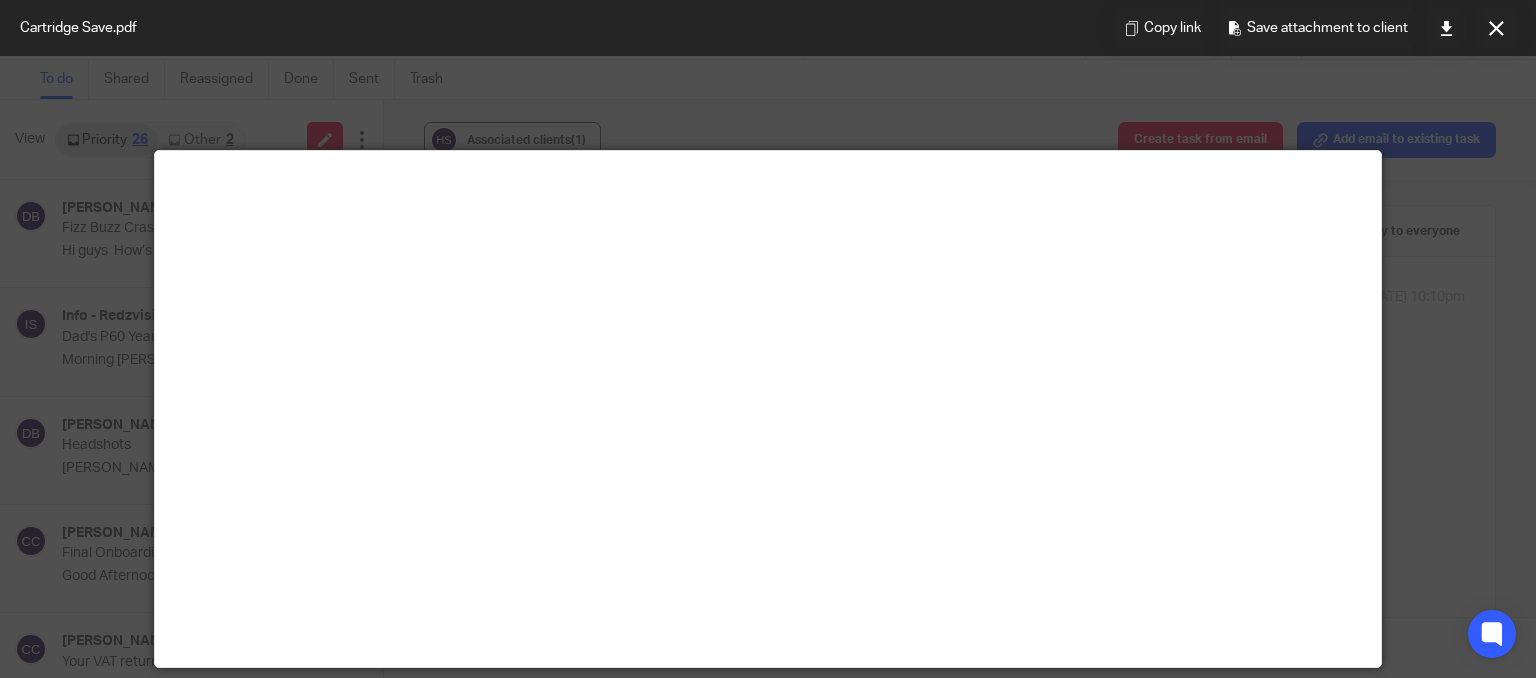scroll, scrollTop: 0, scrollLeft: 0, axis: both 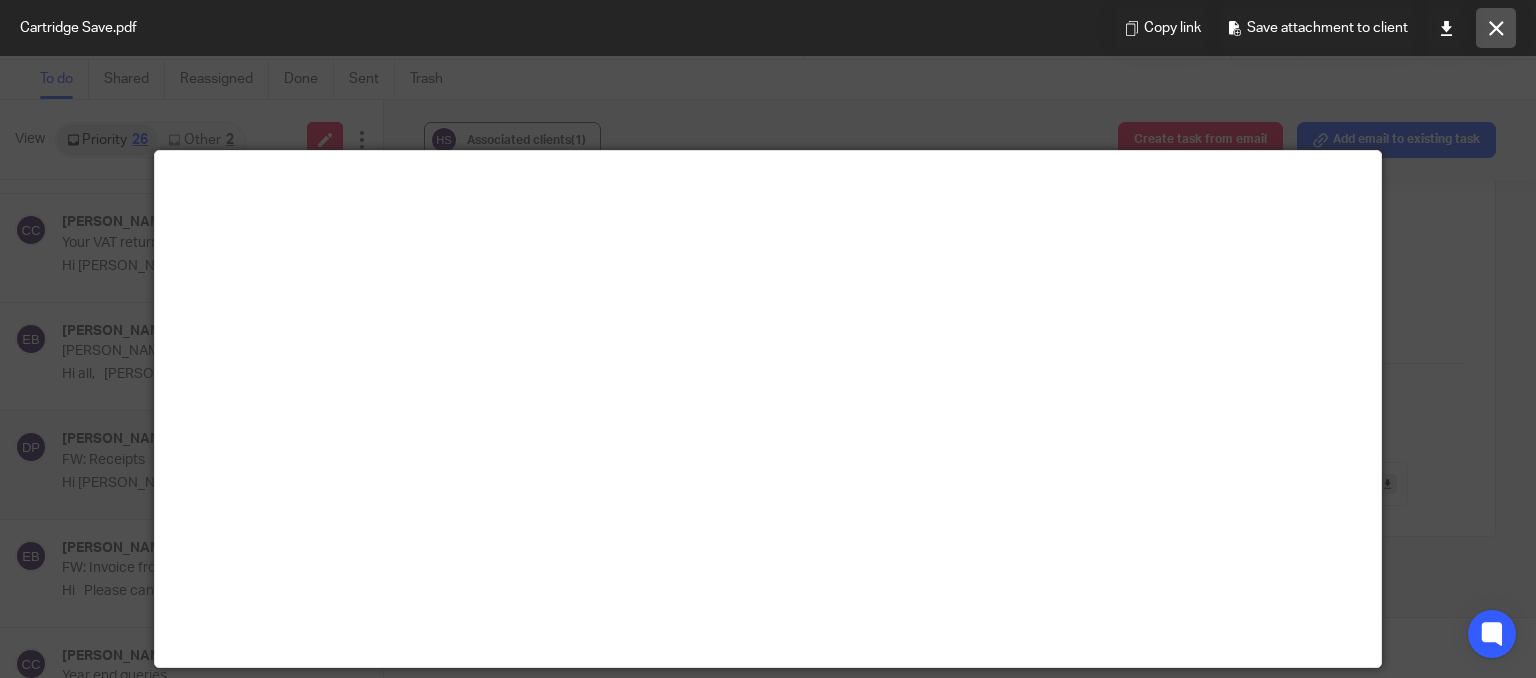 click at bounding box center (1496, 28) 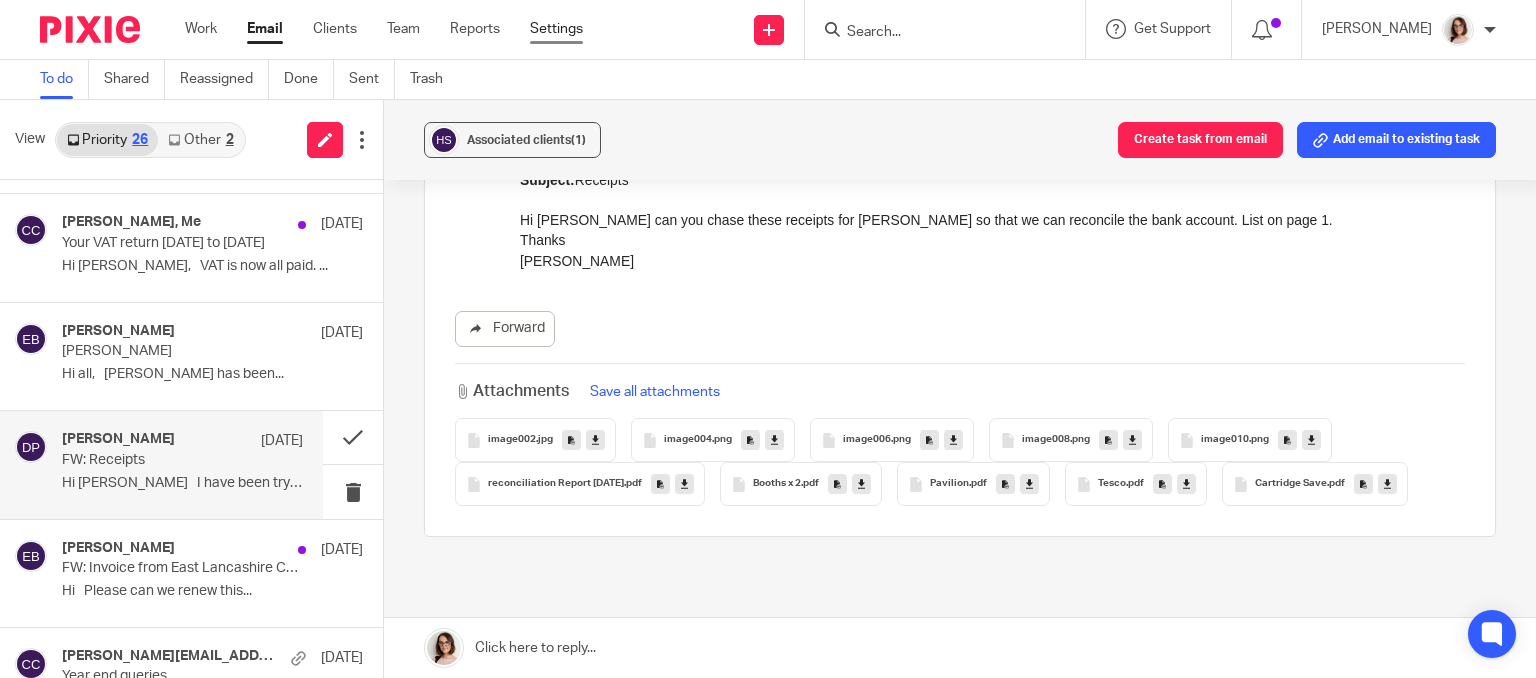 click on "Settings" at bounding box center [556, 29] 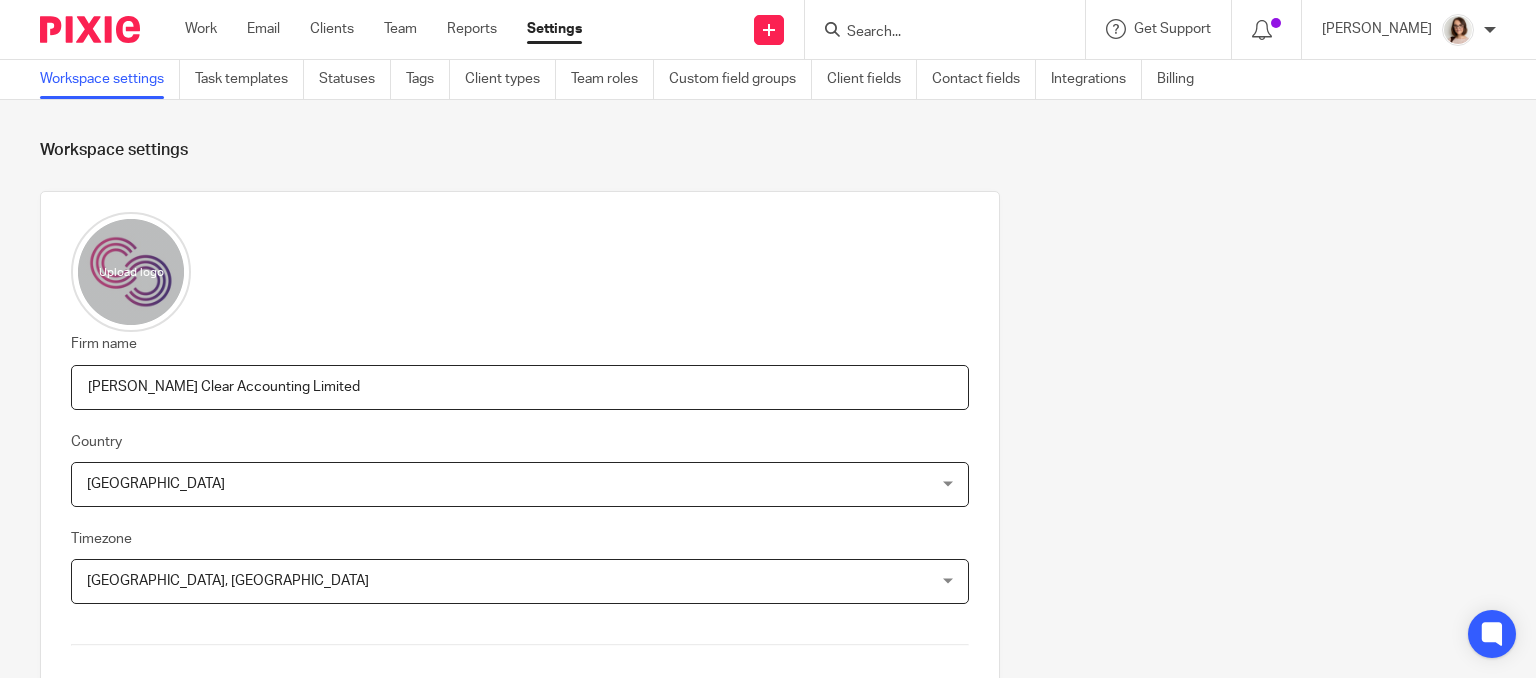 scroll, scrollTop: 0, scrollLeft: 0, axis: both 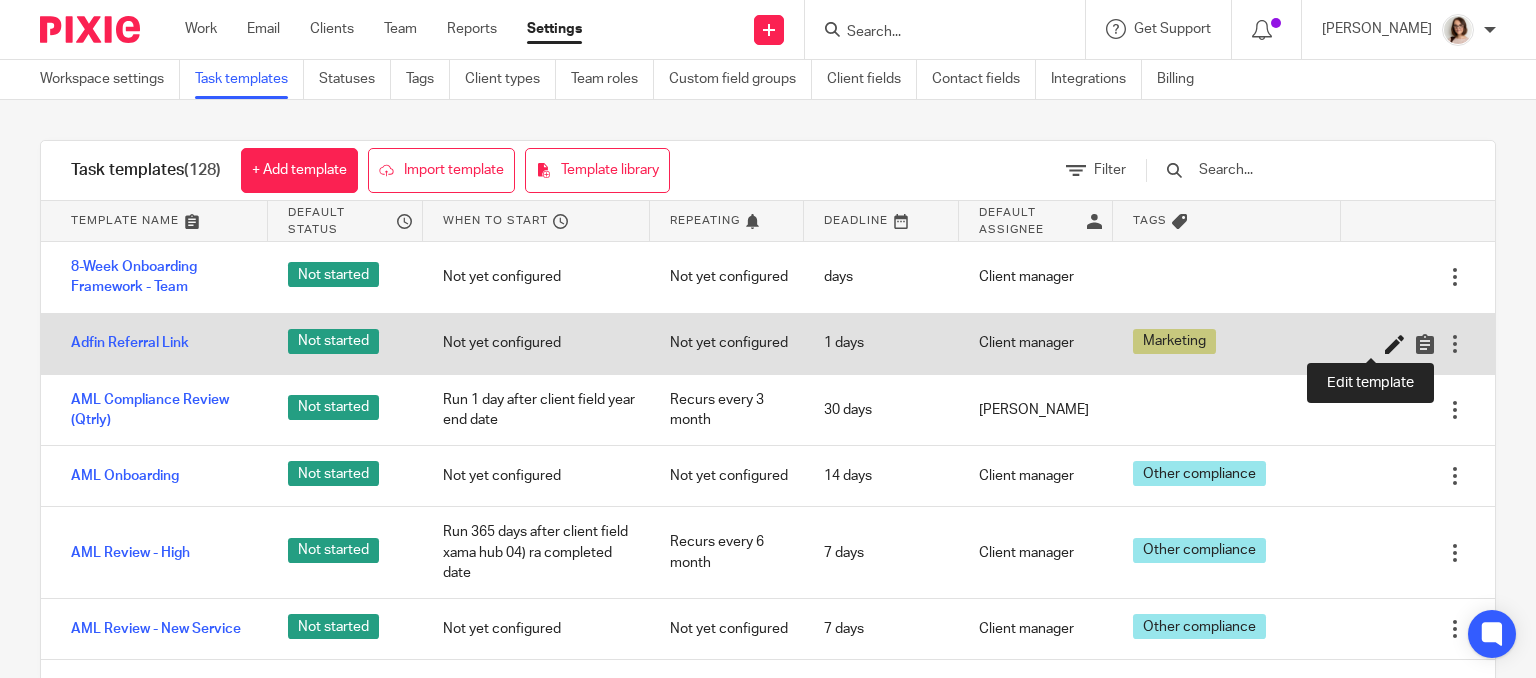 click at bounding box center [1395, 344] 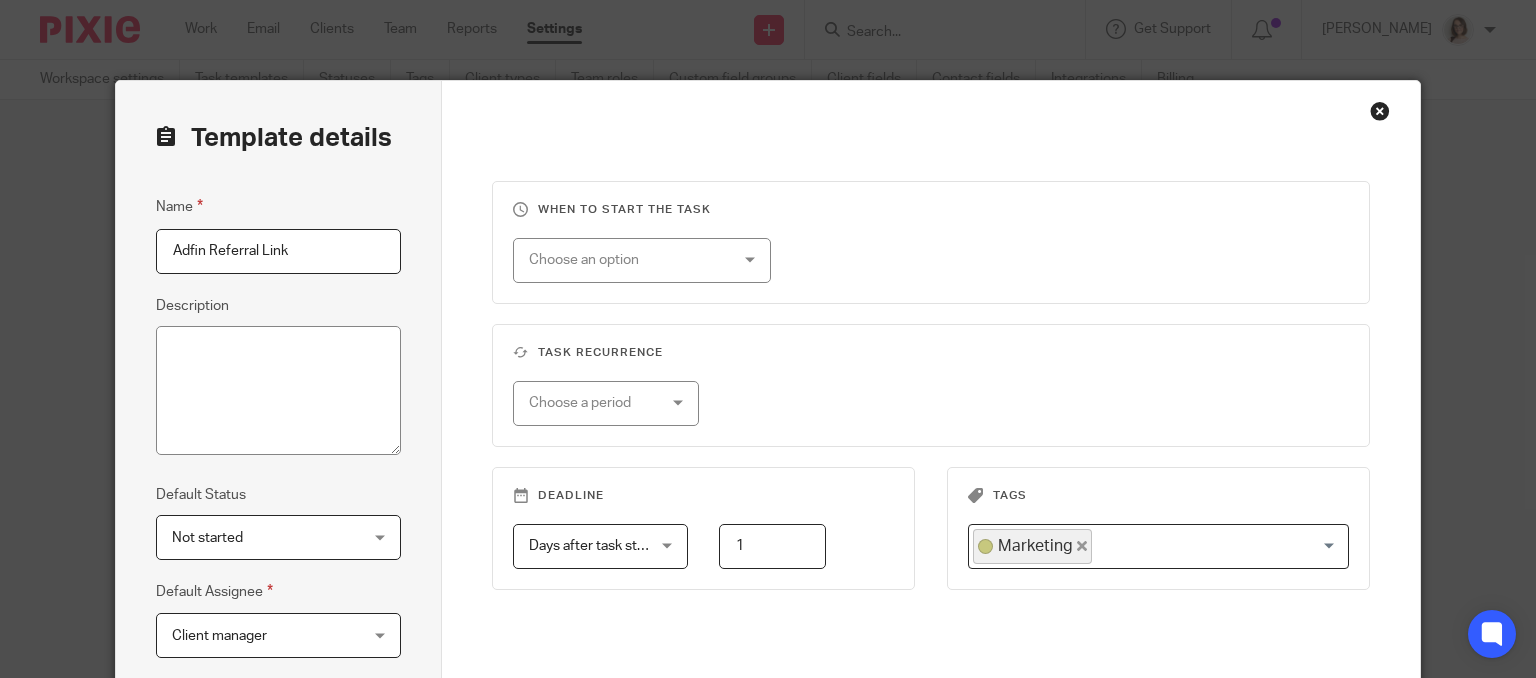 scroll, scrollTop: 0, scrollLeft: 0, axis: both 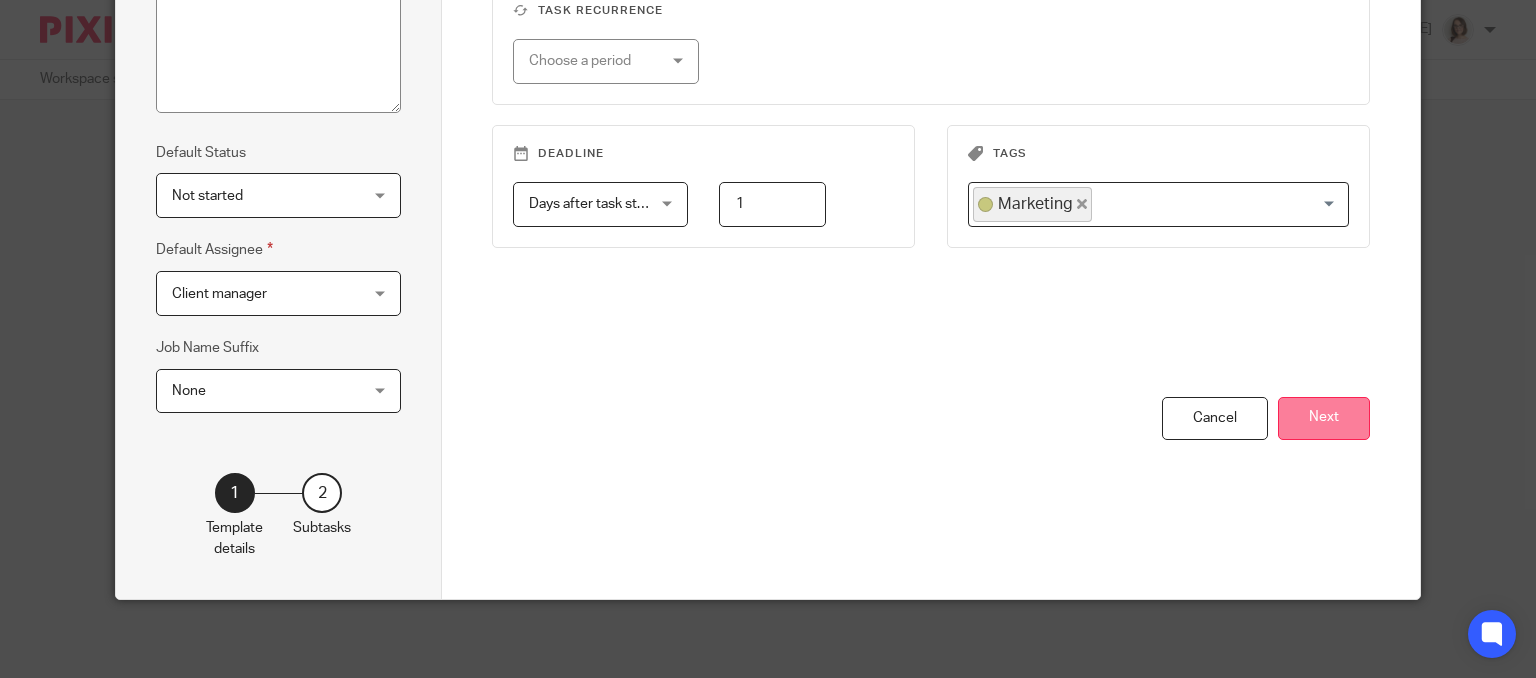 click on "Next" at bounding box center (1324, 418) 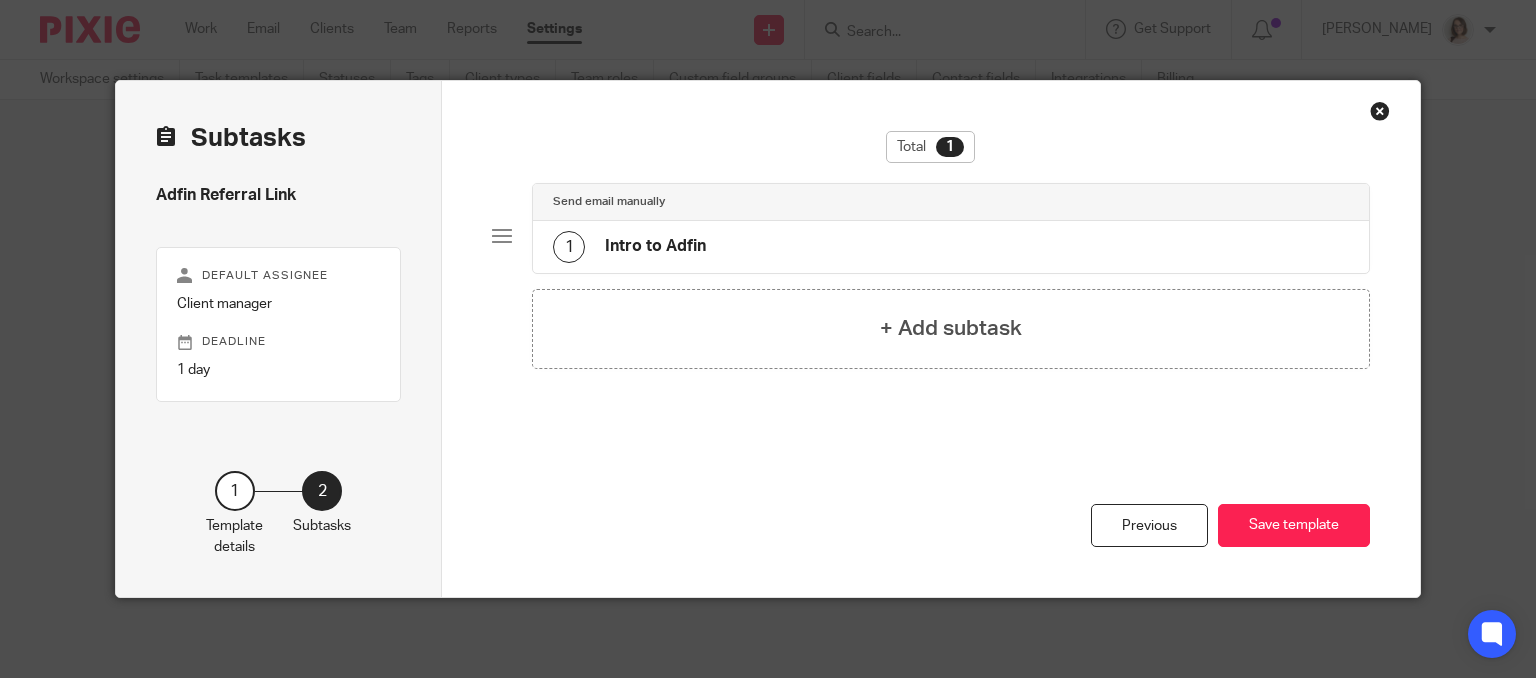 scroll, scrollTop: 0, scrollLeft: 0, axis: both 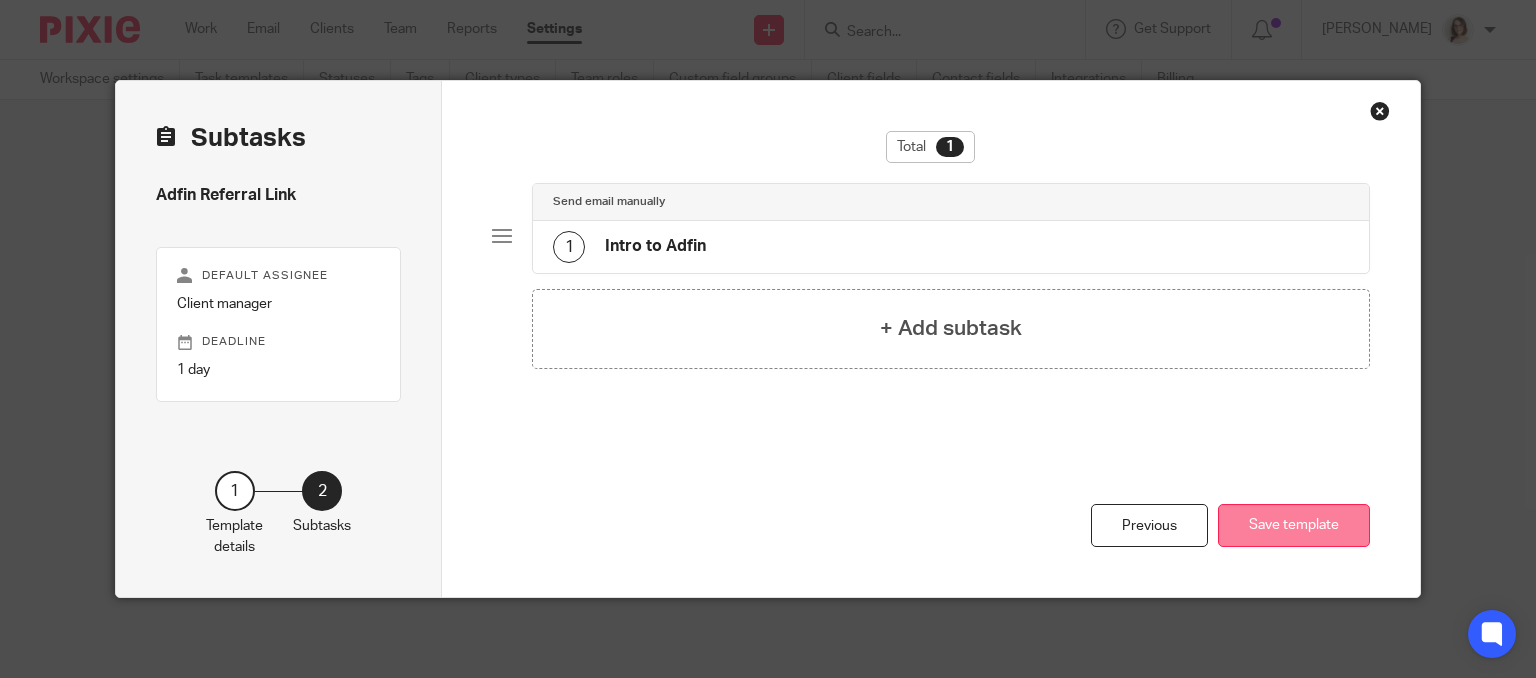 click on "Save template" at bounding box center [1294, 525] 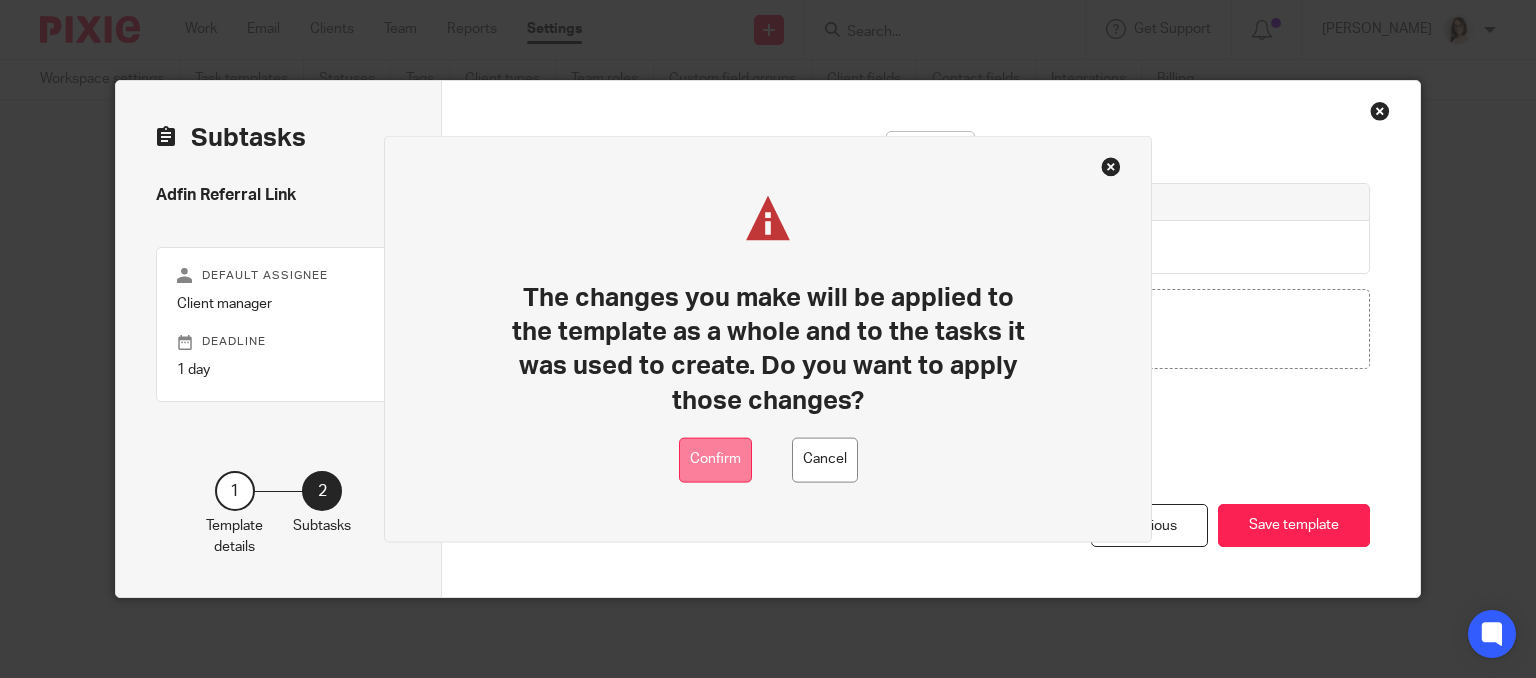 click on "Confirm" at bounding box center [715, 459] 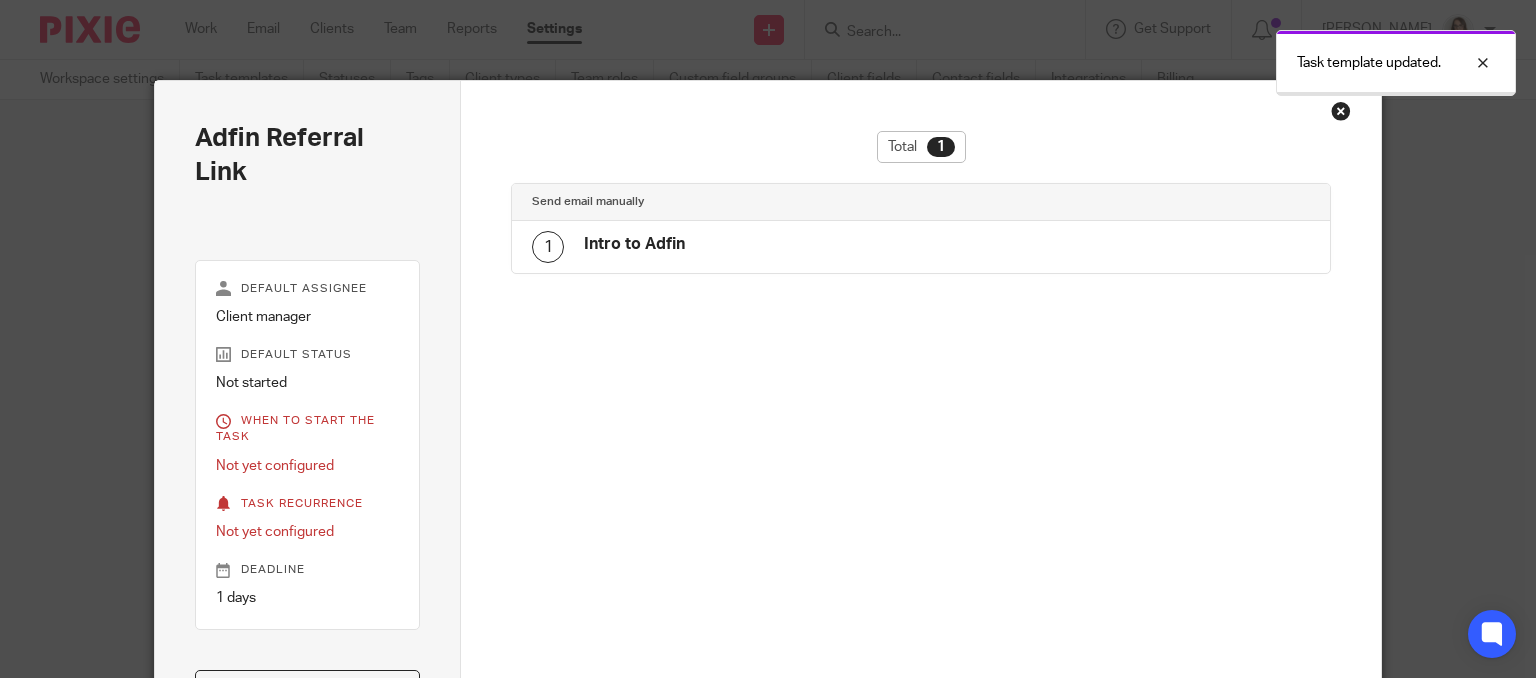 scroll, scrollTop: 0, scrollLeft: 0, axis: both 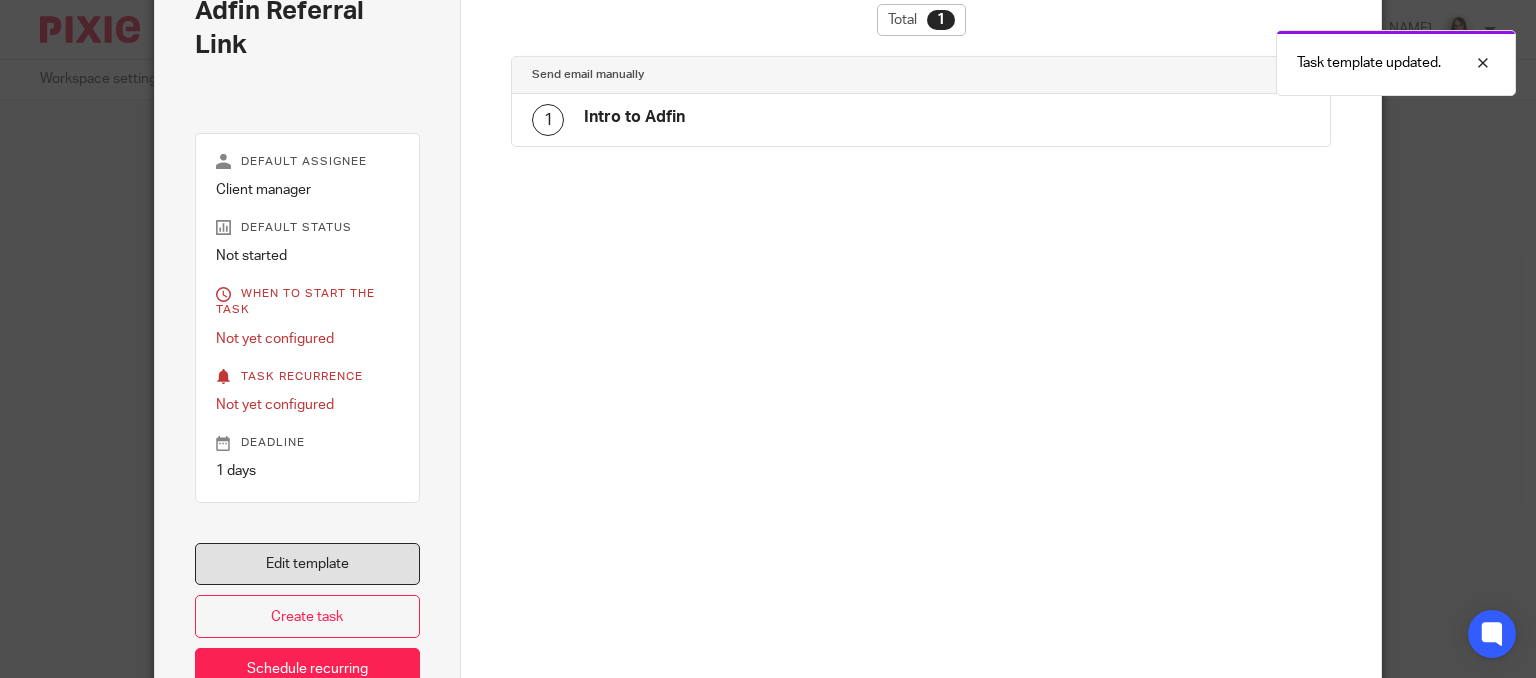 click on "Edit template" at bounding box center (308, 564) 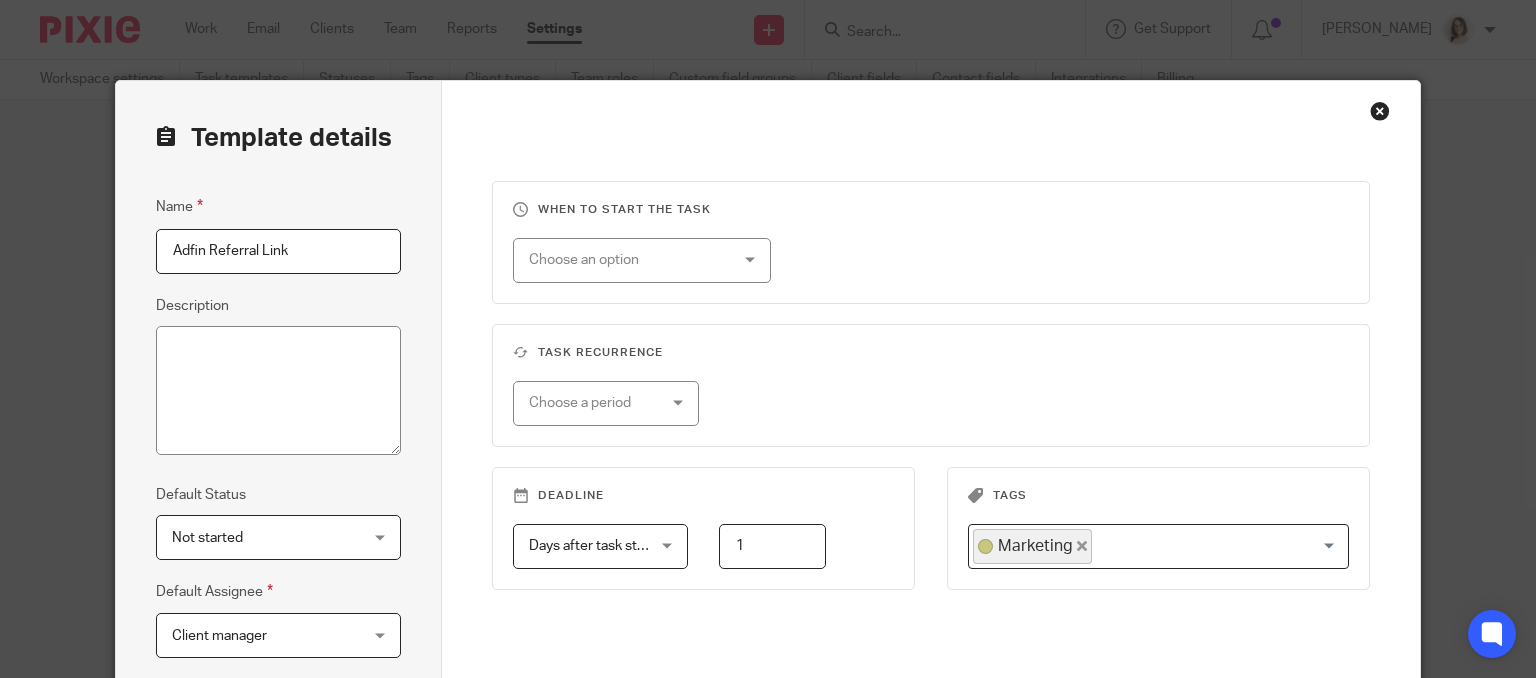 scroll, scrollTop: 0, scrollLeft: 0, axis: both 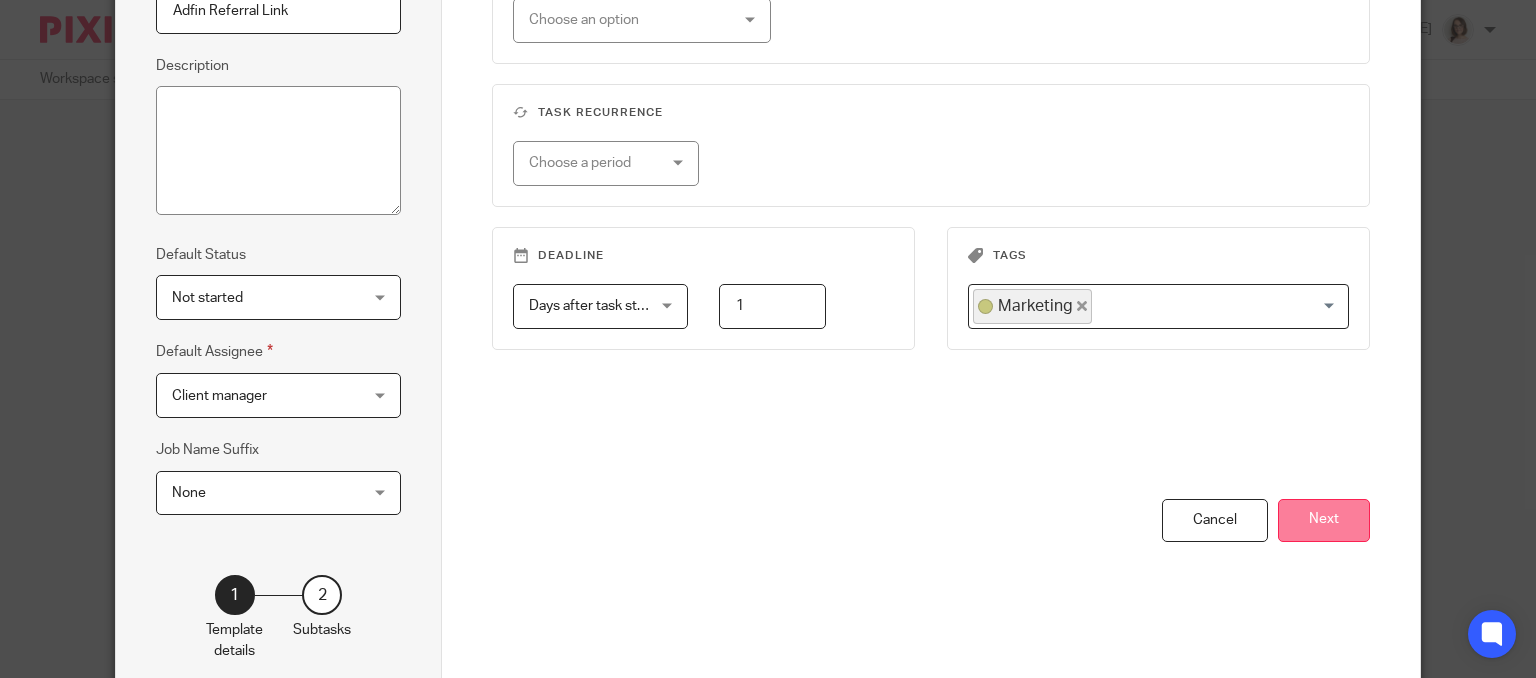 click on "Next" at bounding box center (1324, 520) 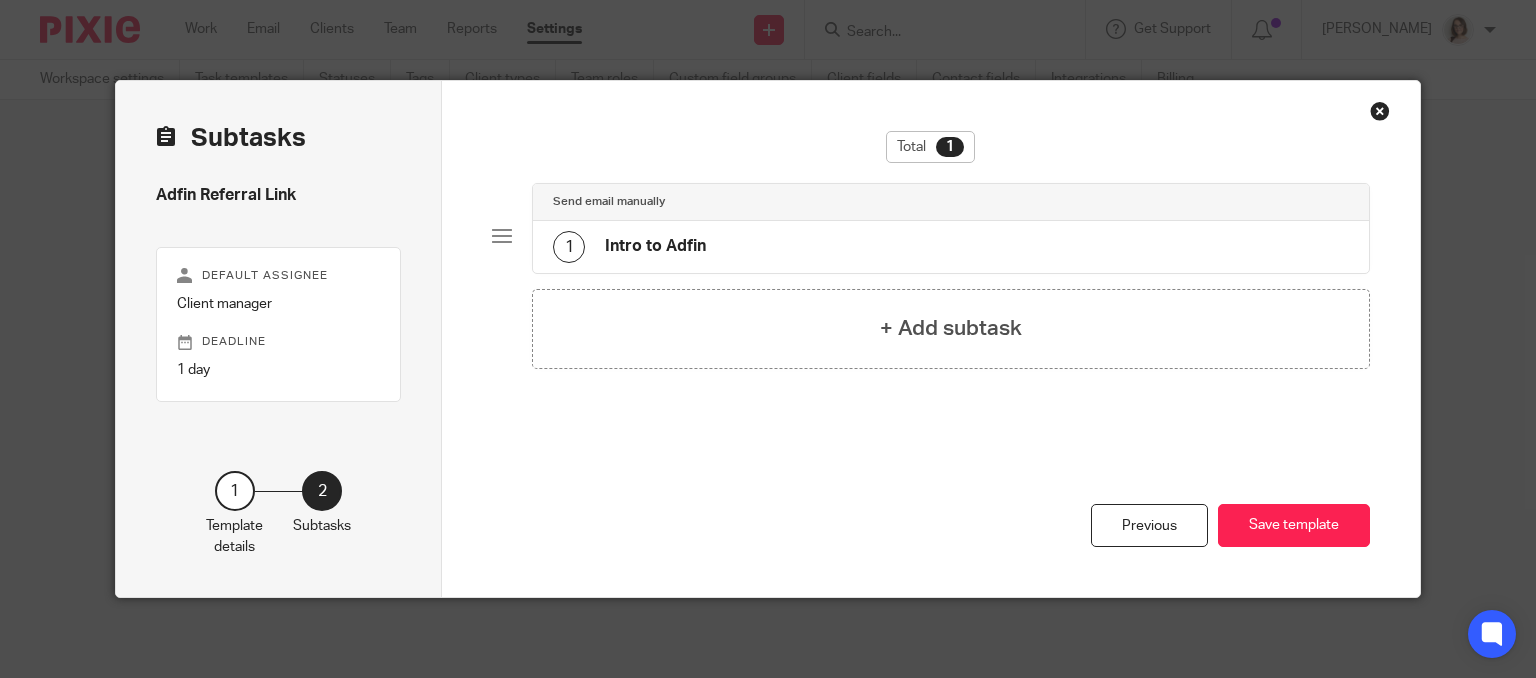 scroll, scrollTop: 0, scrollLeft: 0, axis: both 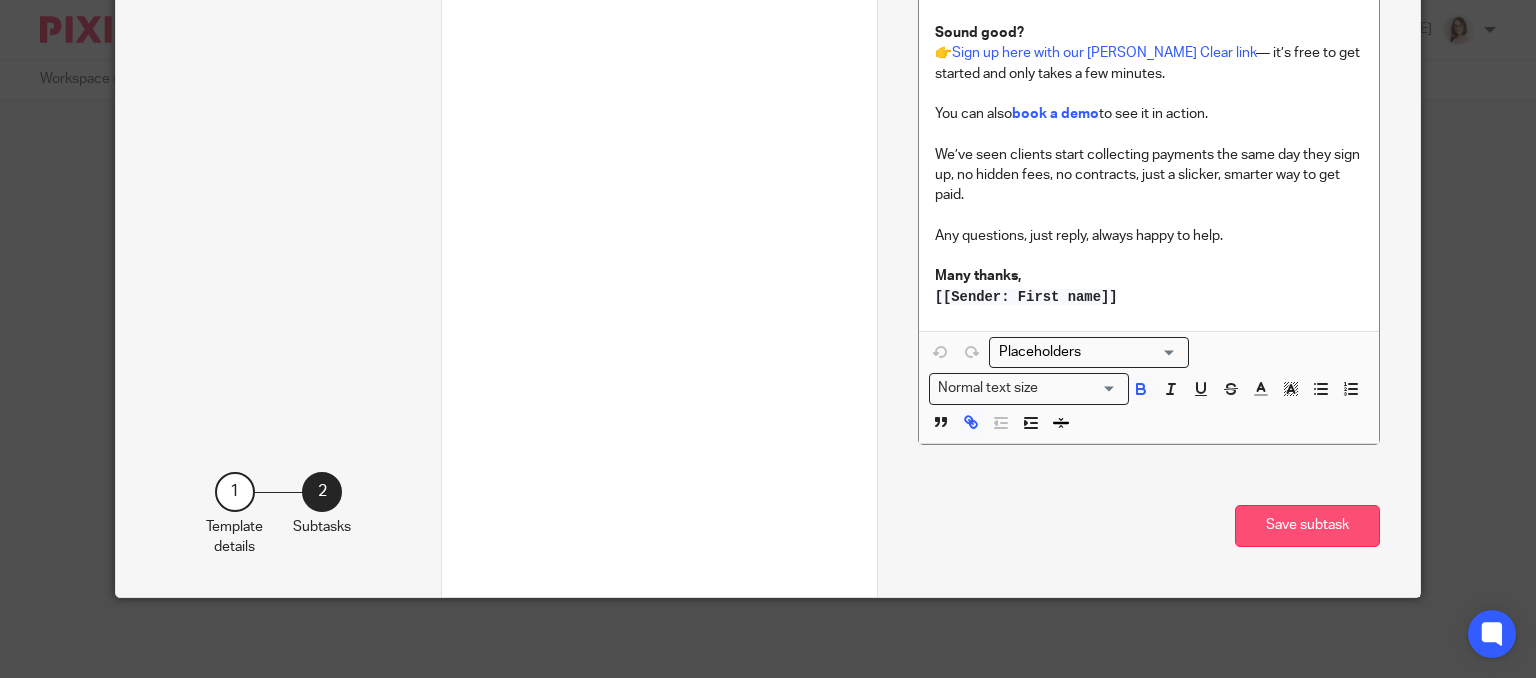 click on "Save subtask" at bounding box center (1307, 526) 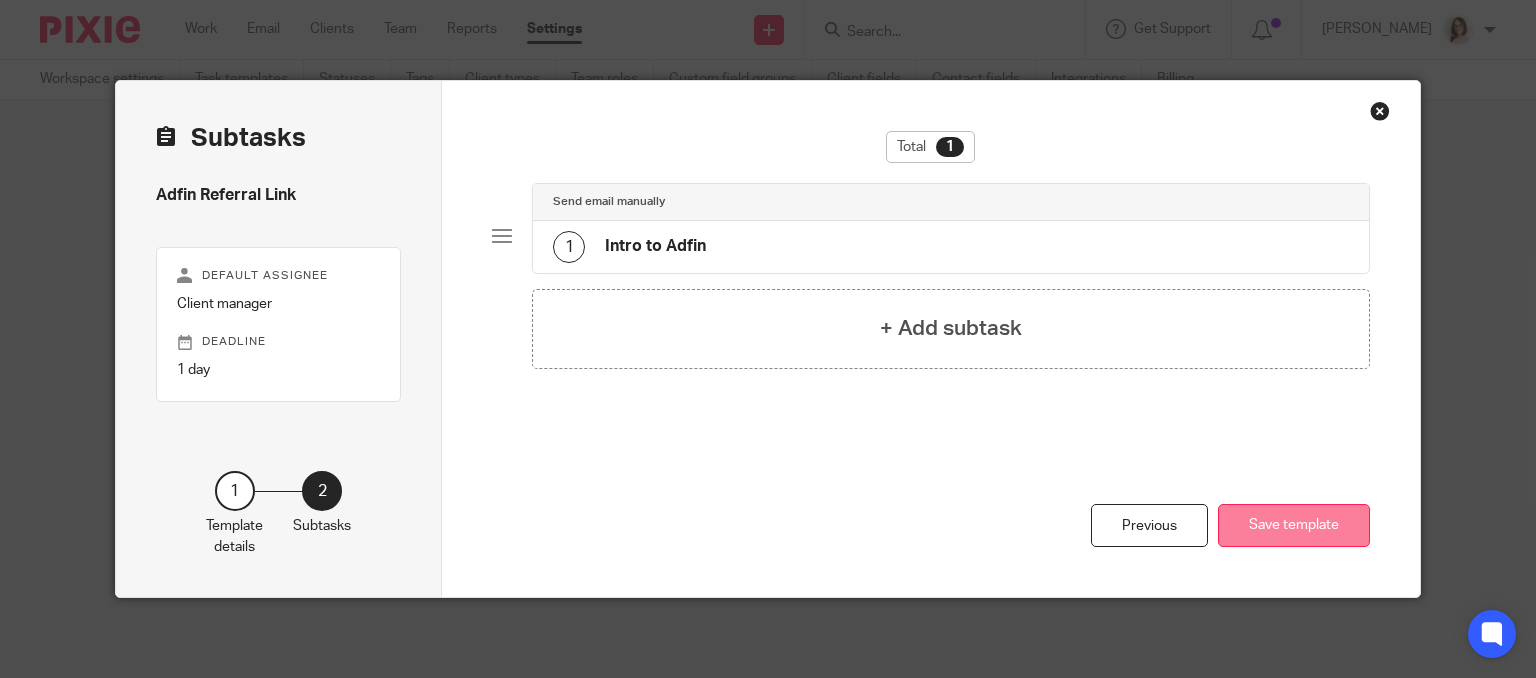 click on "Save template" at bounding box center [1294, 525] 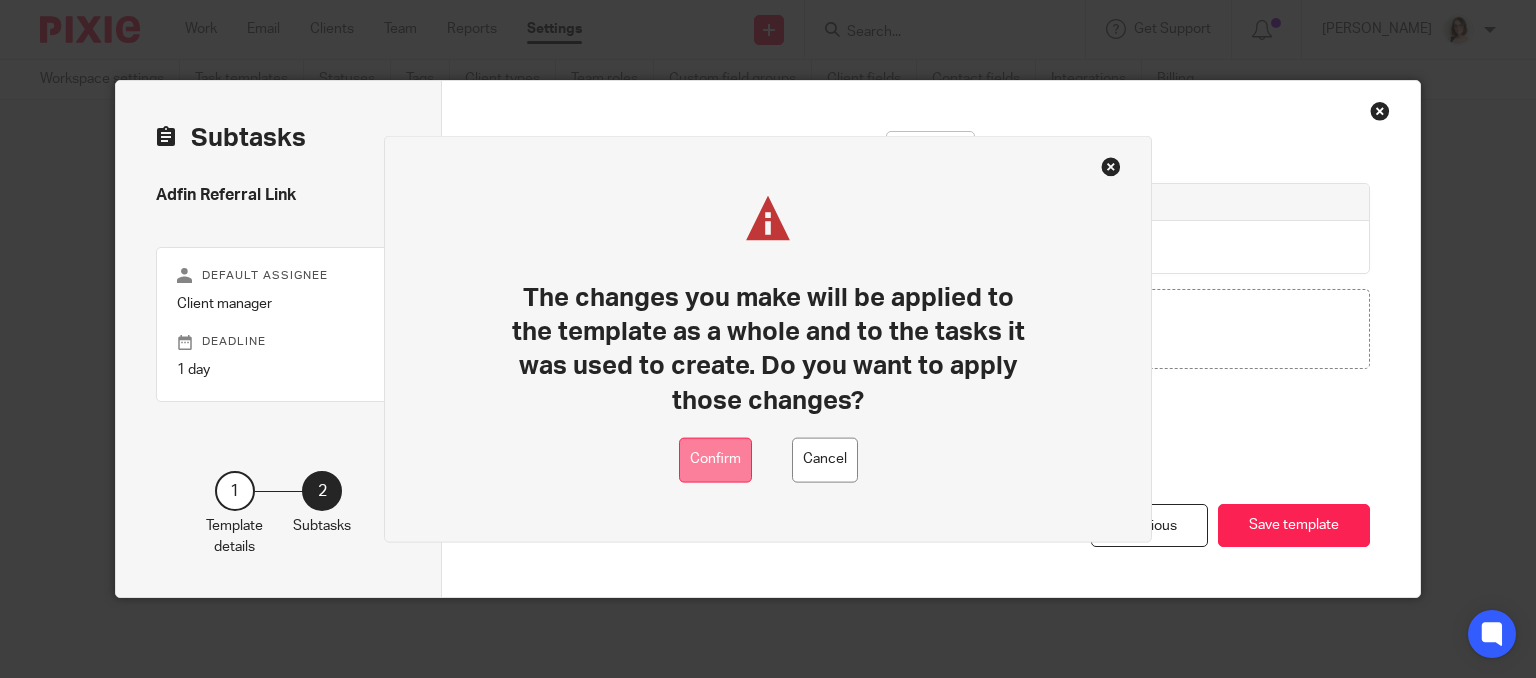 click on "Confirm" at bounding box center (715, 459) 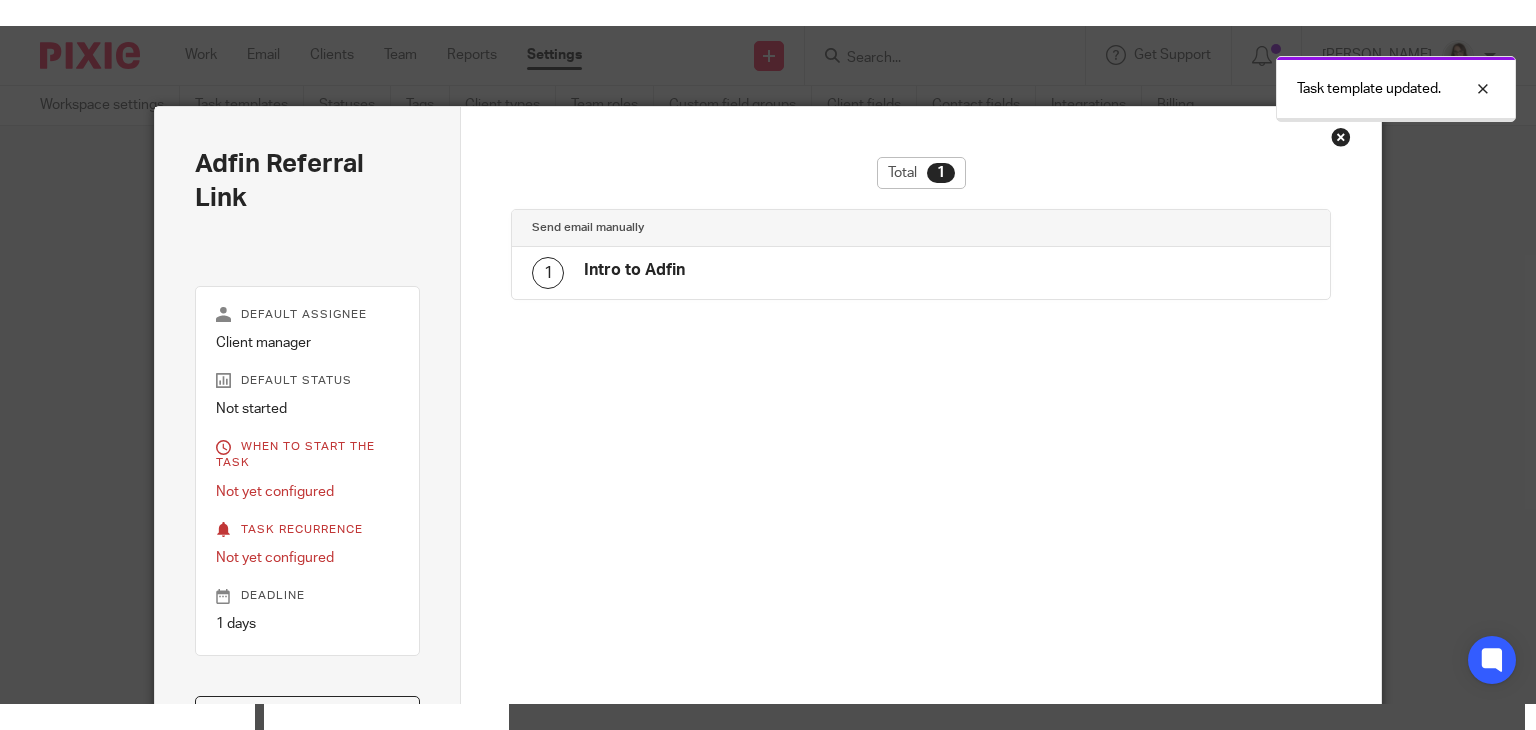 scroll, scrollTop: 0, scrollLeft: 0, axis: both 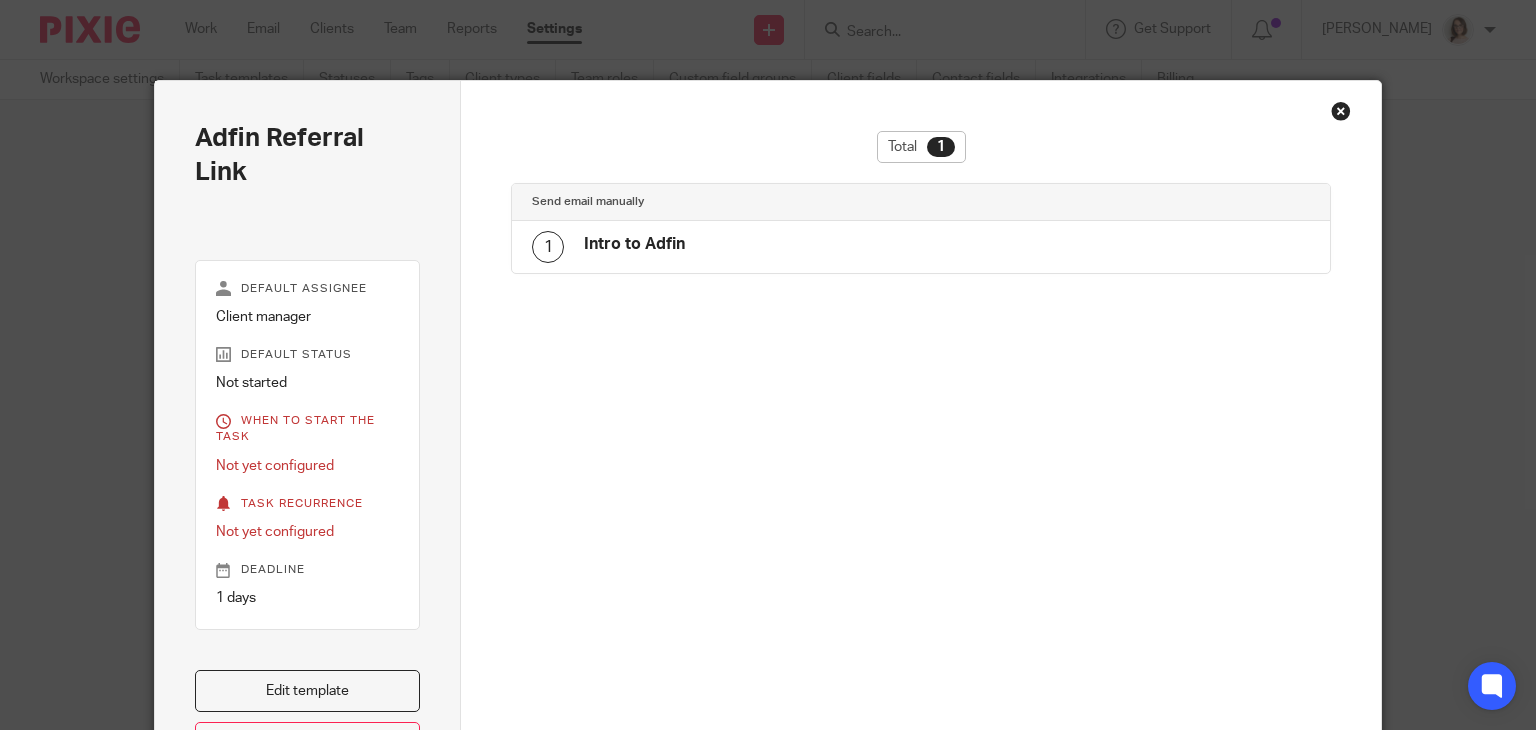 click at bounding box center [1341, 111] 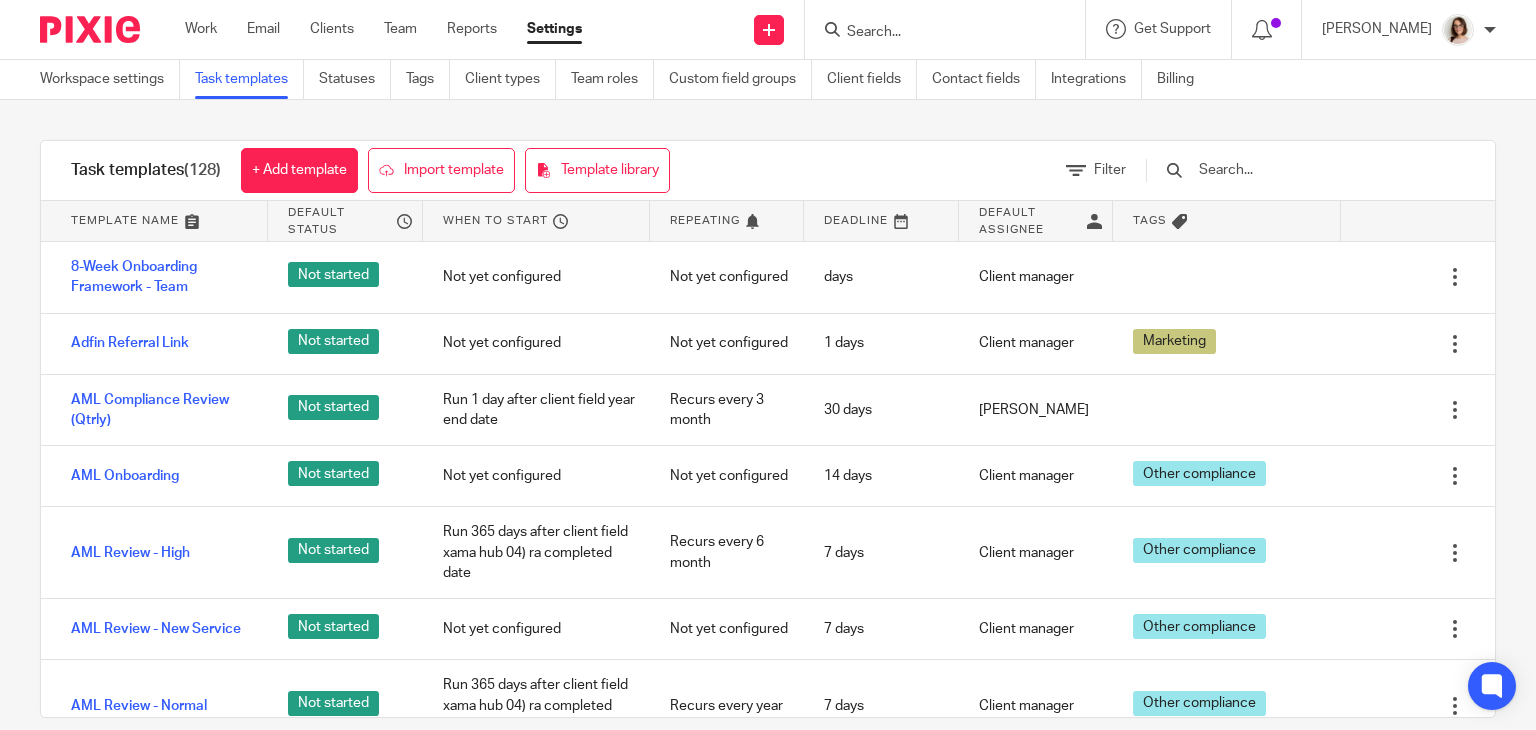 scroll, scrollTop: 0, scrollLeft: 0, axis: both 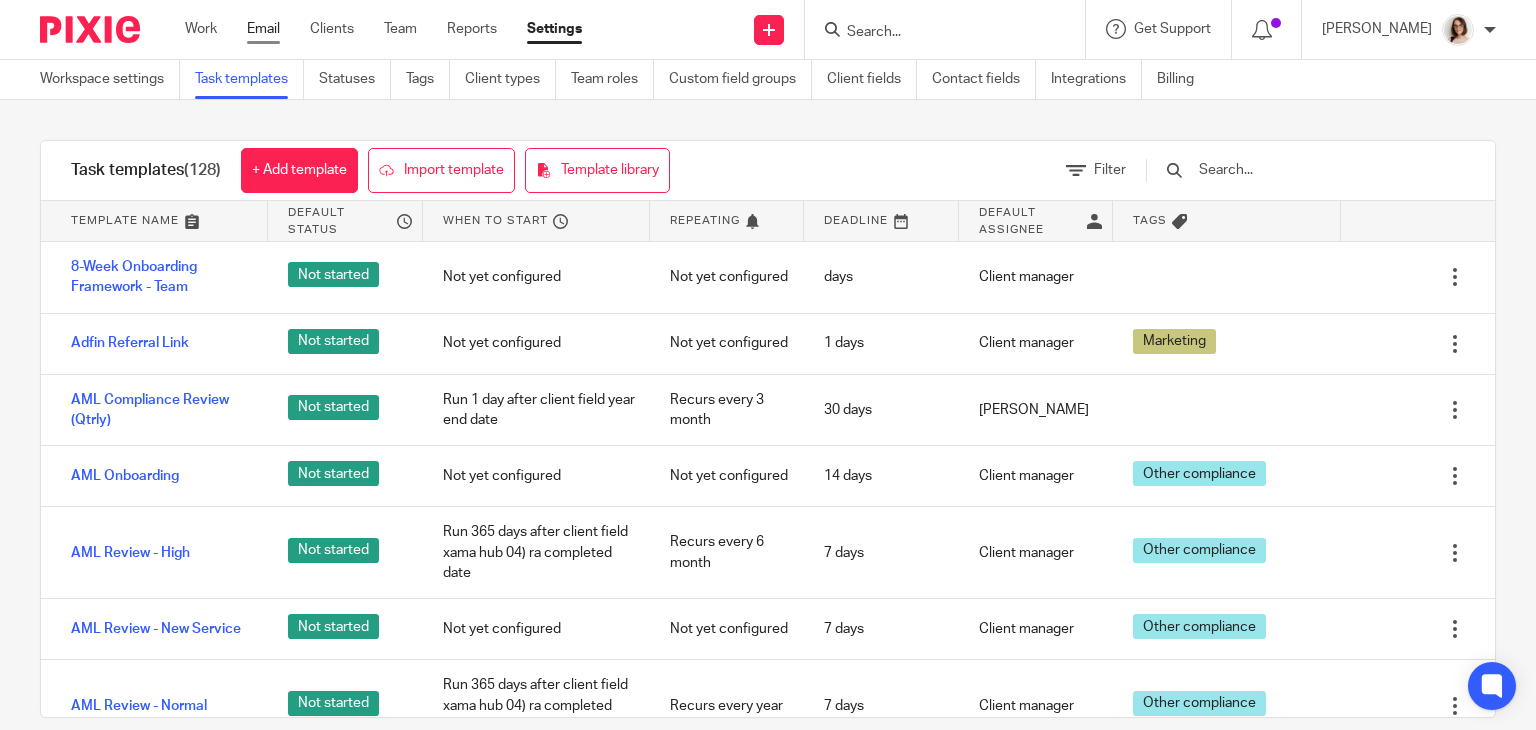 click on "Email" at bounding box center (263, 29) 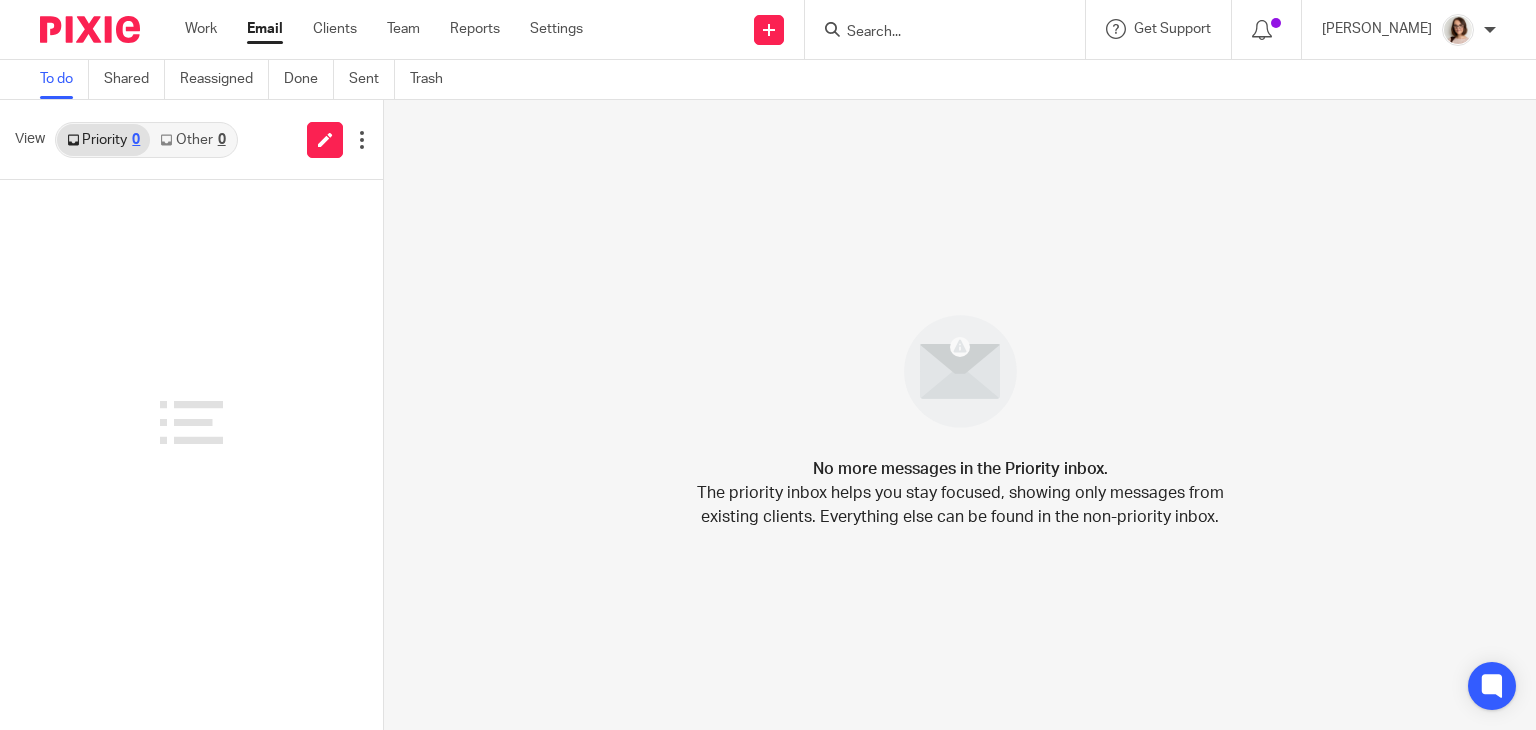 scroll, scrollTop: 0, scrollLeft: 0, axis: both 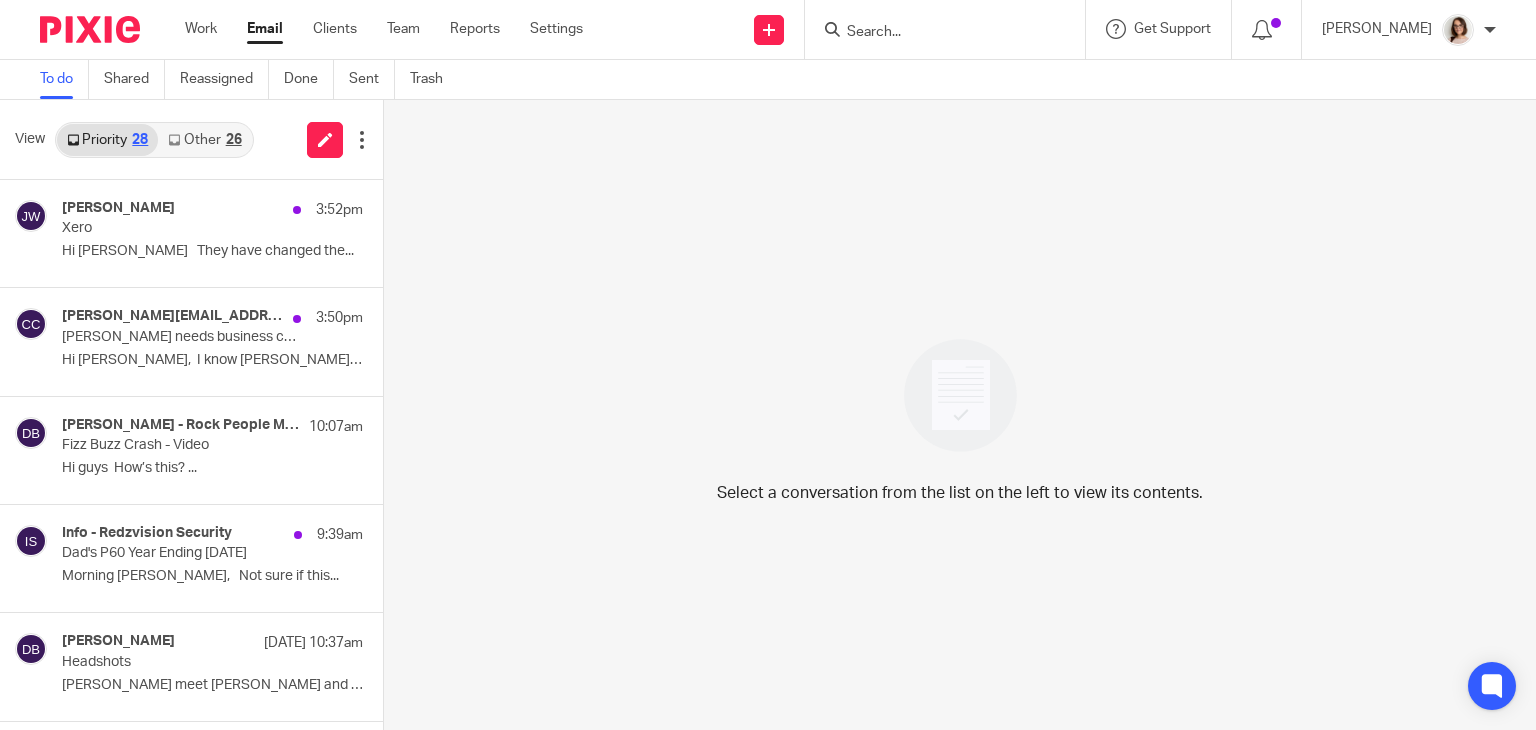 click on "Email" at bounding box center (265, 29) 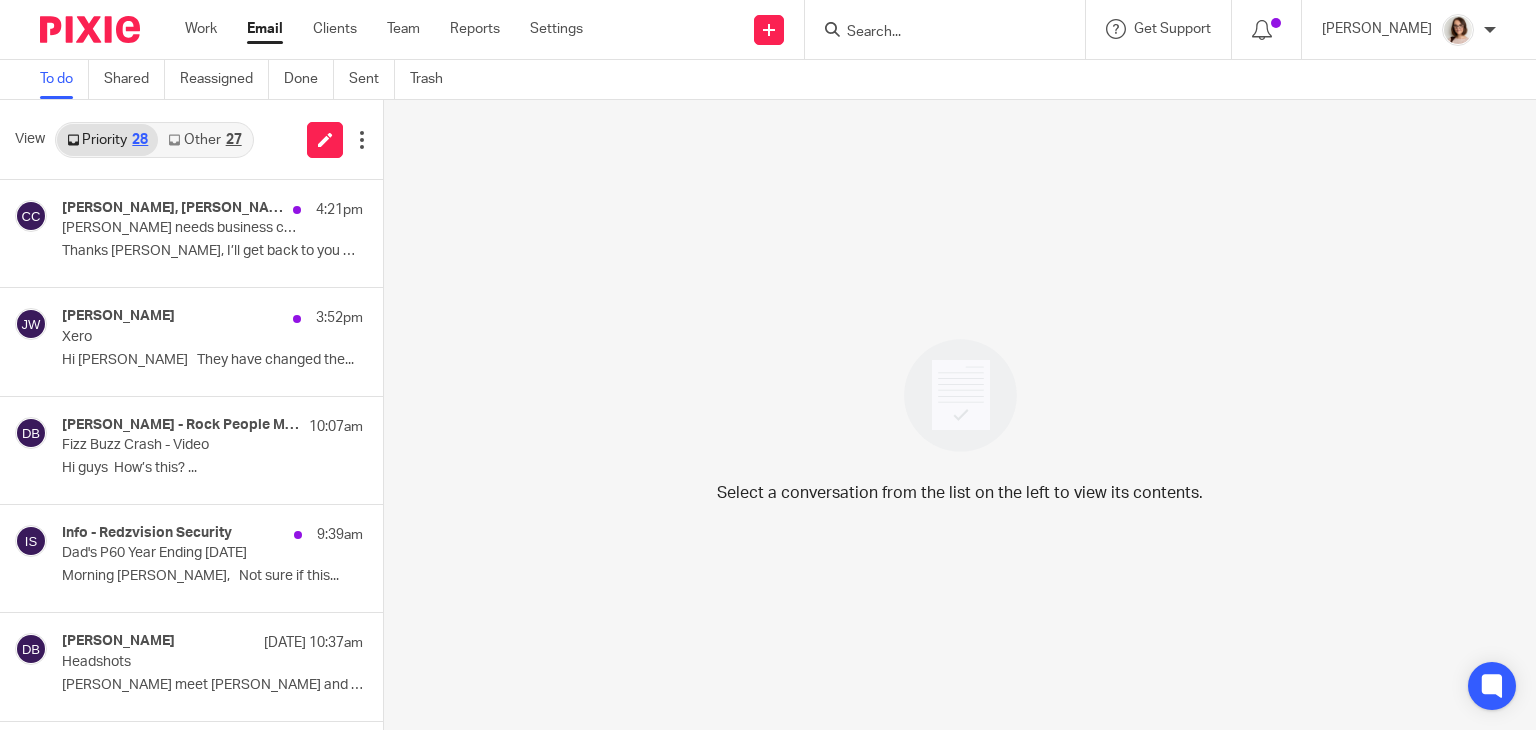 scroll, scrollTop: 0, scrollLeft: 0, axis: both 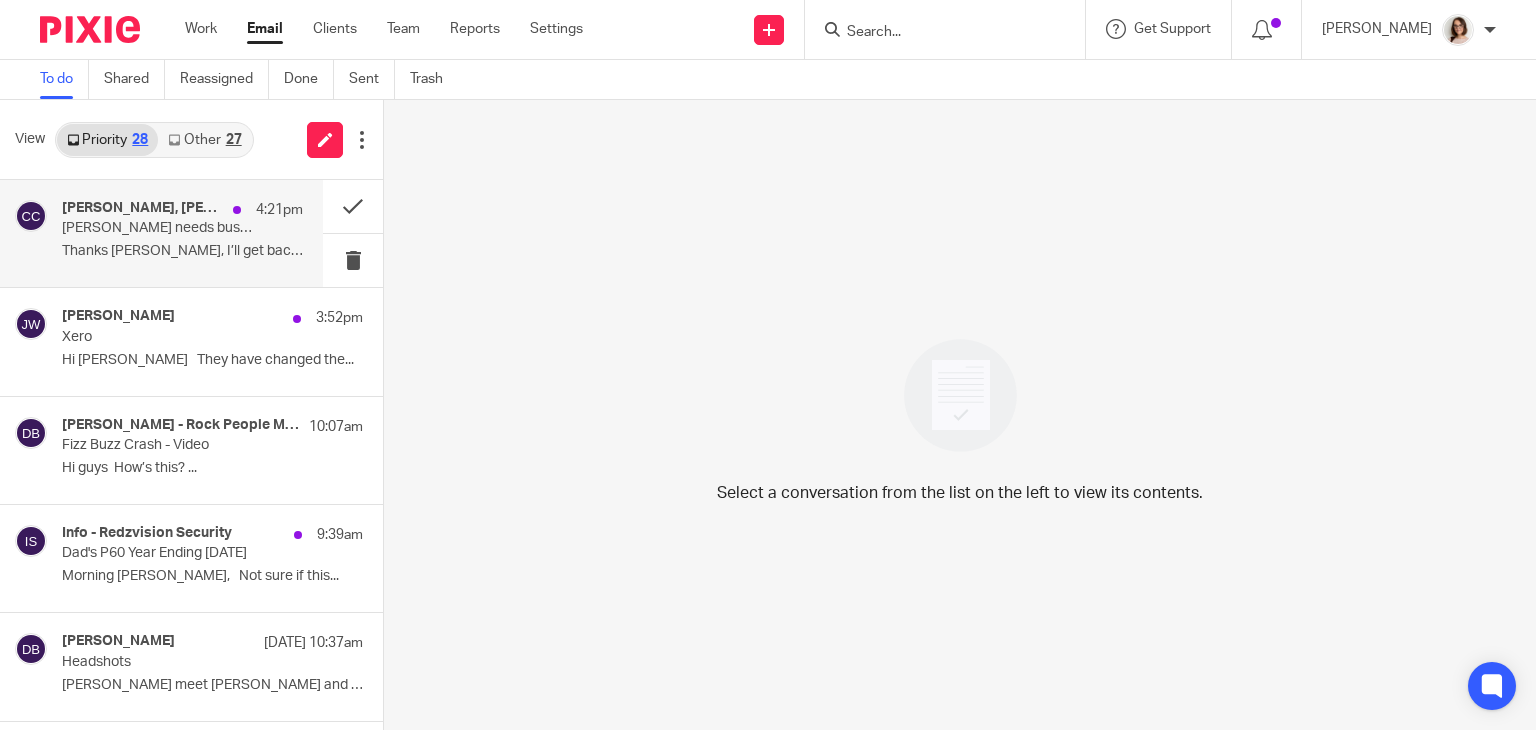 click on "Thanks [PERSON_NAME],  I’ll get back to you ASAP.     ..." at bounding box center [182, 251] 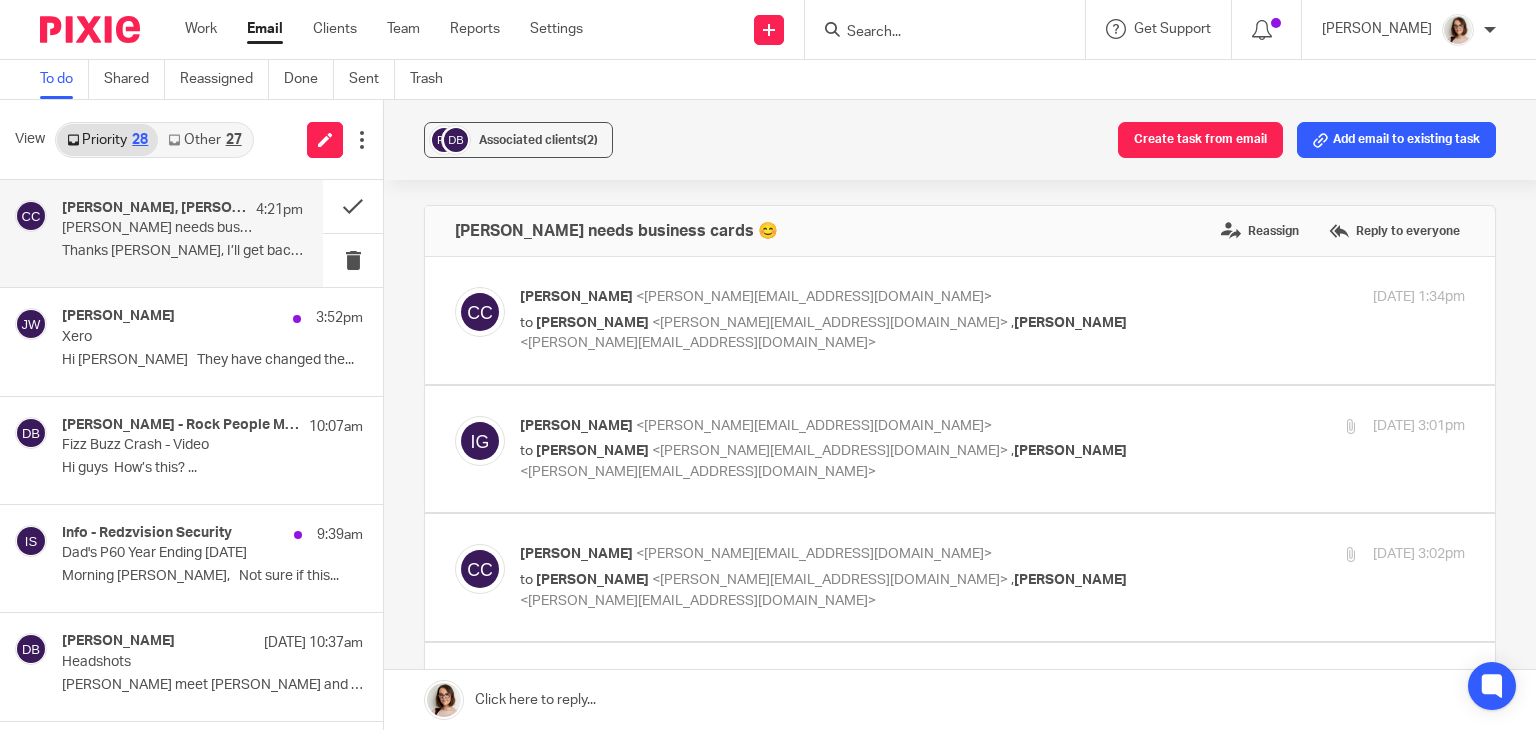 scroll, scrollTop: 0, scrollLeft: 0, axis: both 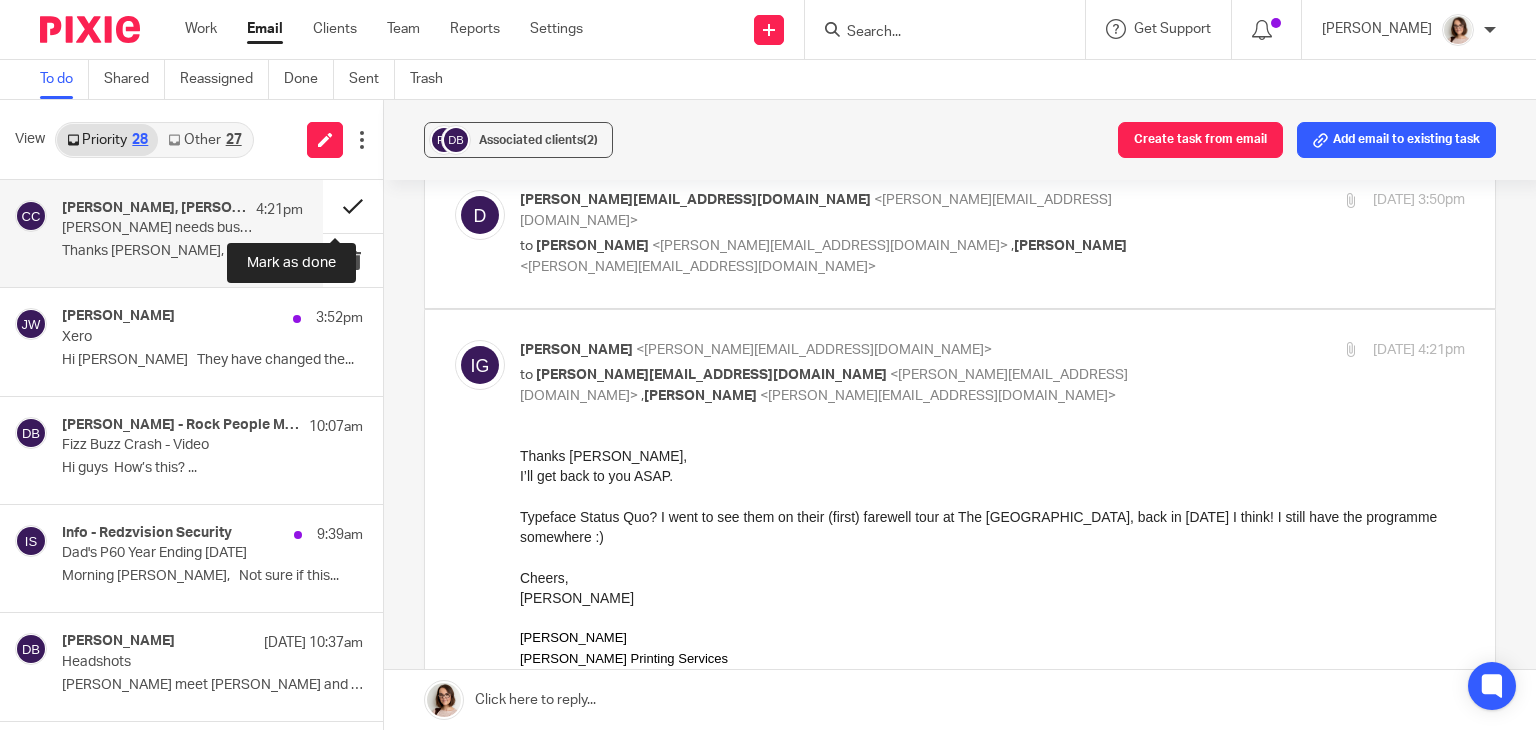 click at bounding box center (353, 206) 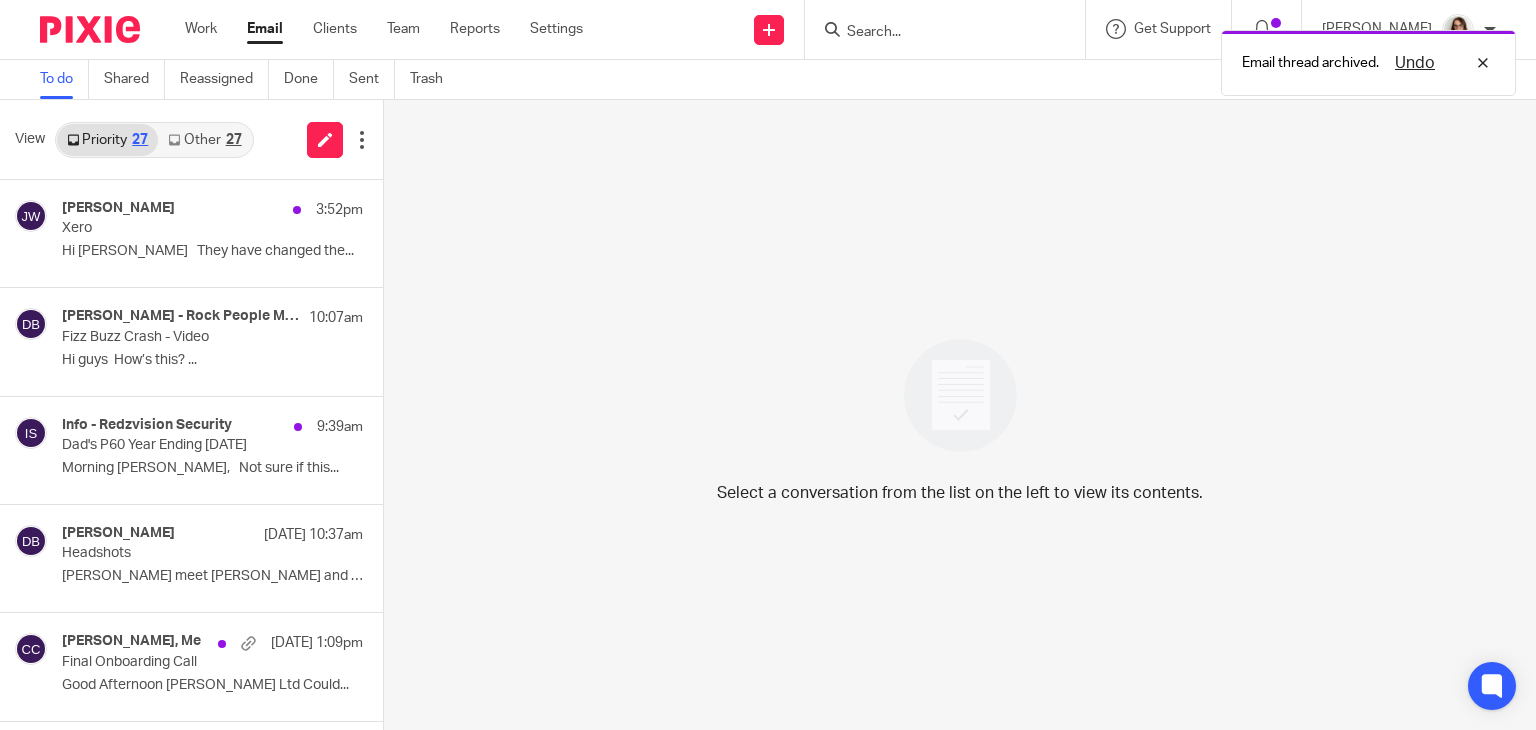 click on "Email" at bounding box center (265, 29) 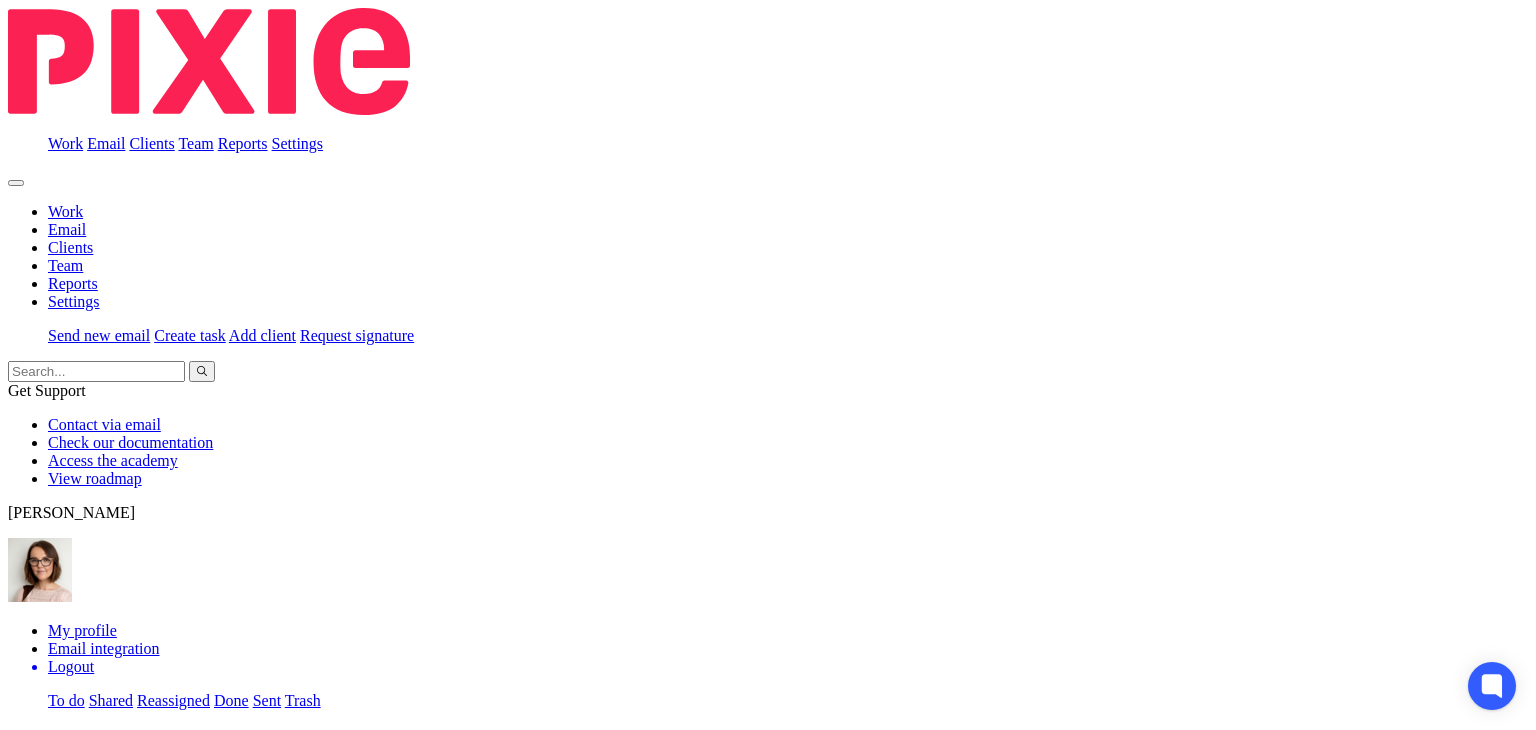 scroll, scrollTop: 0, scrollLeft: 0, axis: both 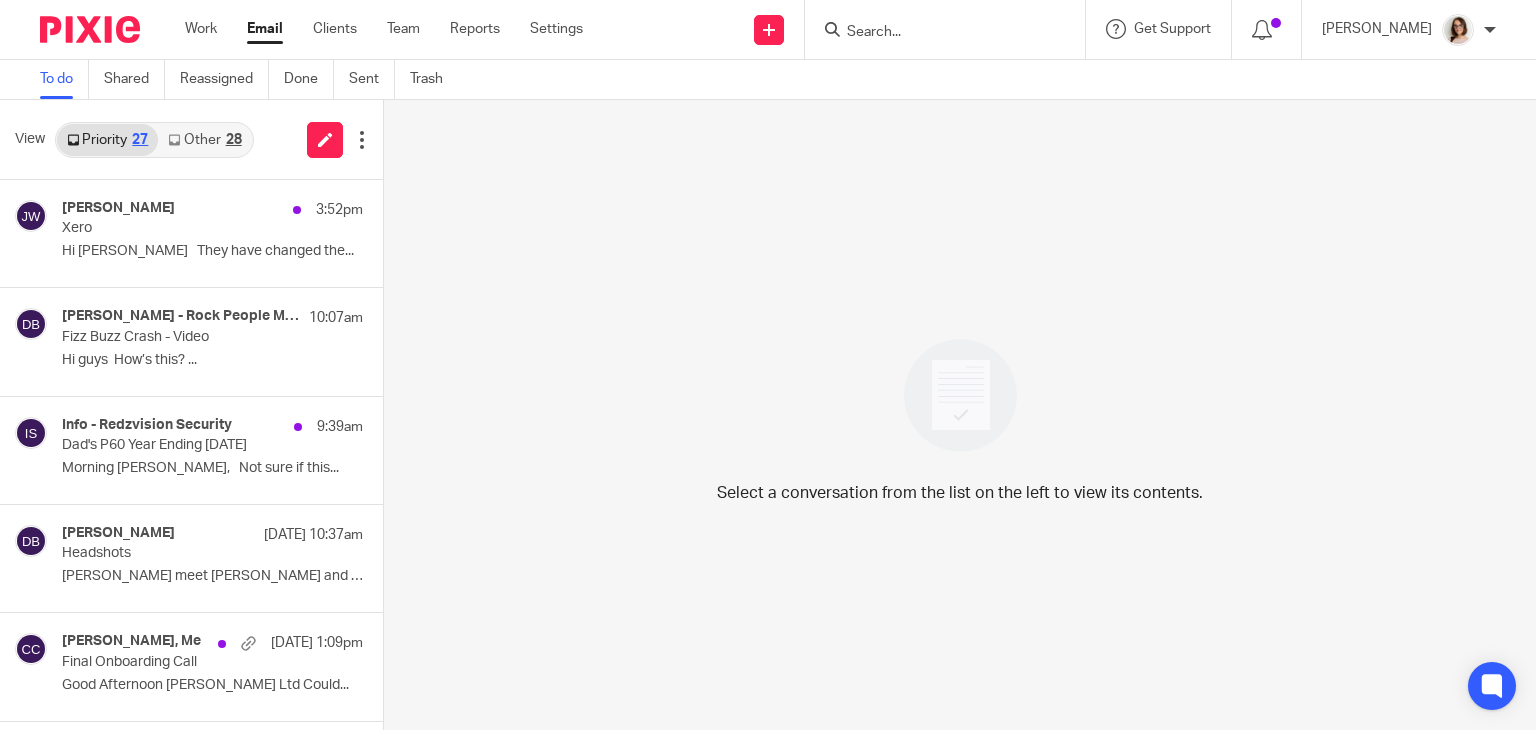 click on "Other
28" at bounding box center [204, 140] 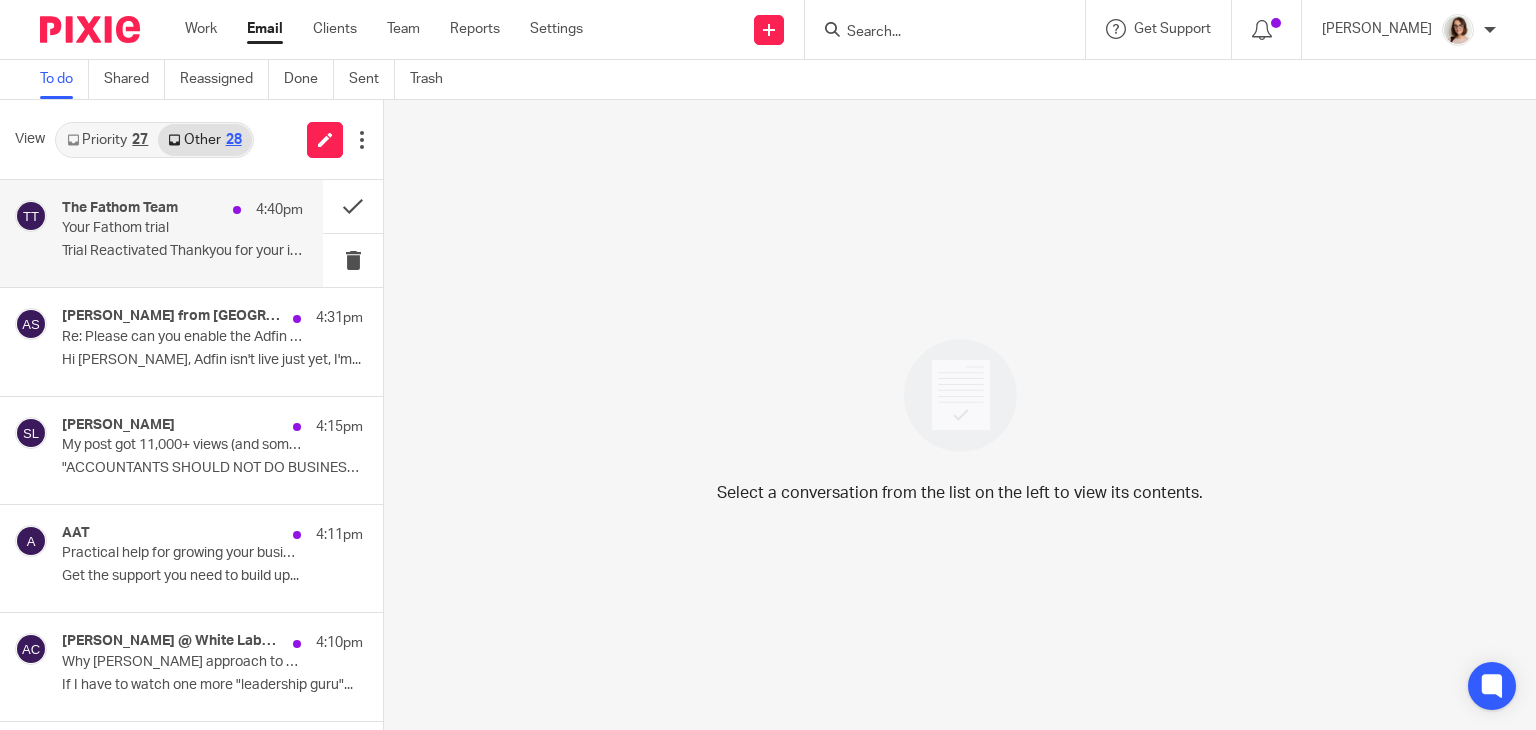 click on "Trial Reactivated  Thankyou for your interest..." at bounding box center (182, 251) 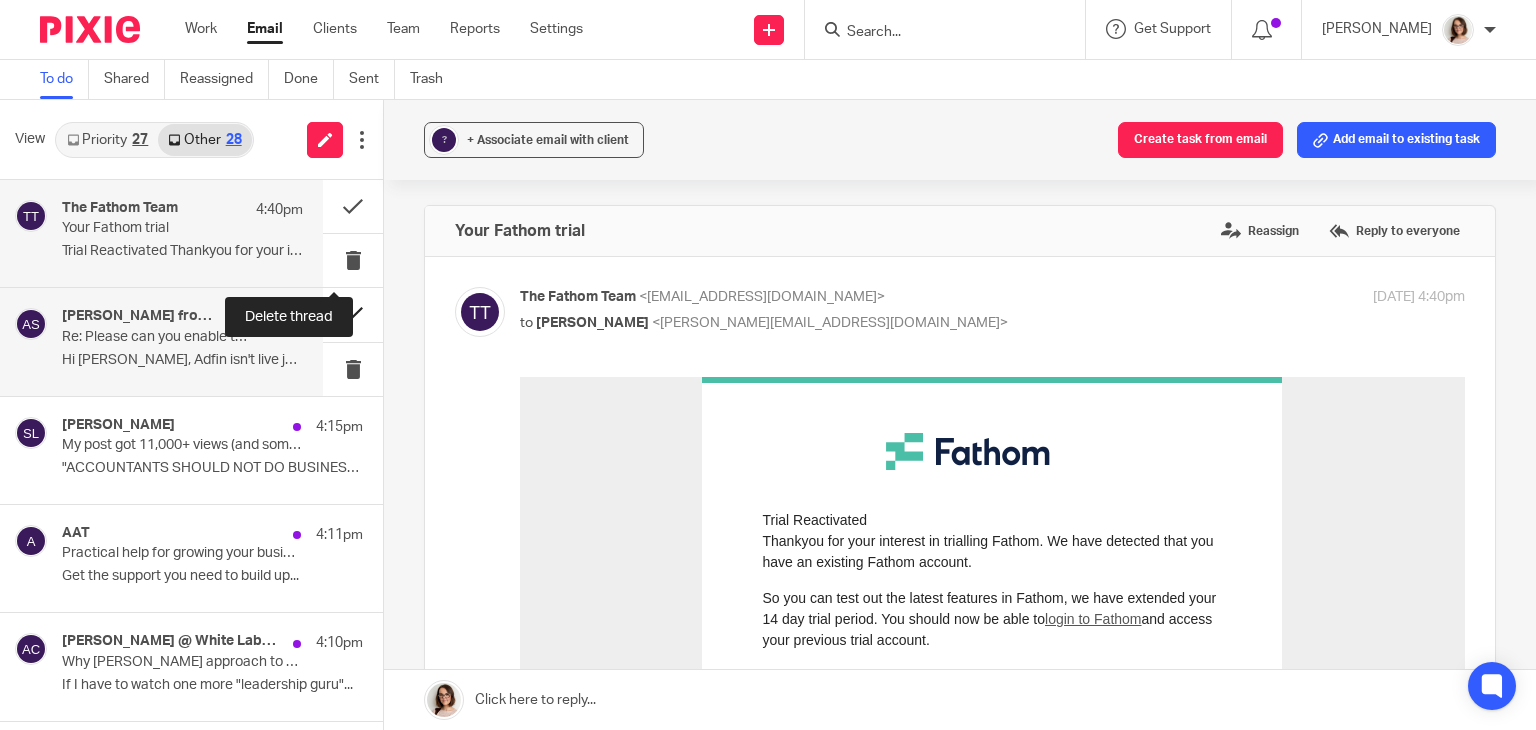 scroll, scrollTop: 0, scrollLeft: 0, axis: both 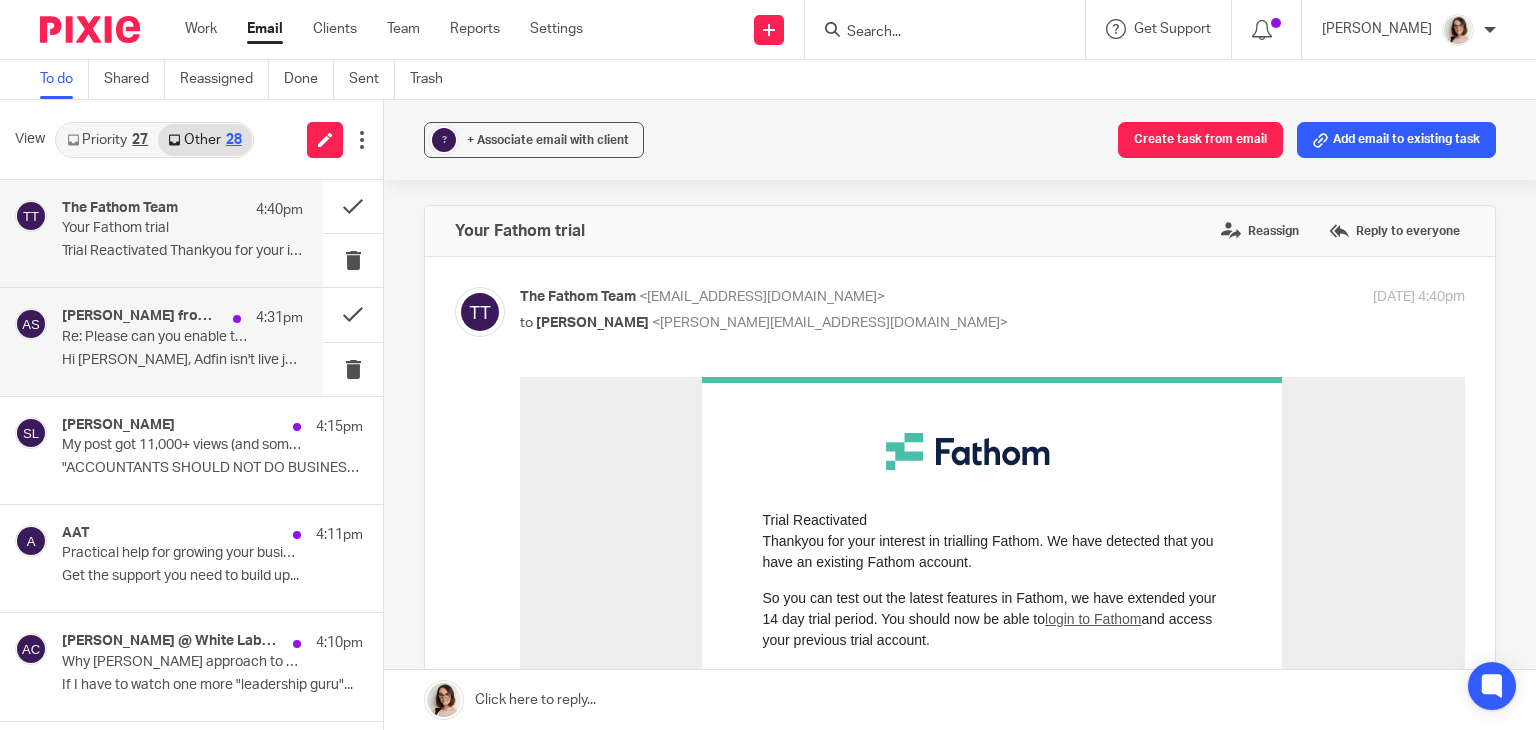 click on "Hi Caroline, Adfin isn't live just yet, I'm..." at bounding box center (182, 360) 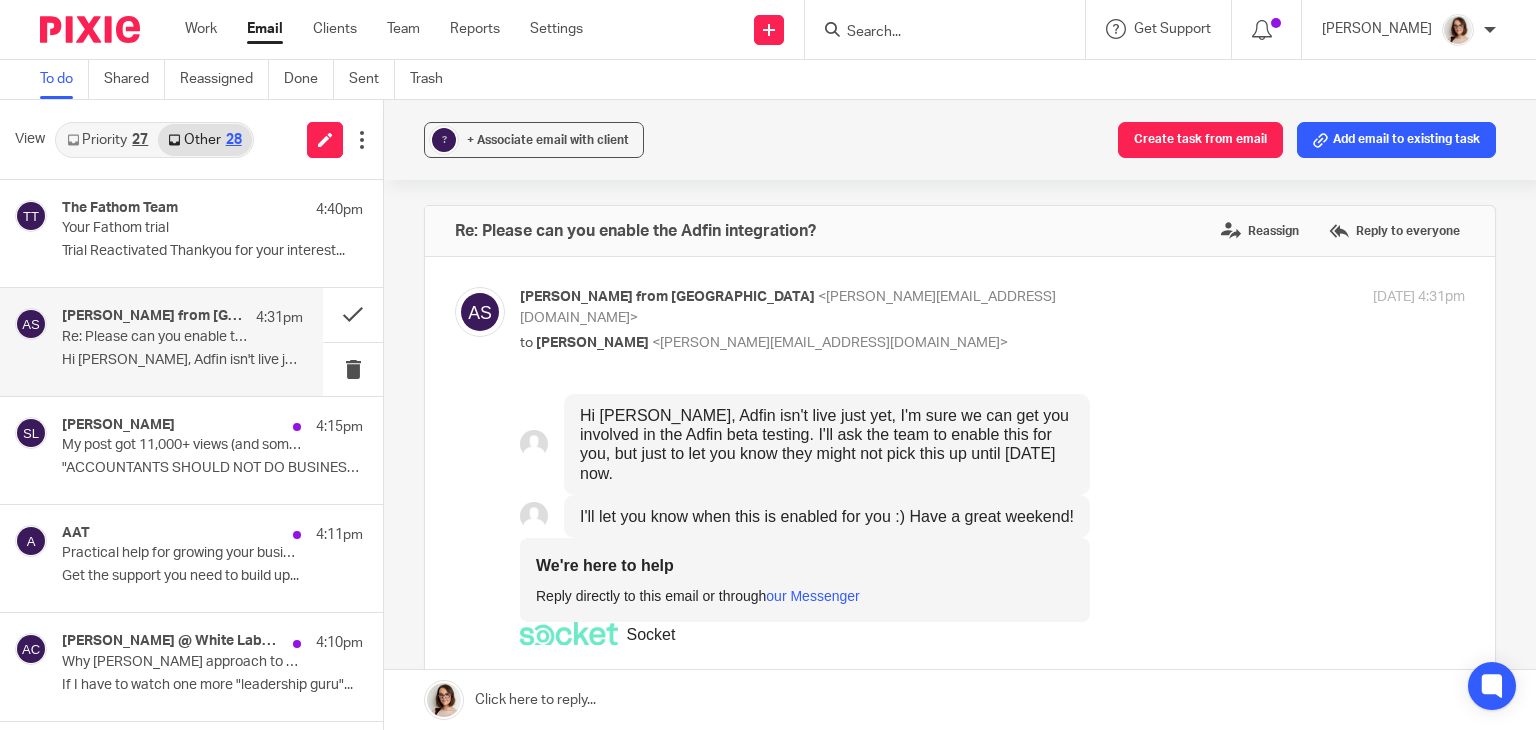 scroll, scrollTop: 0, scrollLeft: 0, axis: both 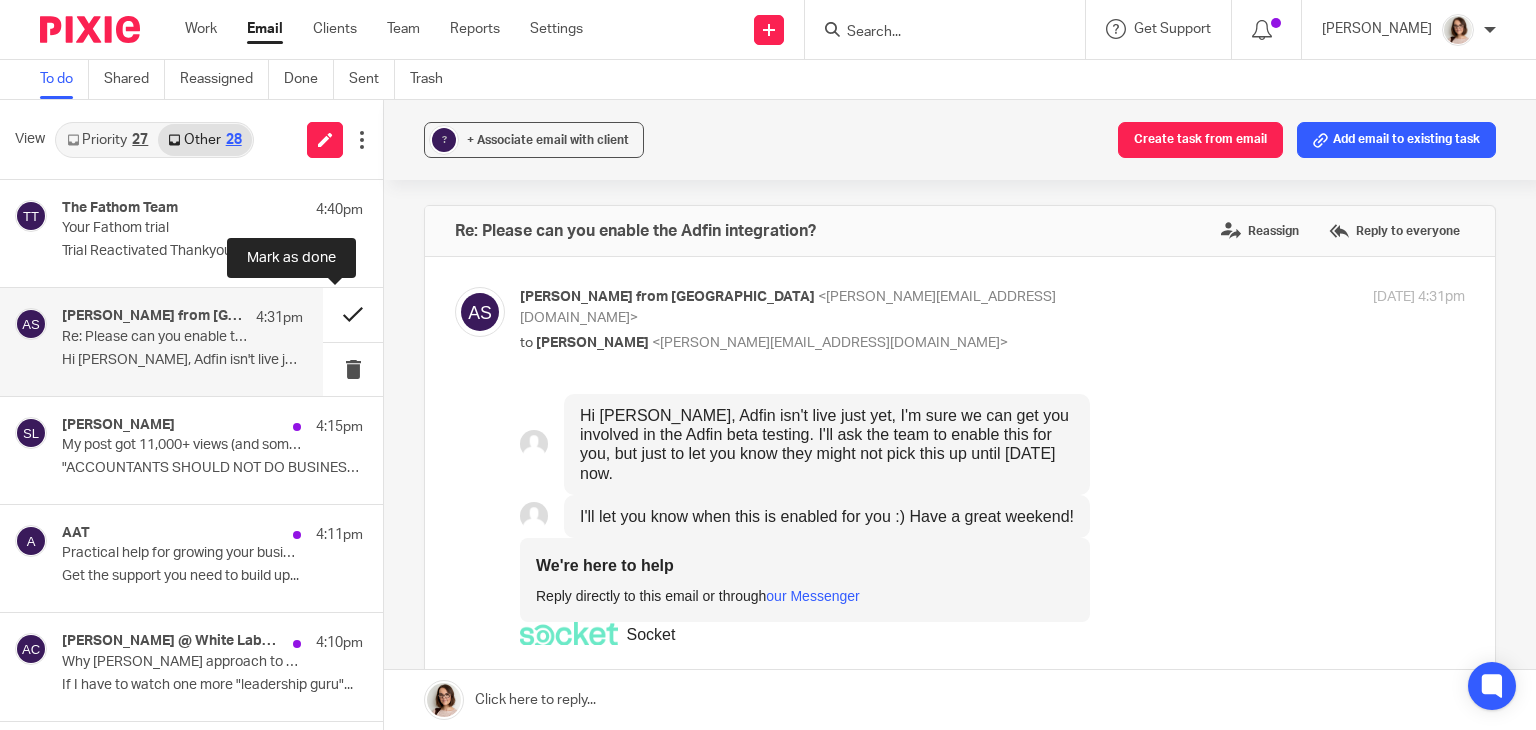 click at bounding box center (353, 314) 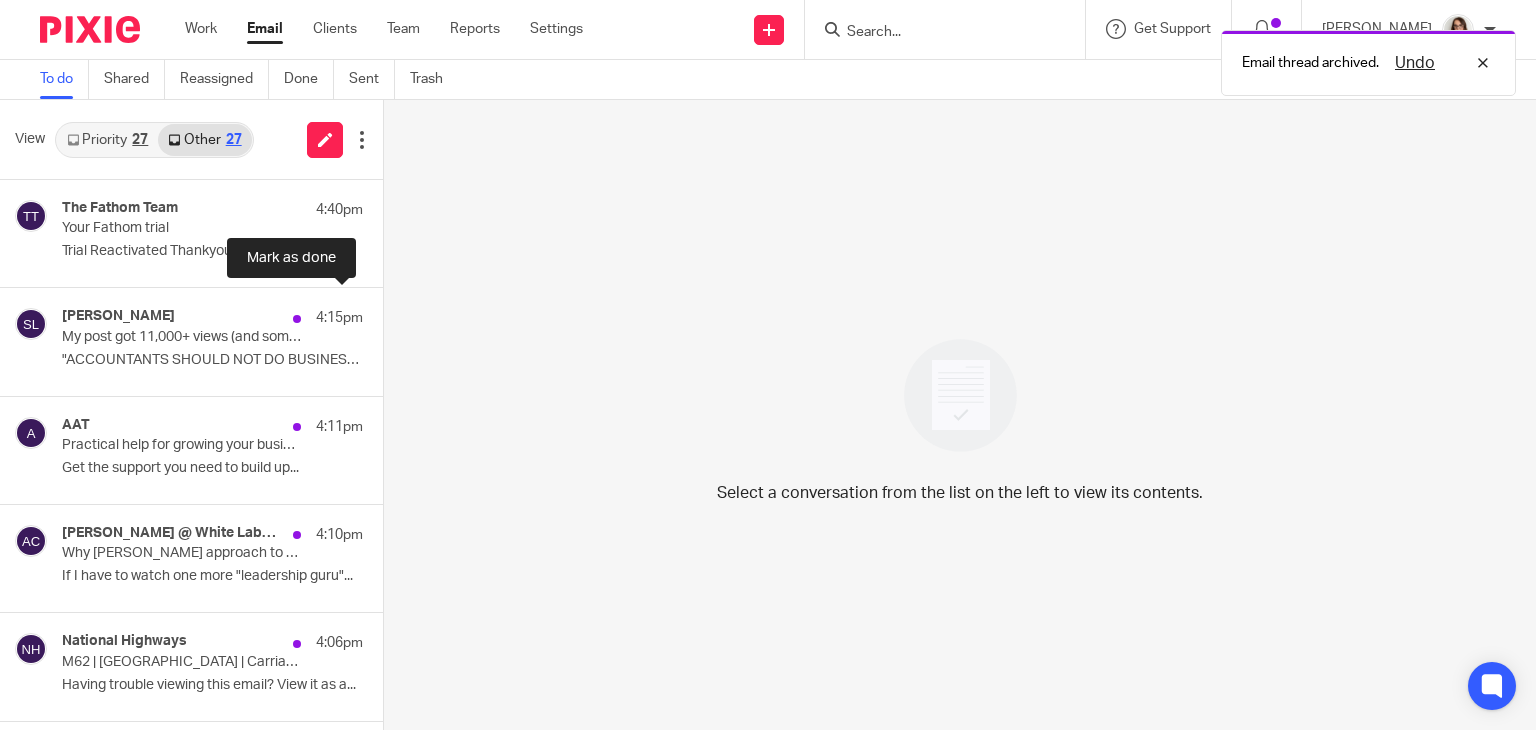 click at bounding box center [391, 314] 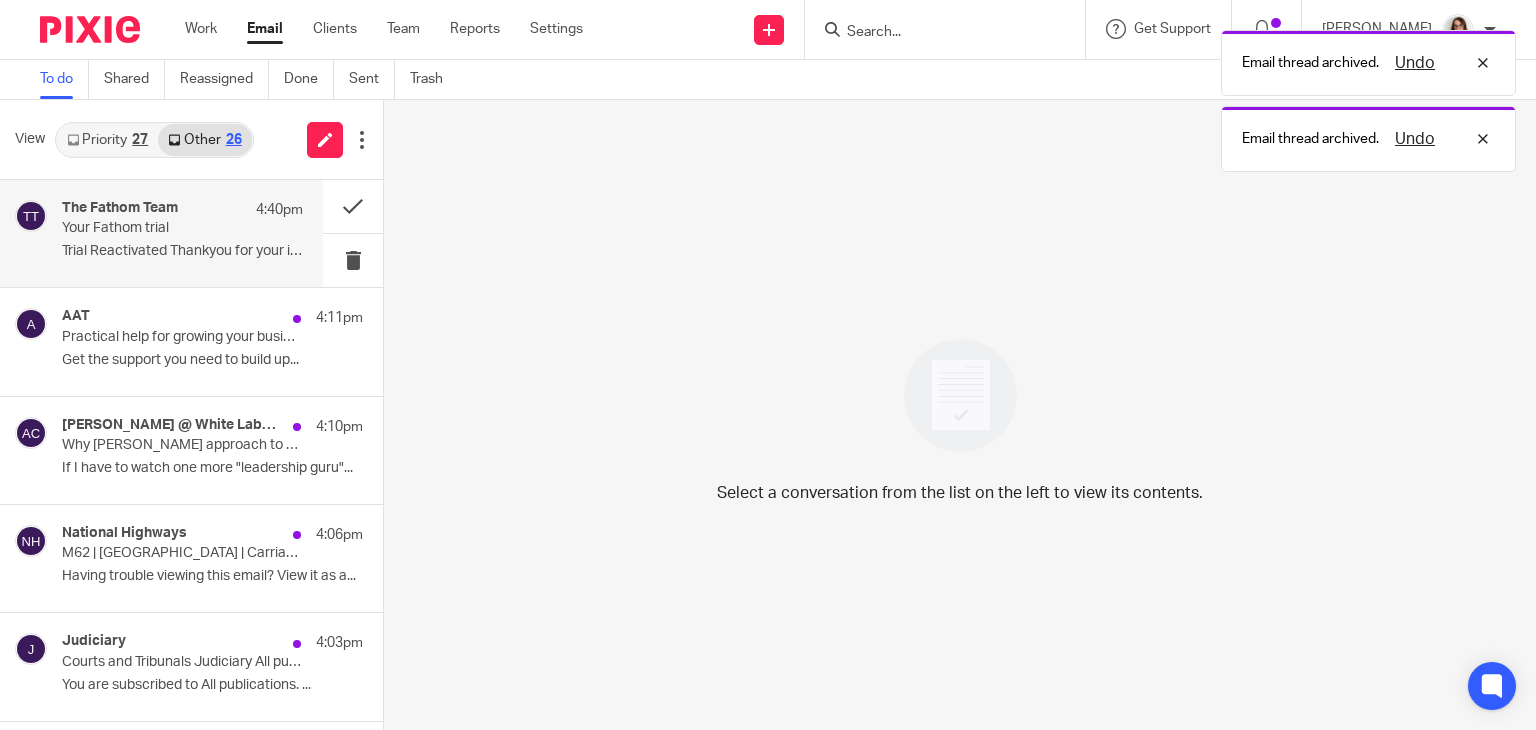 click on "Trial Reactivated  Thankyou for your interest..." at bounding box center [182, 251] 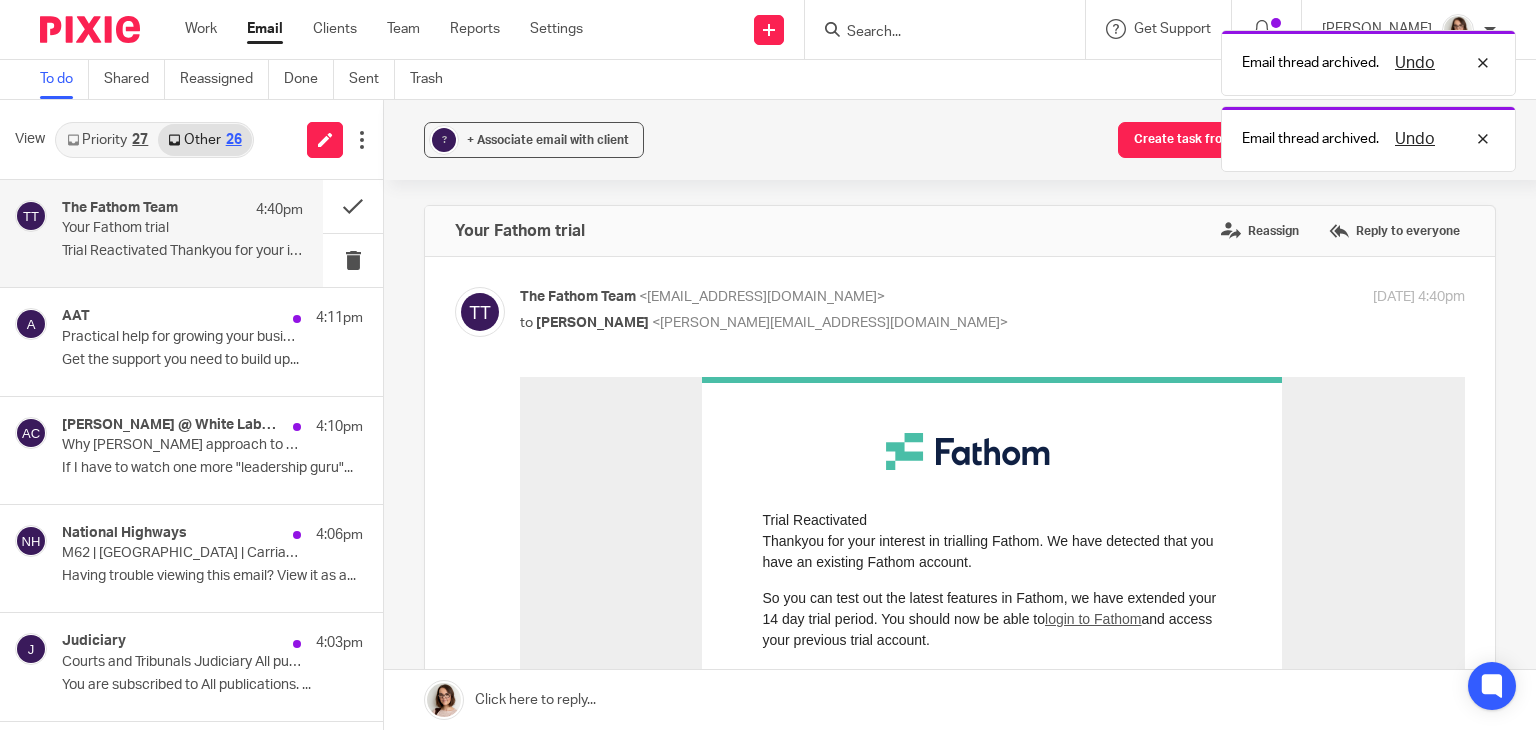 scroll, scrollTop: 0, scrollLeft: 0, axis: both 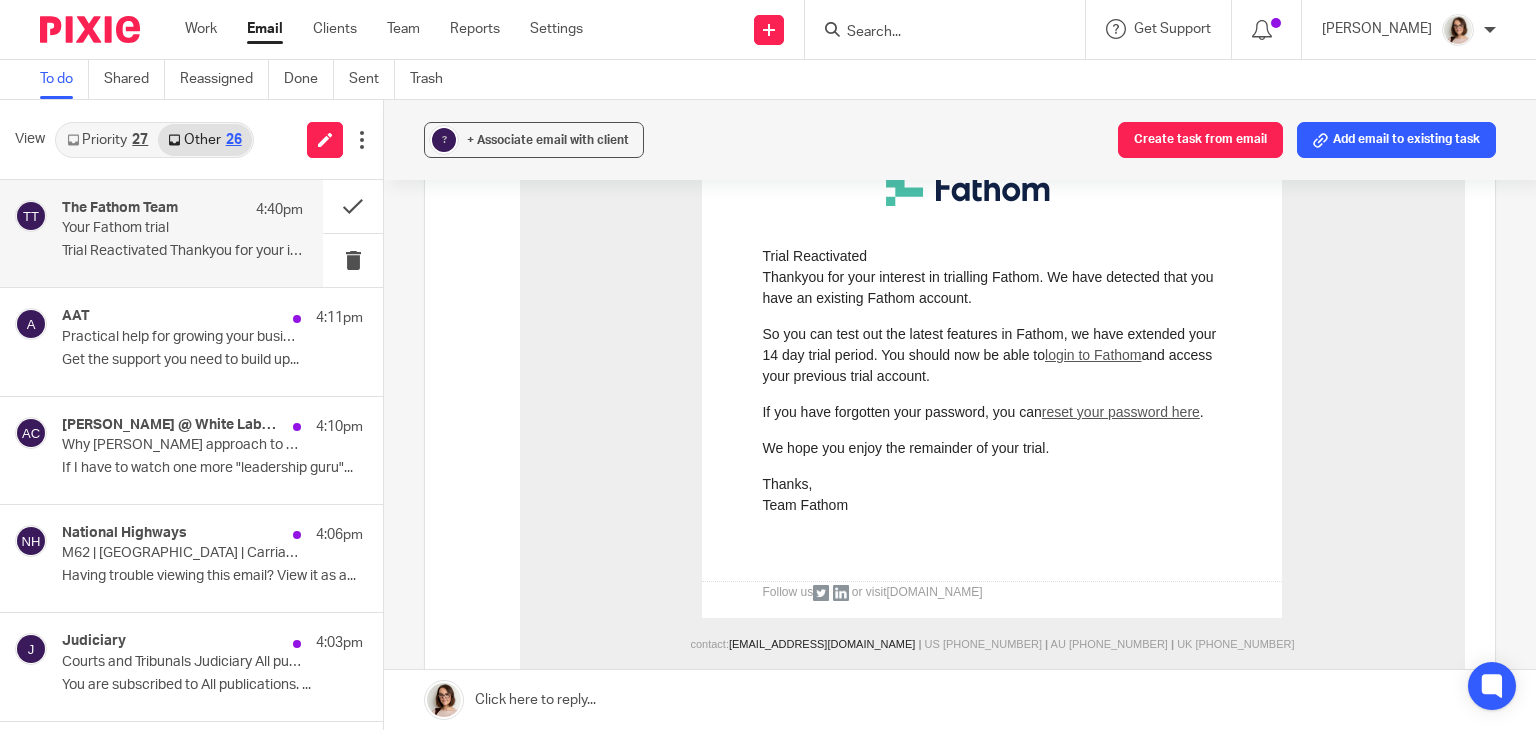 click on "login to Fathom" at bounding box center (1093, 355) 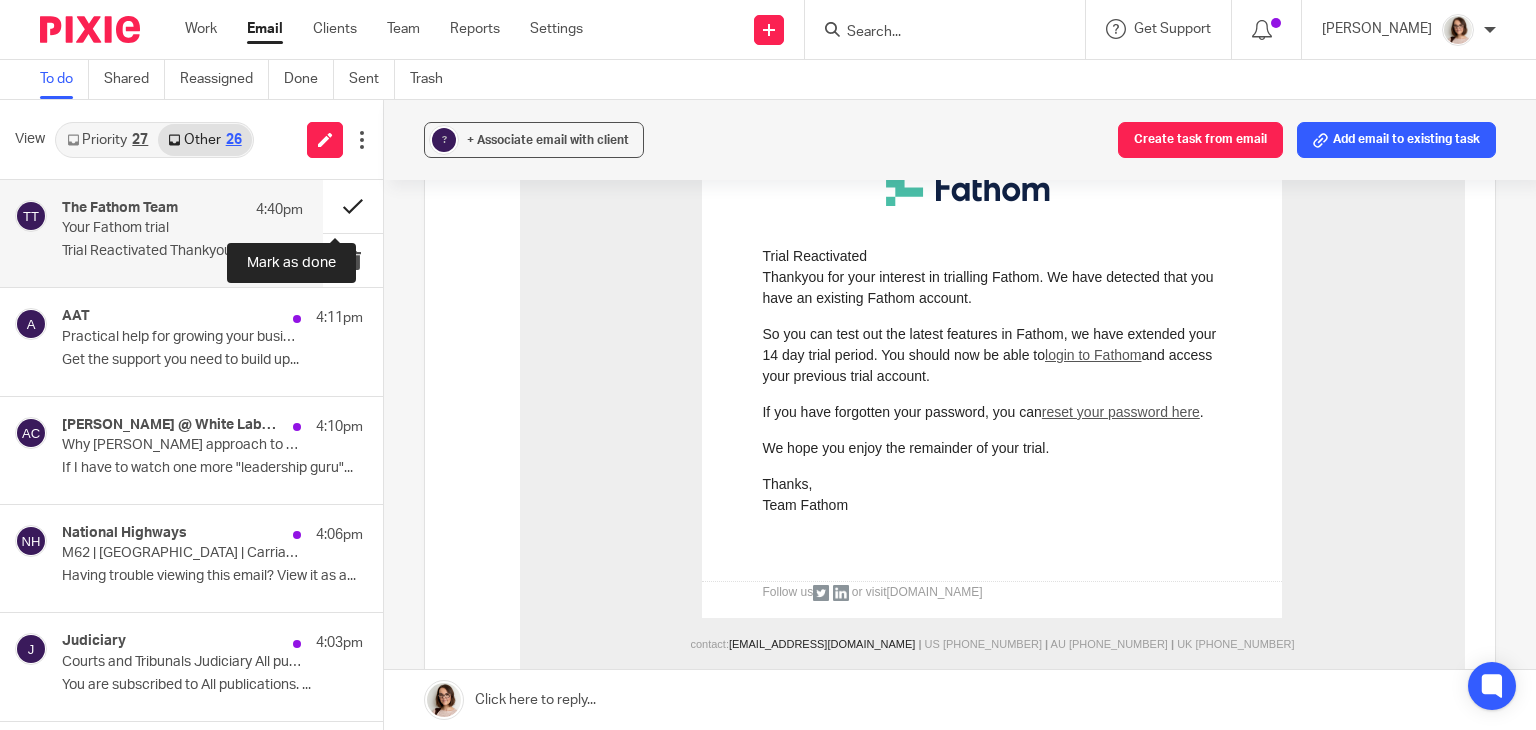 click at bounding box center (353, 206) 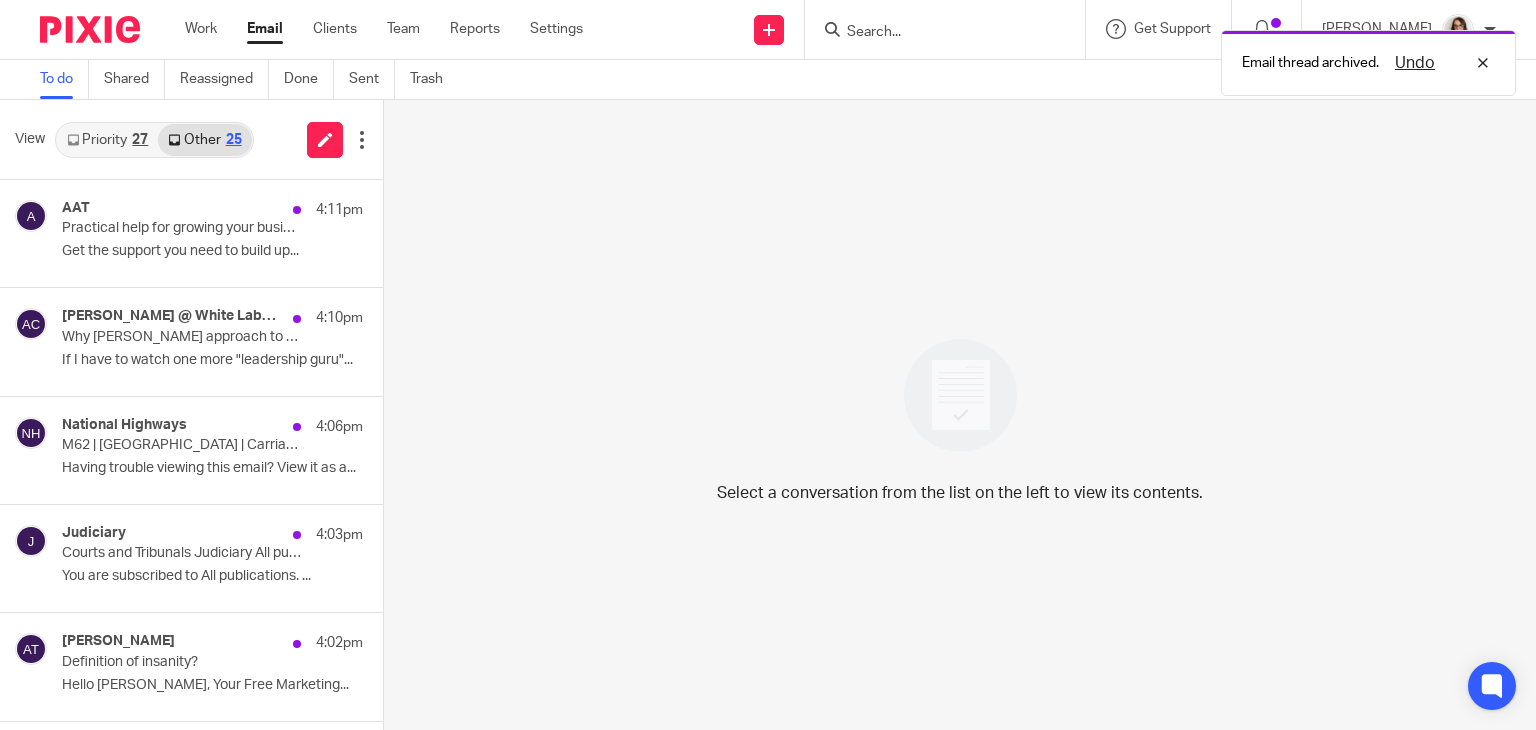 click on "Email" at bounding box center [265, 29] 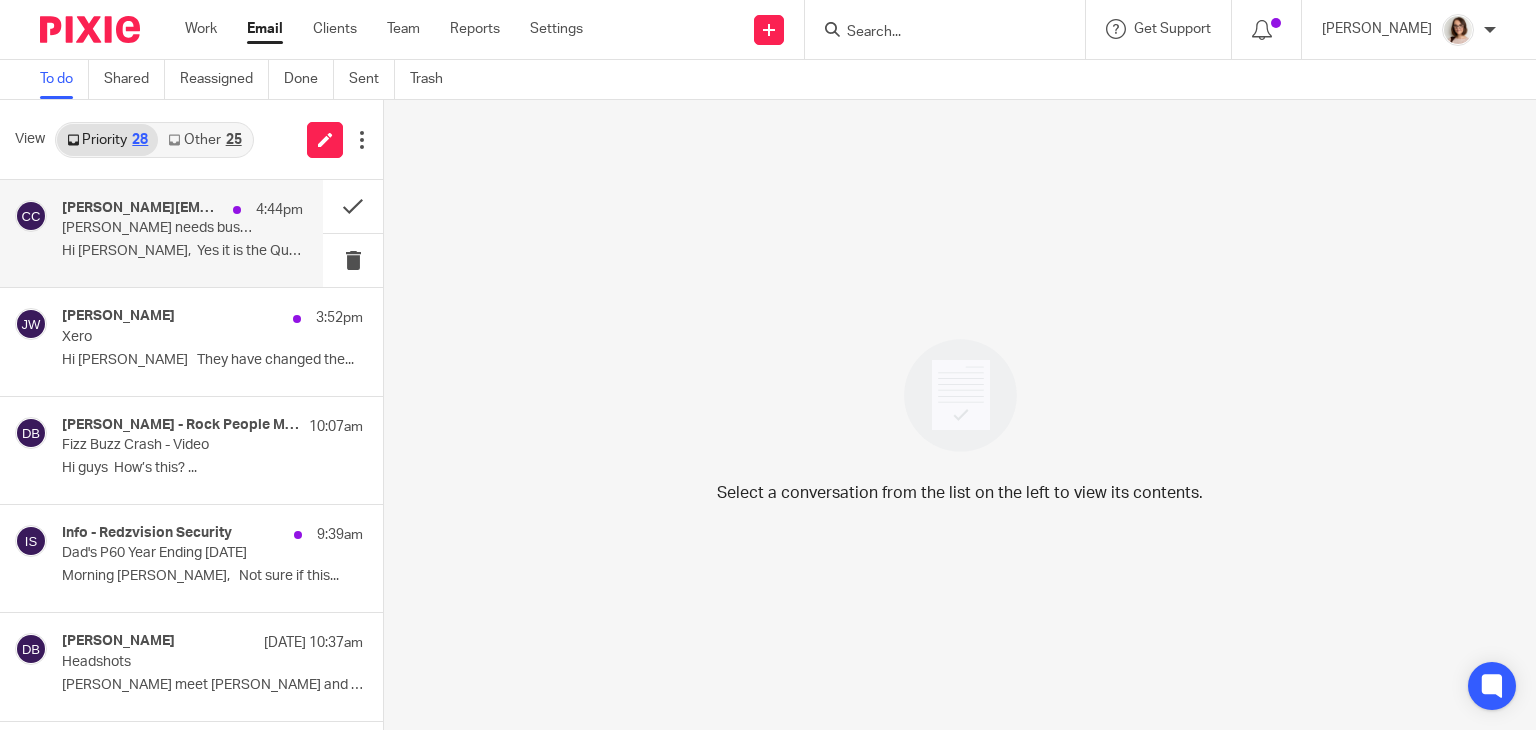 scroll, scrollTop: 0, scrollLeft: 0, axis: both 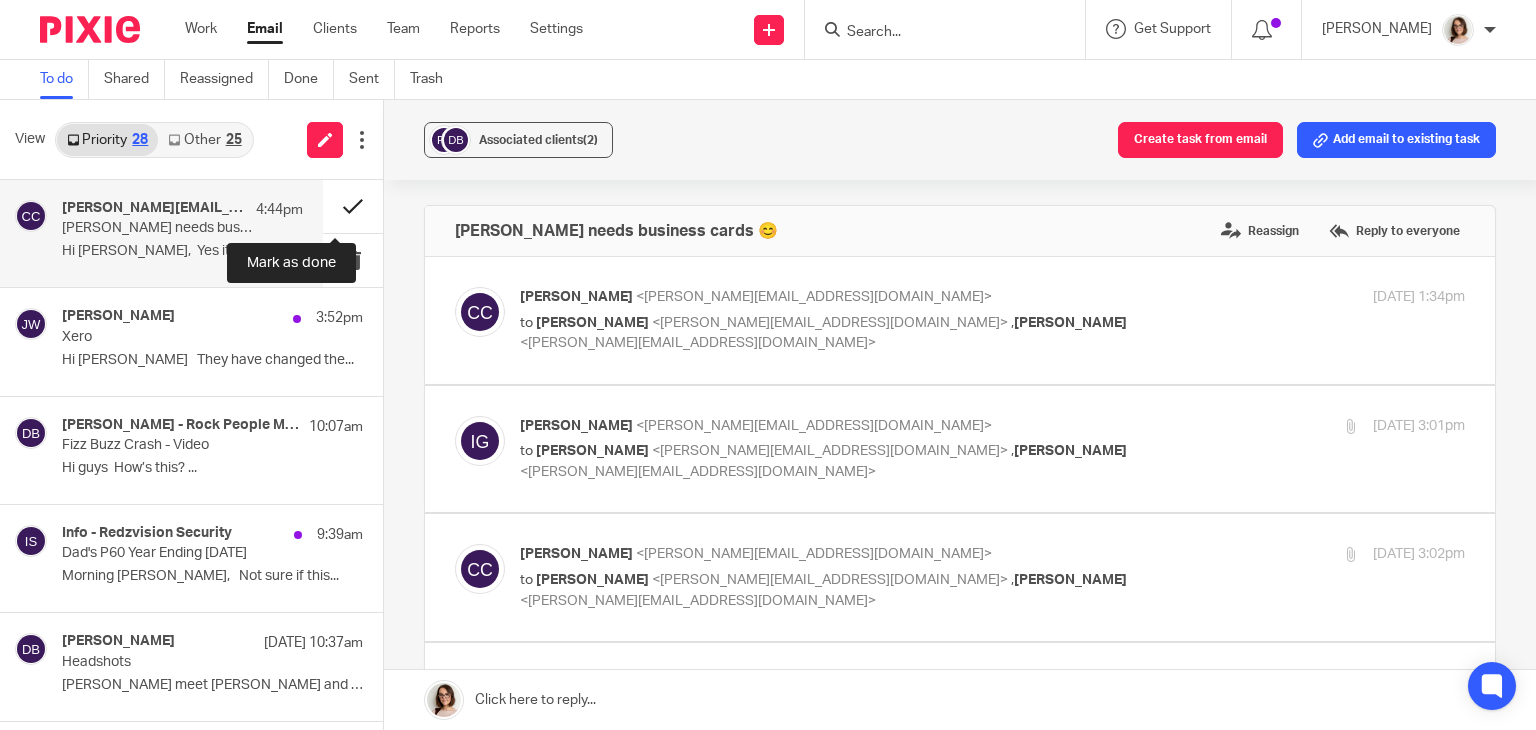 click at bounding box center (353, 206) 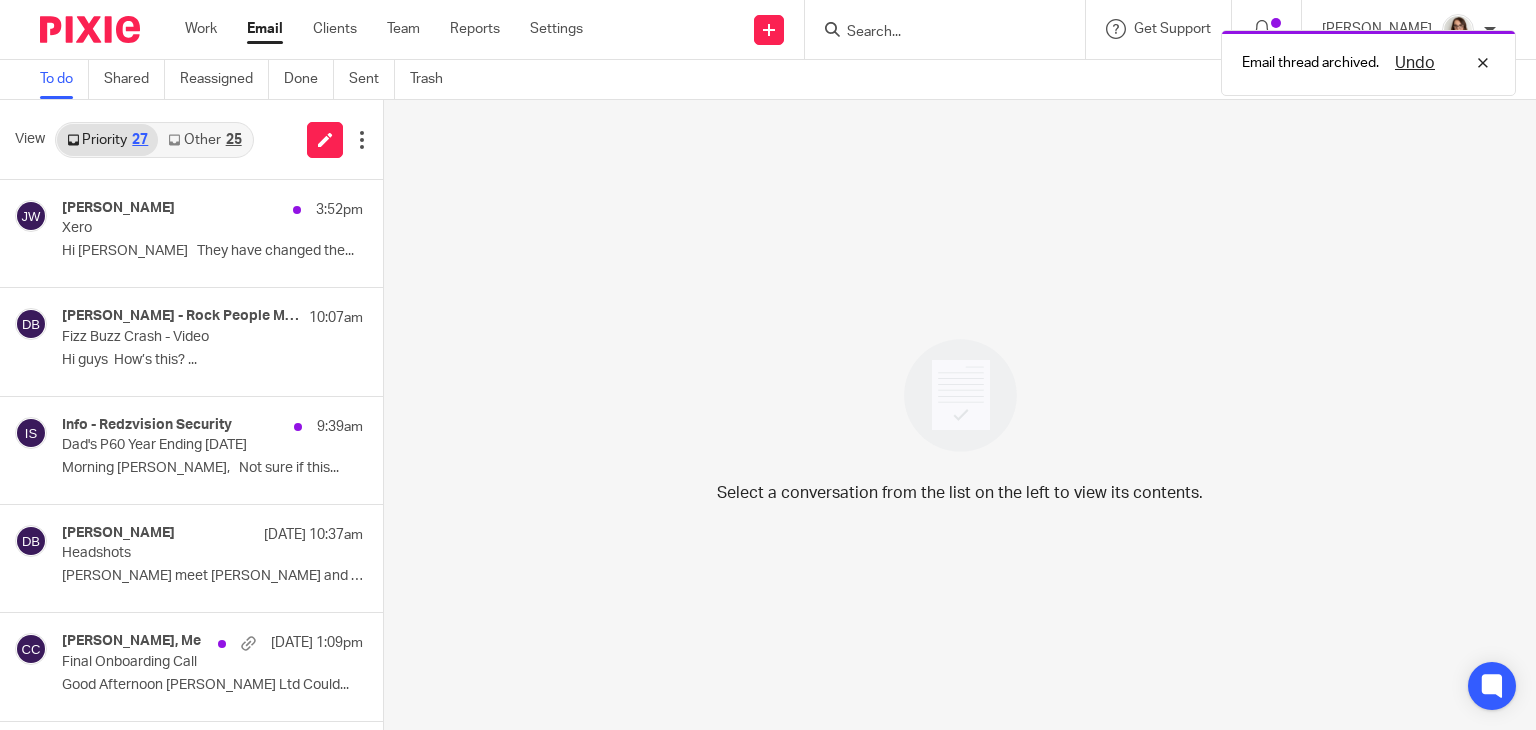 click on "Other
25" at bounding box center (204, 140) 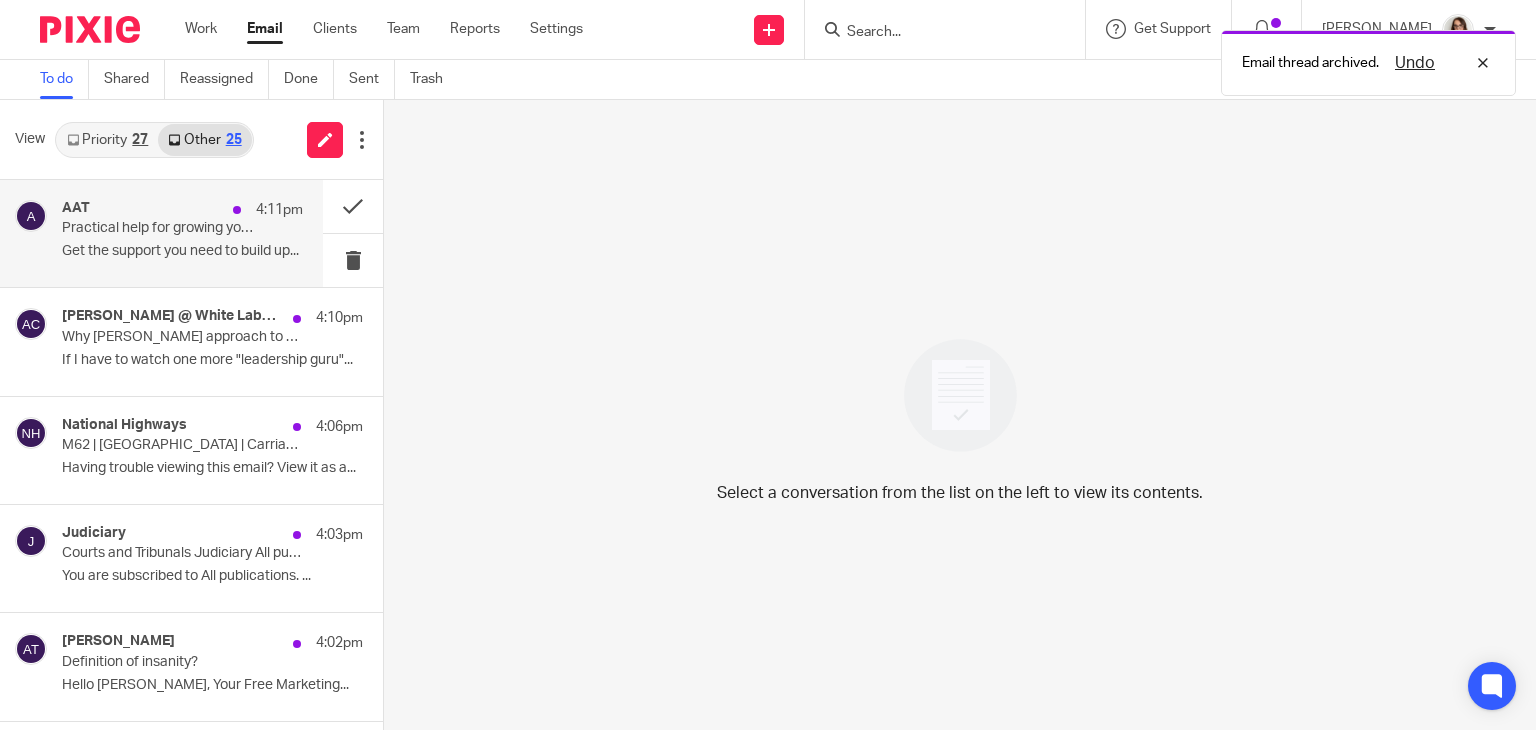 click on "AAT
4:11pm   Practical help for growing your business   Get the support you need to build up..." at bounding box center (182, 233) 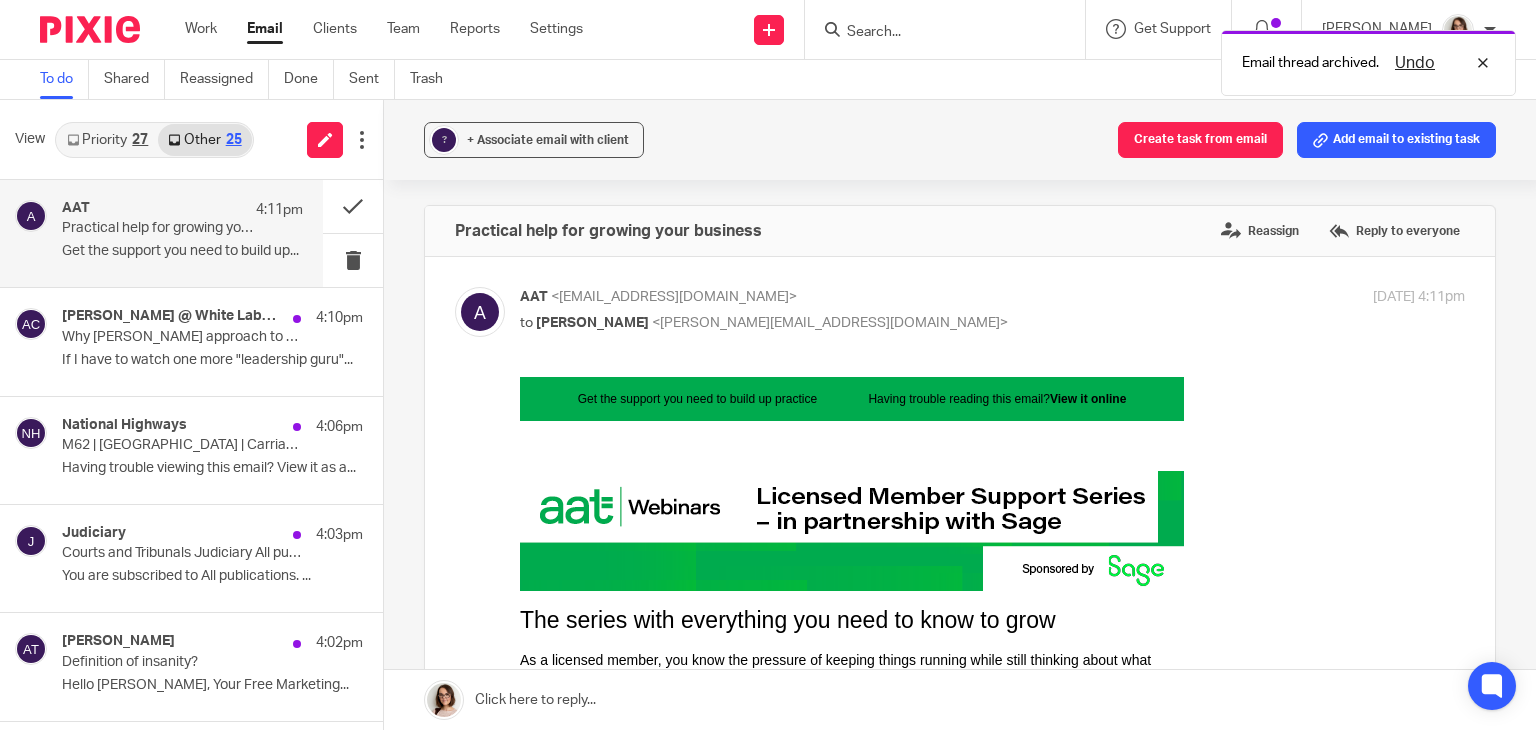 scroll, scrollTop: 0, scrollLeft: 0, axis: both 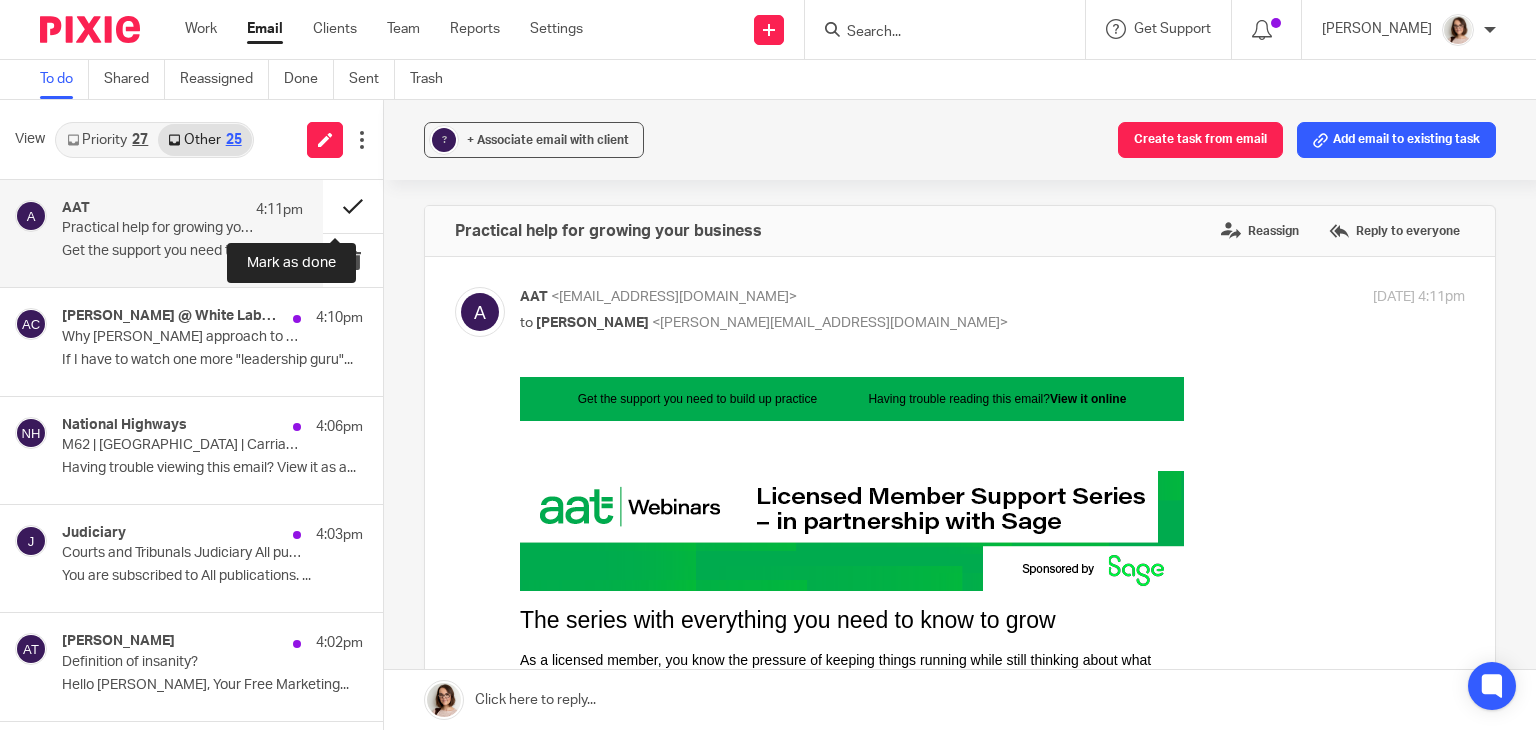 click at bounding box center [353, 206] 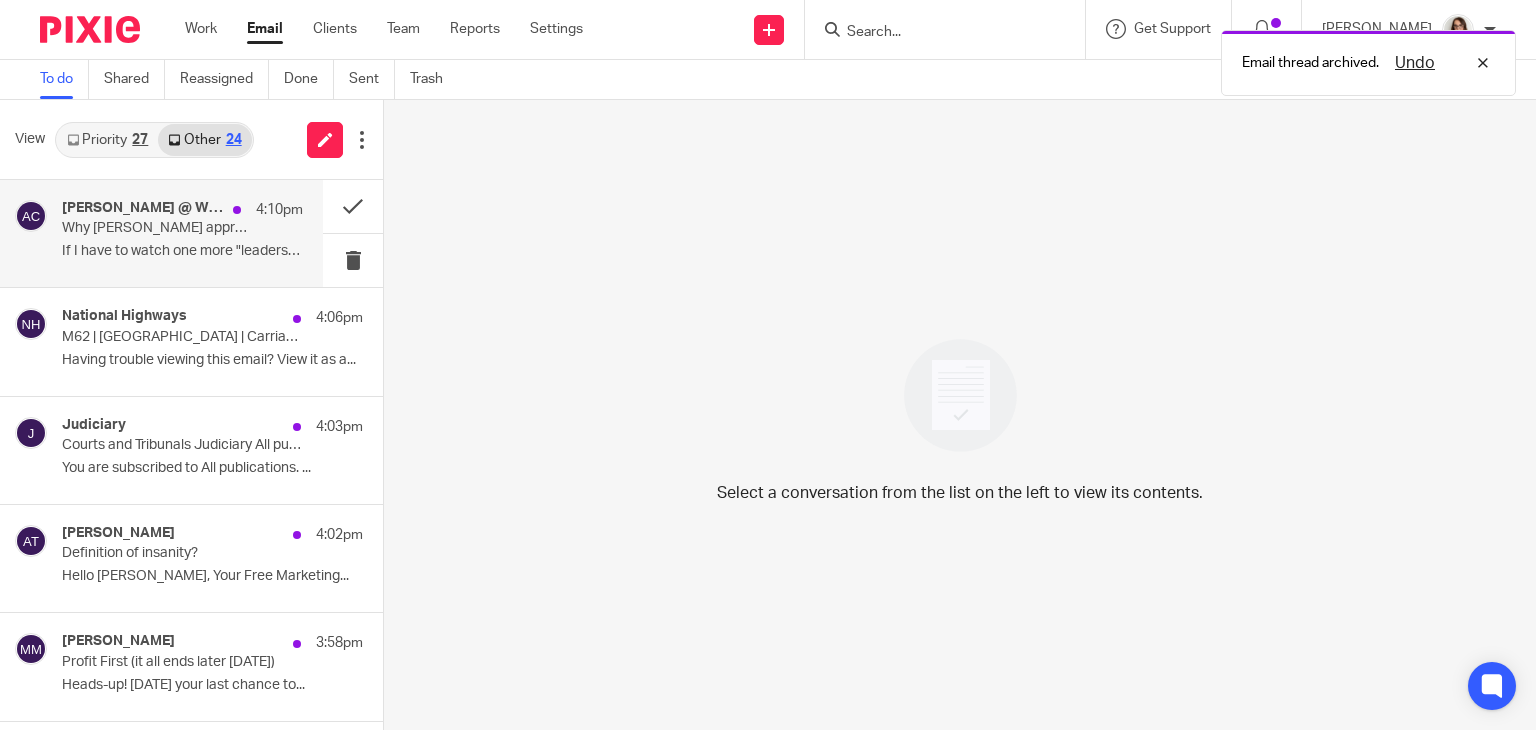 click on "Why Gordon Ramsay's approach to authority is complete BS (and what actually works)" at bounding box center [158, 228] 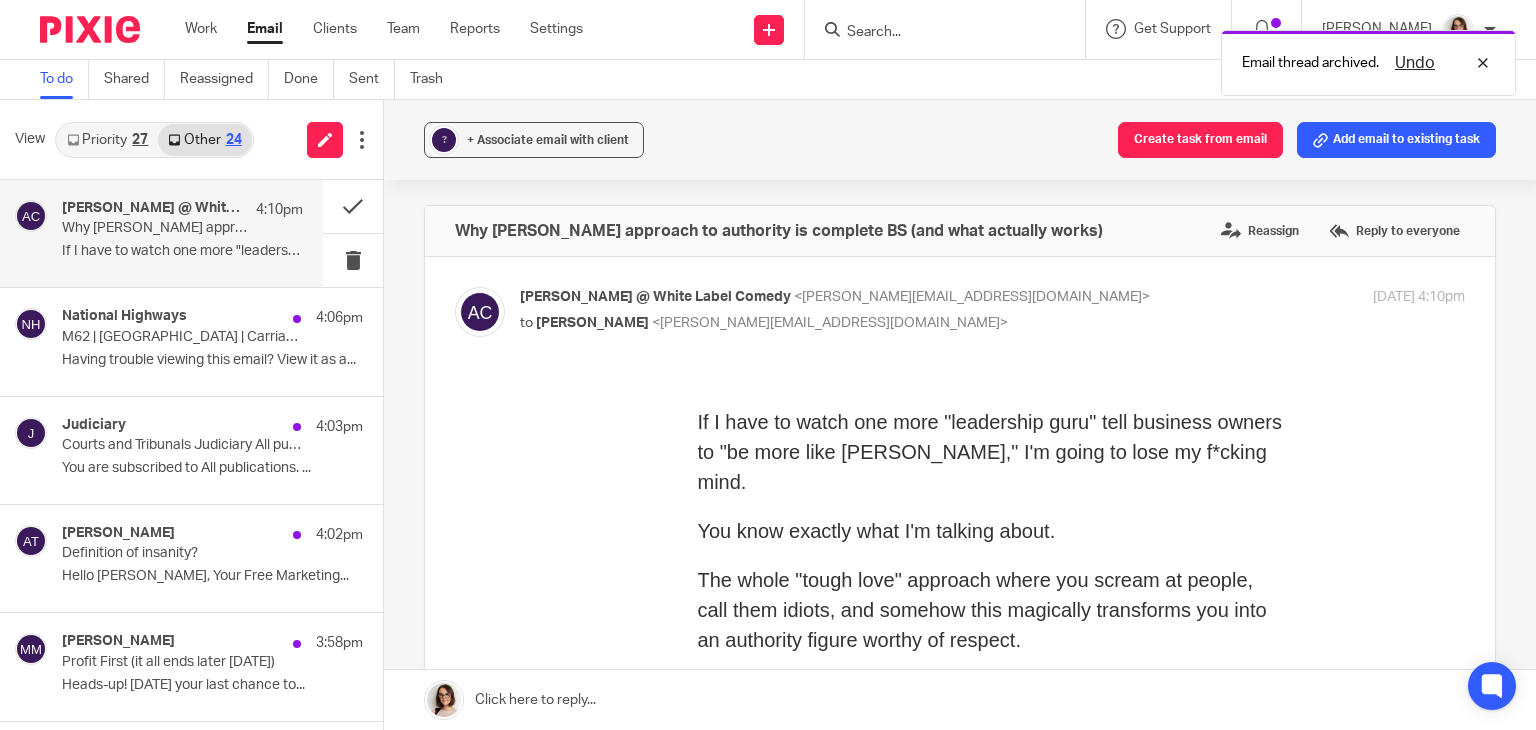 scroll, scrollTop: 0, scrollLeft: 0, axis: both 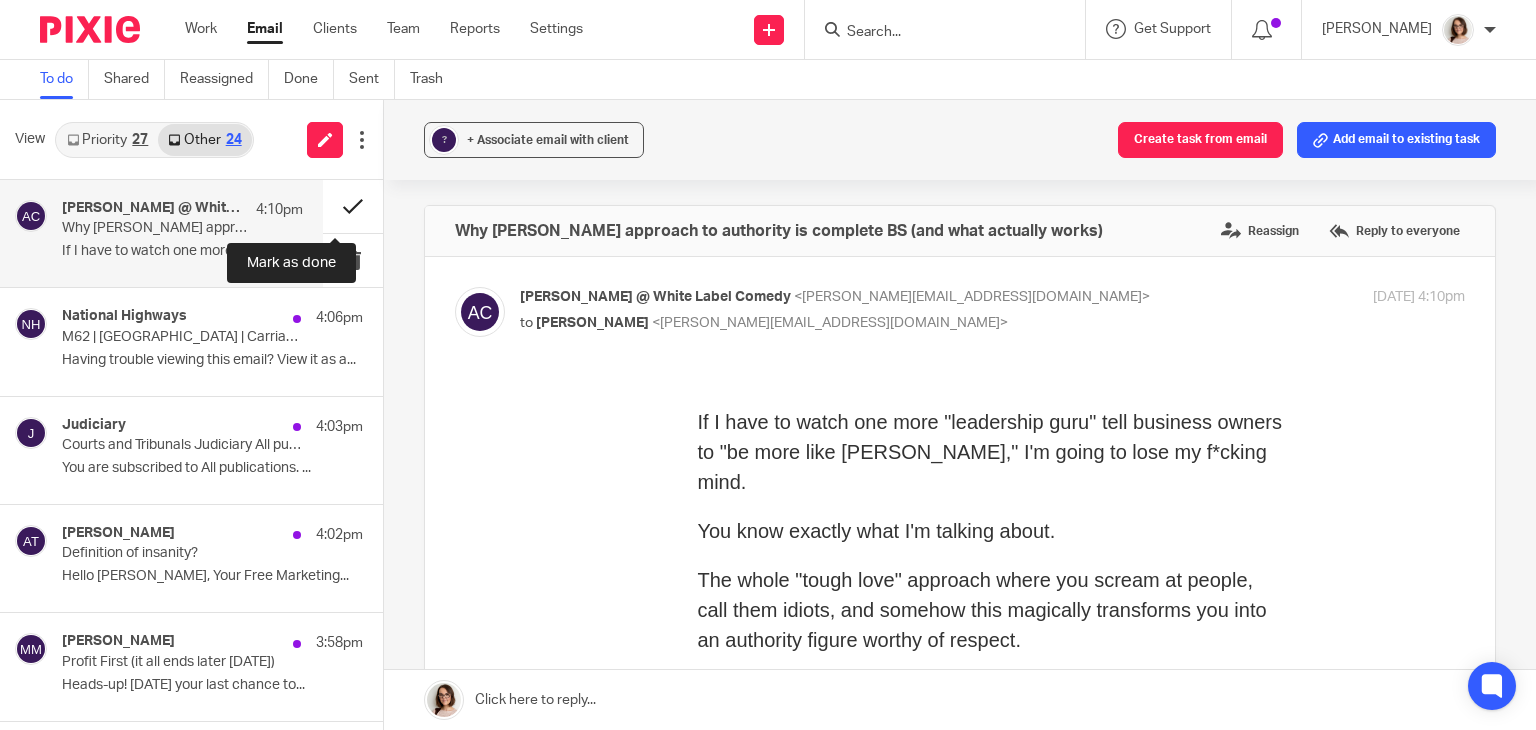 click at bounding box center (353, 206) 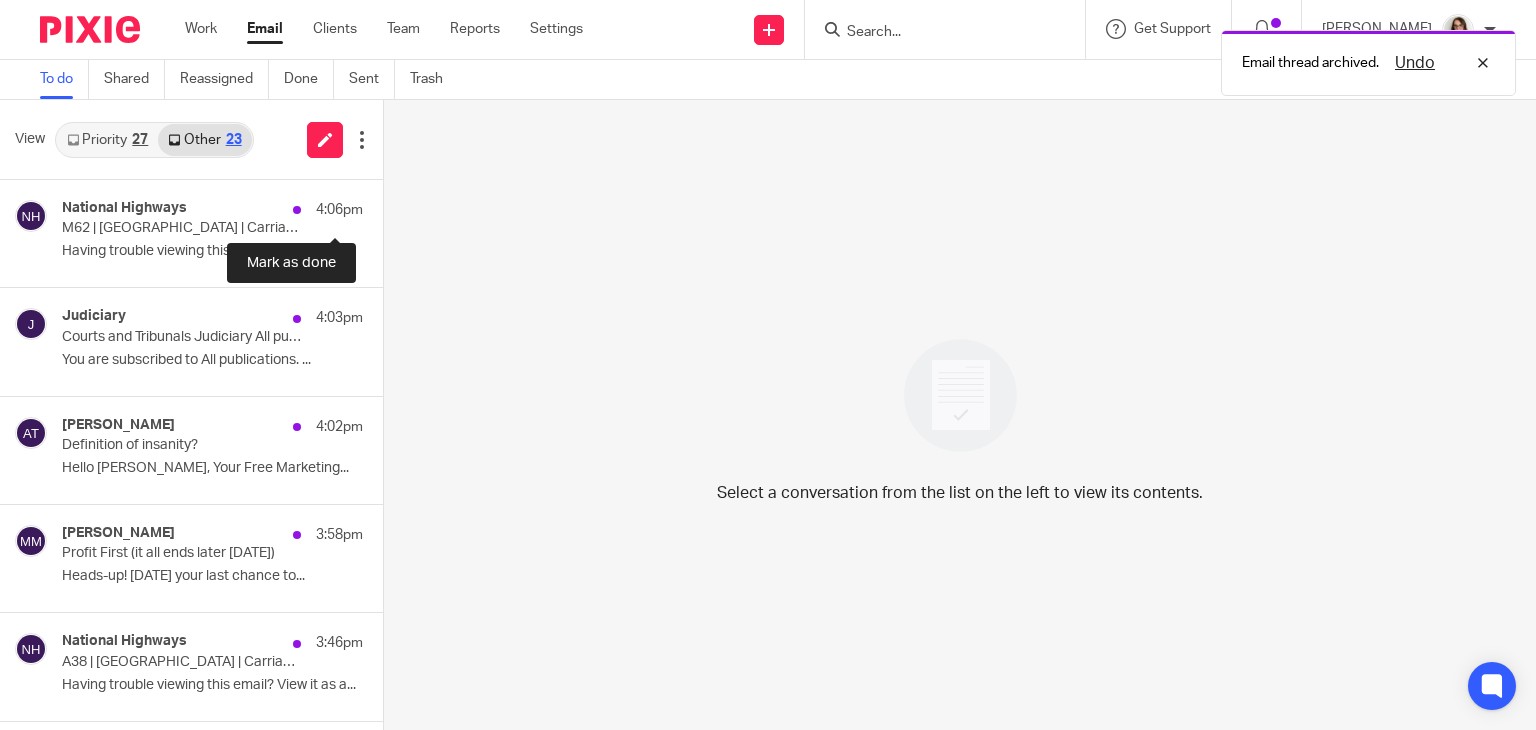 click at bounding box center (391, 206) 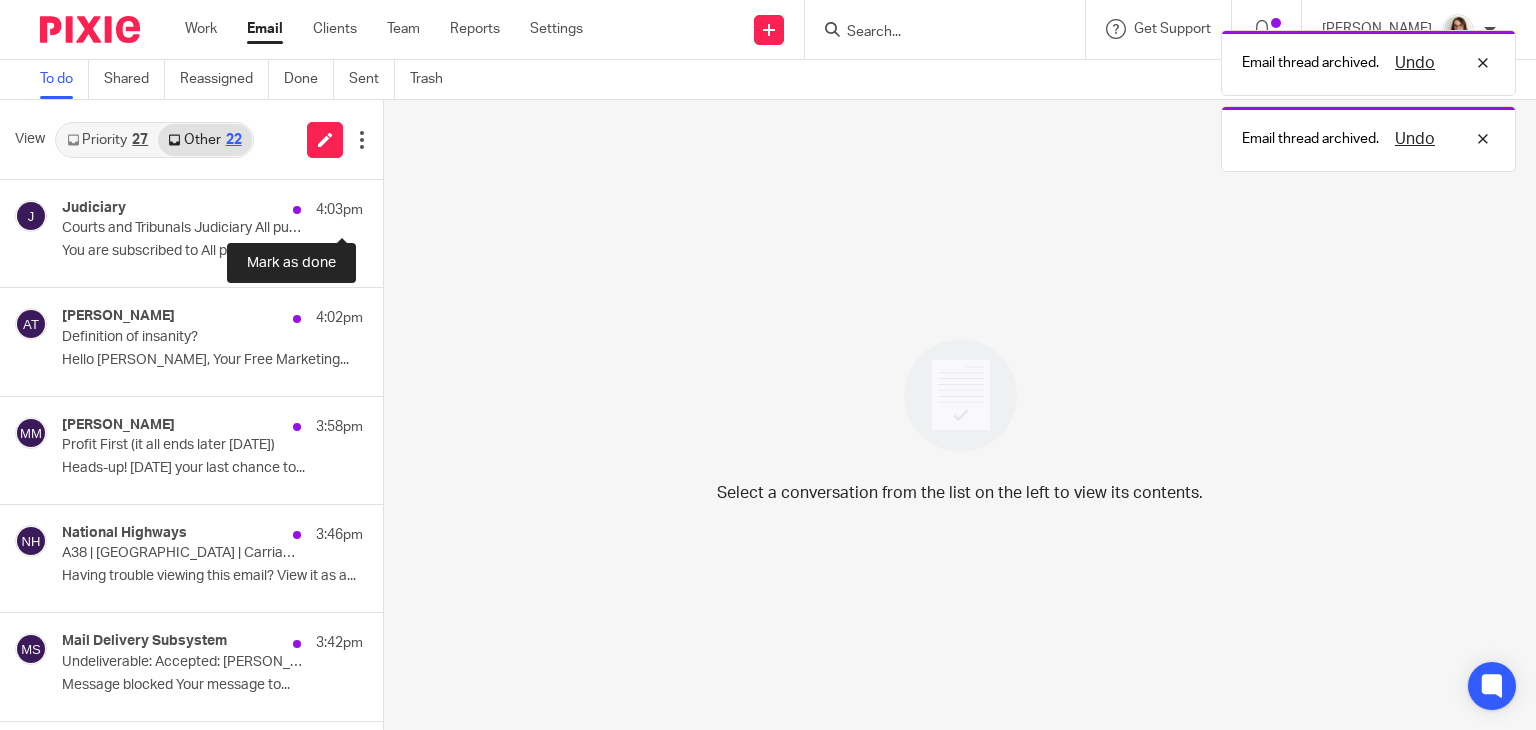 click at bounding box center [391, 206] 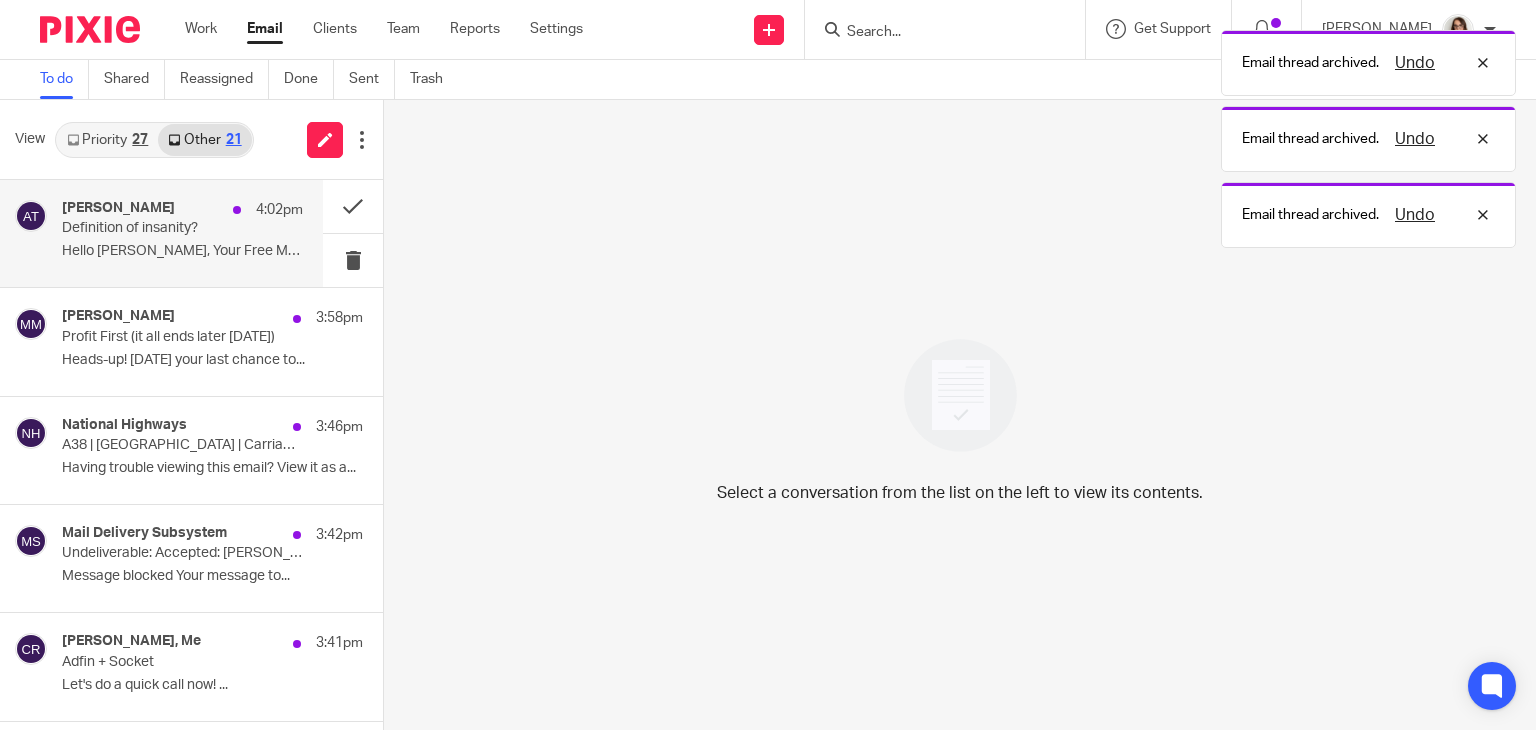 click on "Al Tepper
4:02pm   Definition of insanity?   Hello Caroline,     Your Free Marketing..." at bounding box center (182, 233) 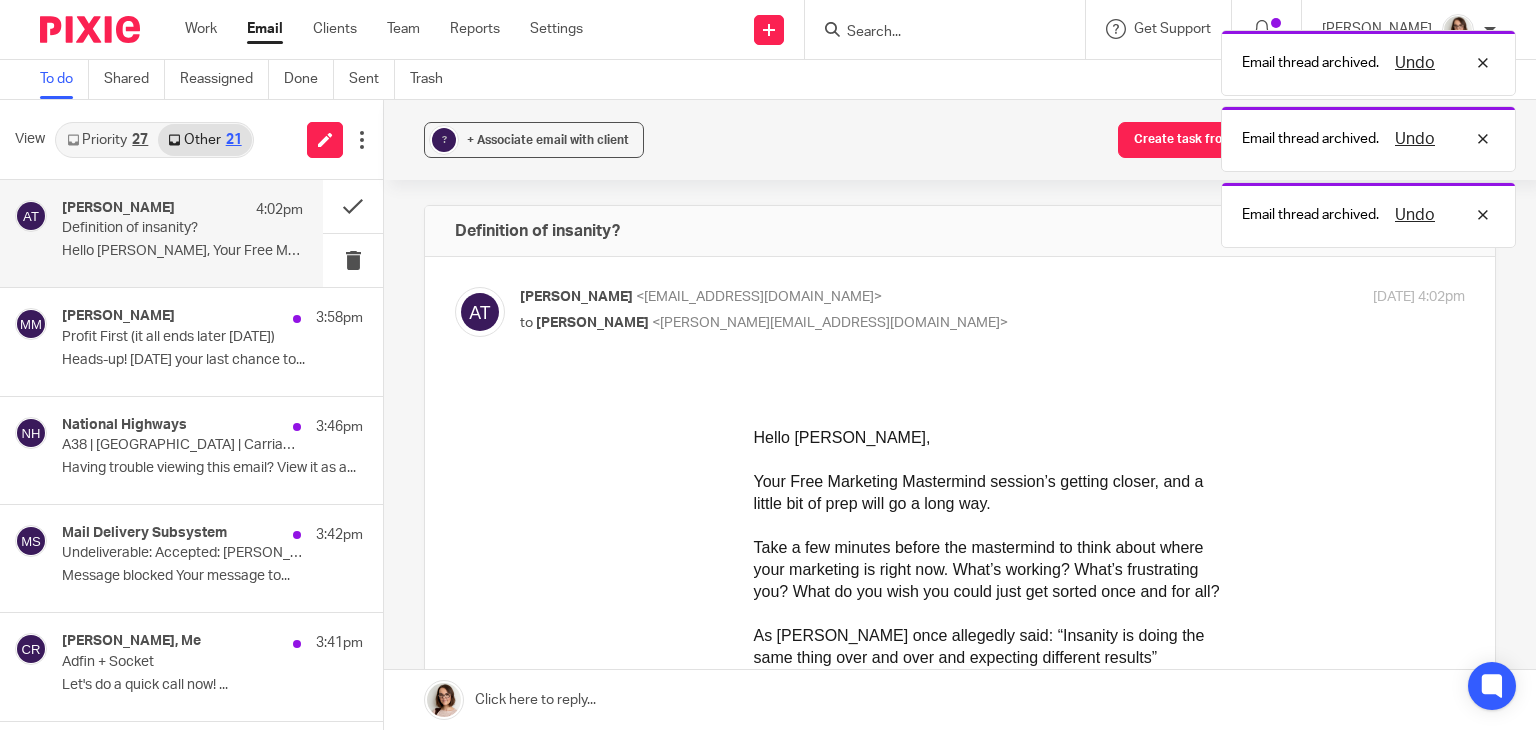 scroll, scrollTop: 0, scrollLeft: 0, axis: both 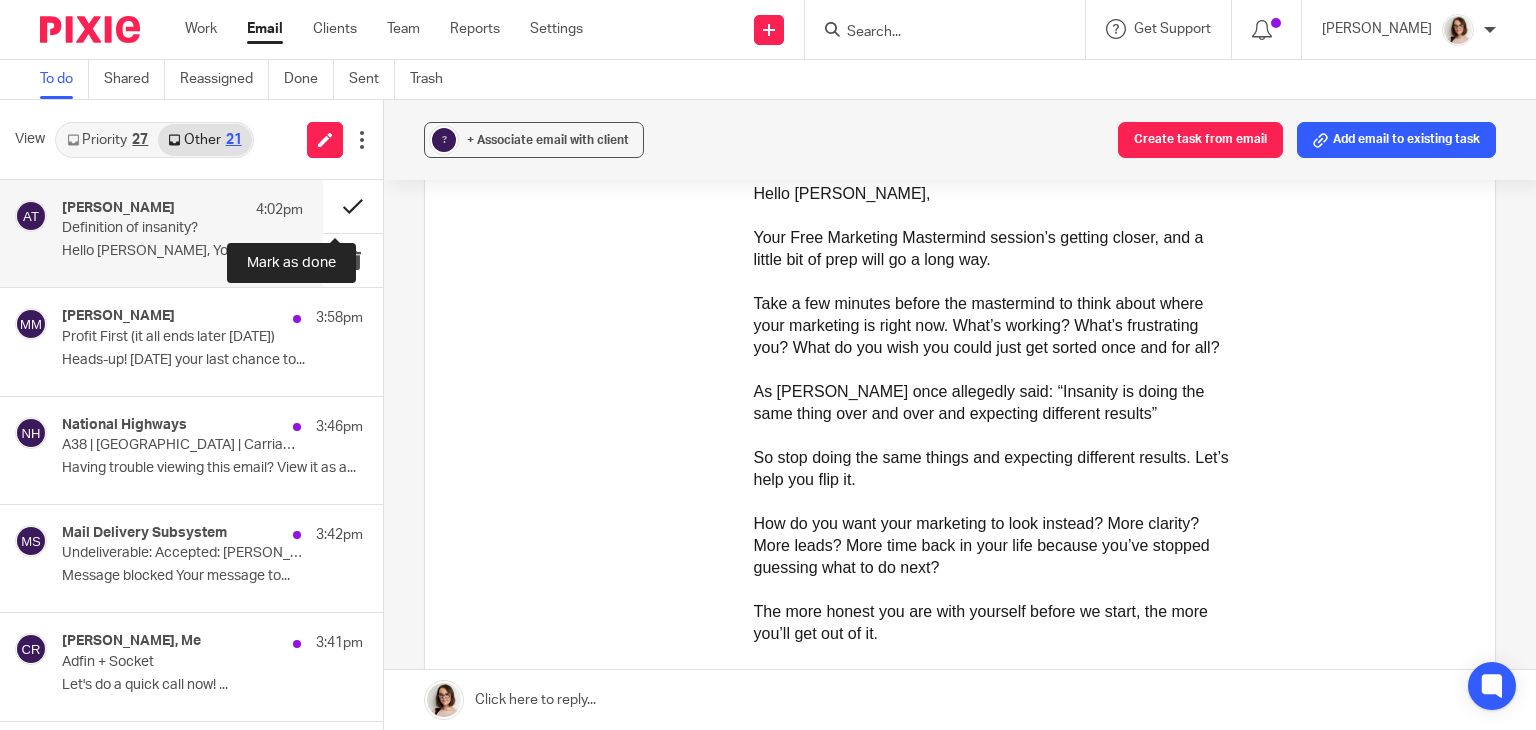 click at bounding box center [353, 206] 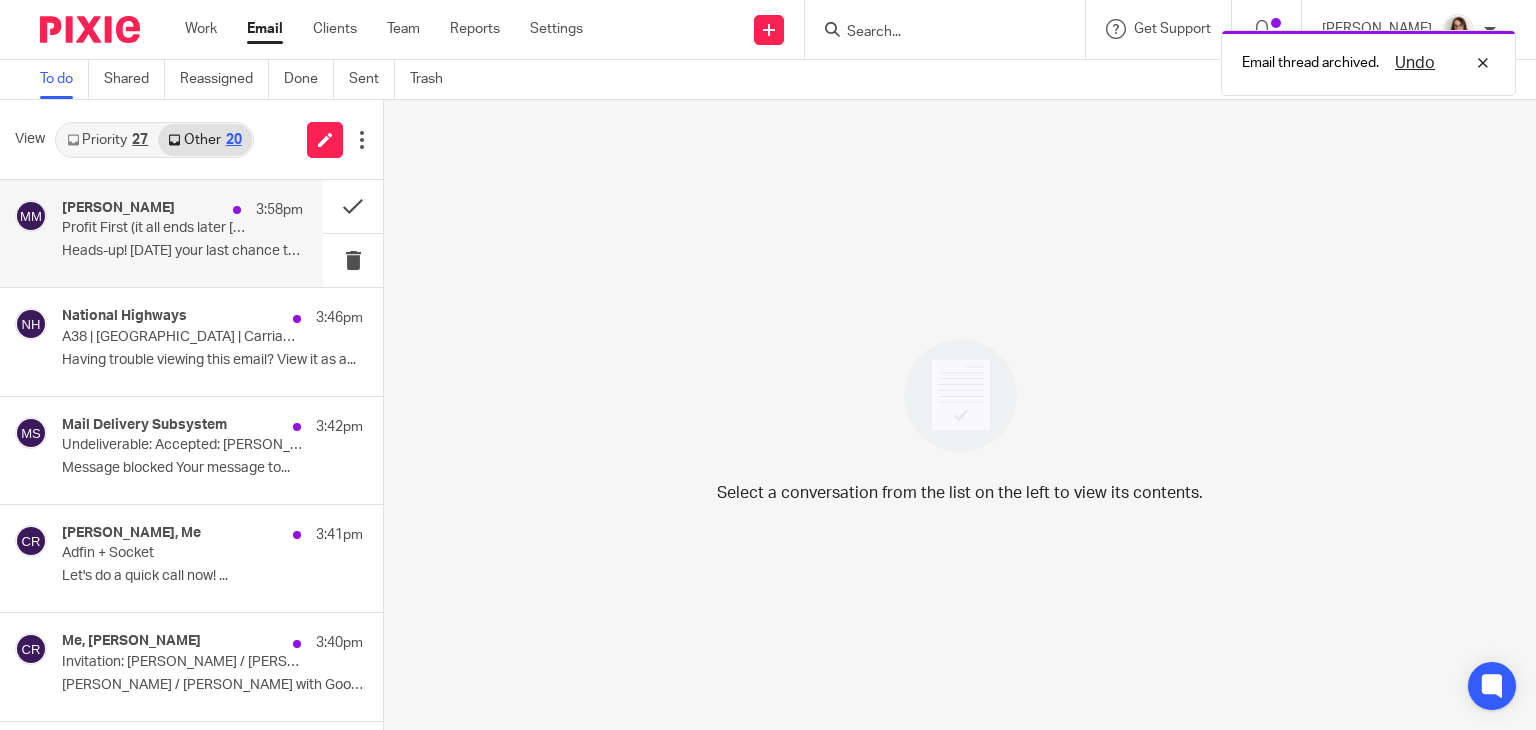 click on "Profit First (it all ends later today)" at bounding box center (158, 228) 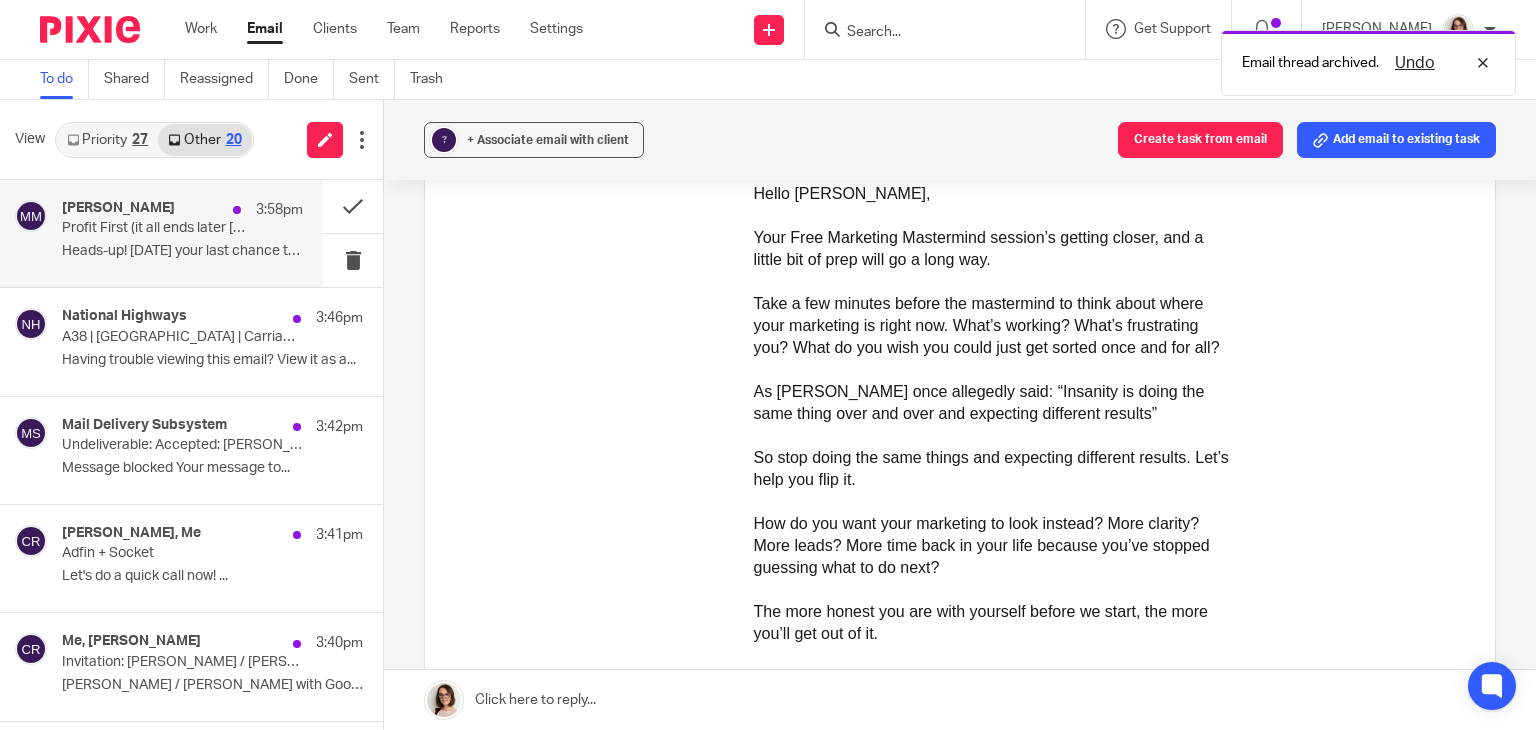 scroll, scrollTop: 0, scrollLeft: 0, axis: both 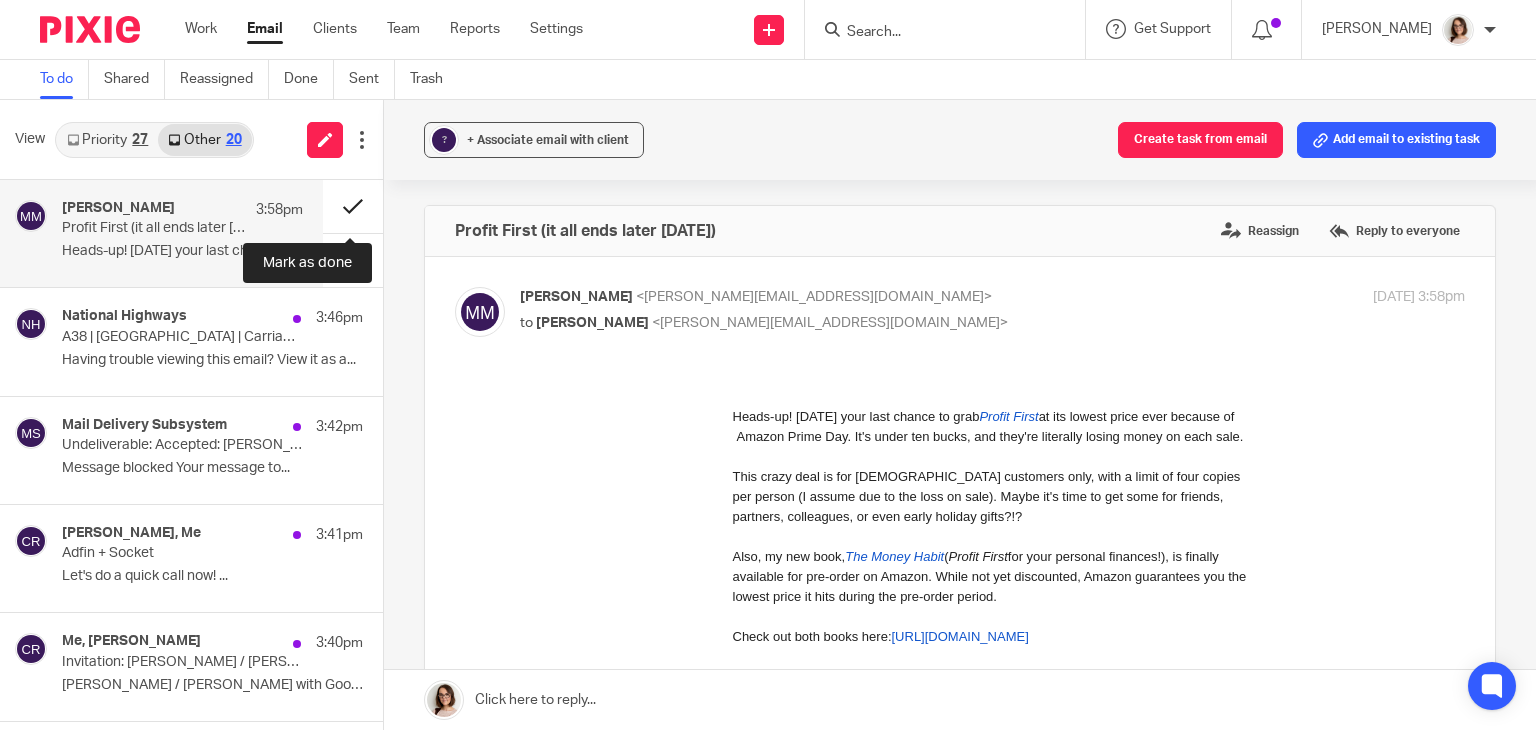 click at bounding box center (353, 206) 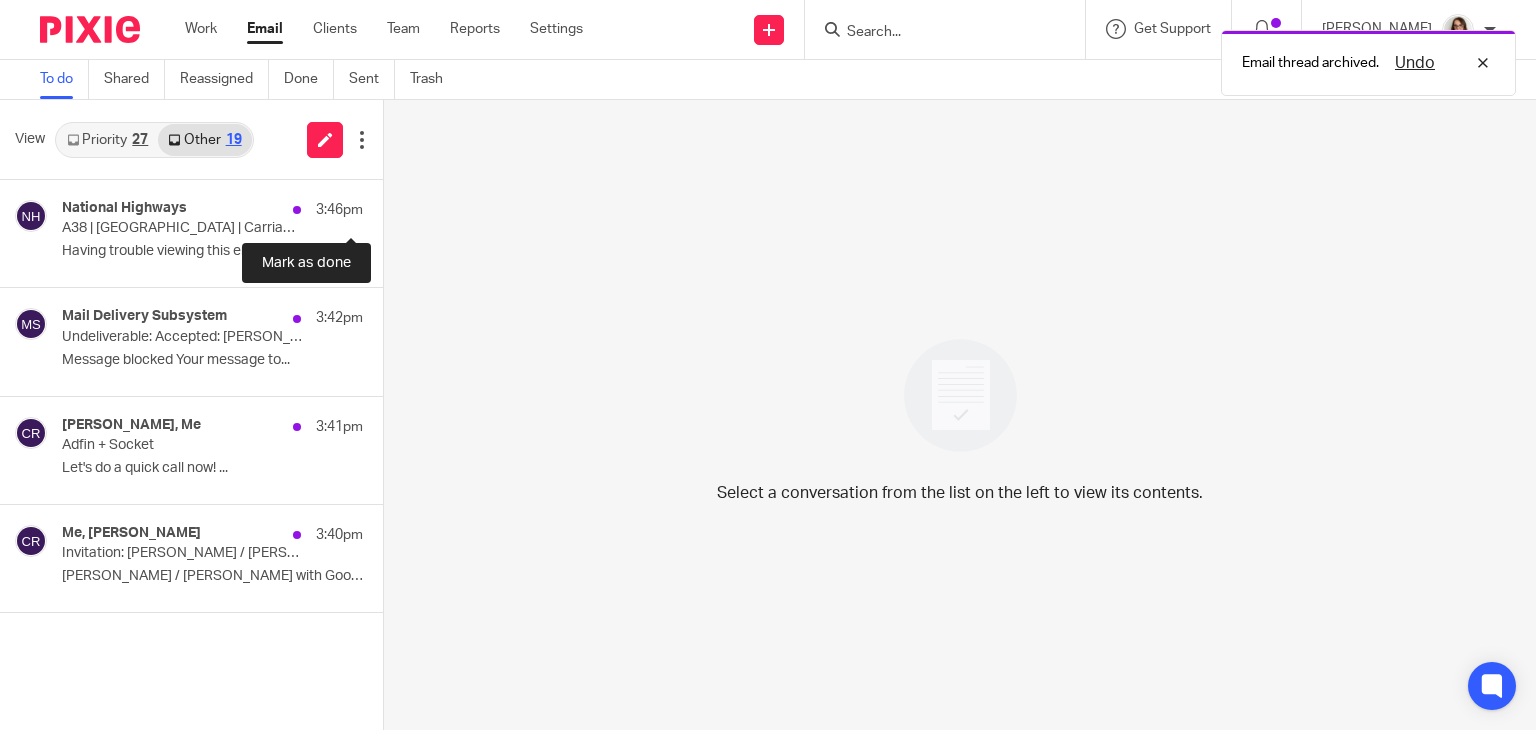 click at bounding box center [391, 206] 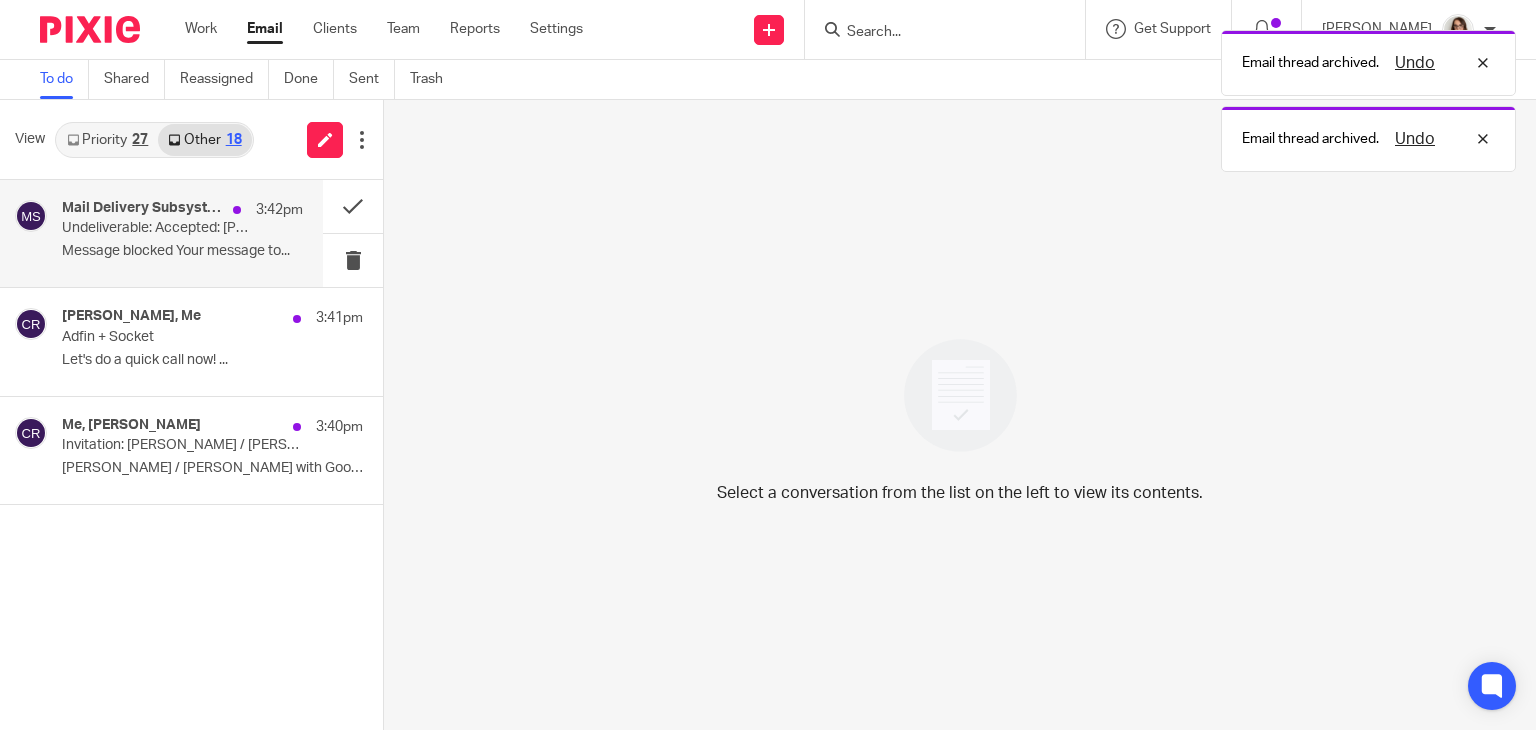 click on "Mail Delivery Subsystem
3:42pm   Undeliverable: Accepted: Caroline / Carlos @ Fri Jul 11, 2025 3:30pm - 3:45pm (GMT+1) (carlos@adfin.com)   Message blocked Your message to..." at bounding box center (182, 233) 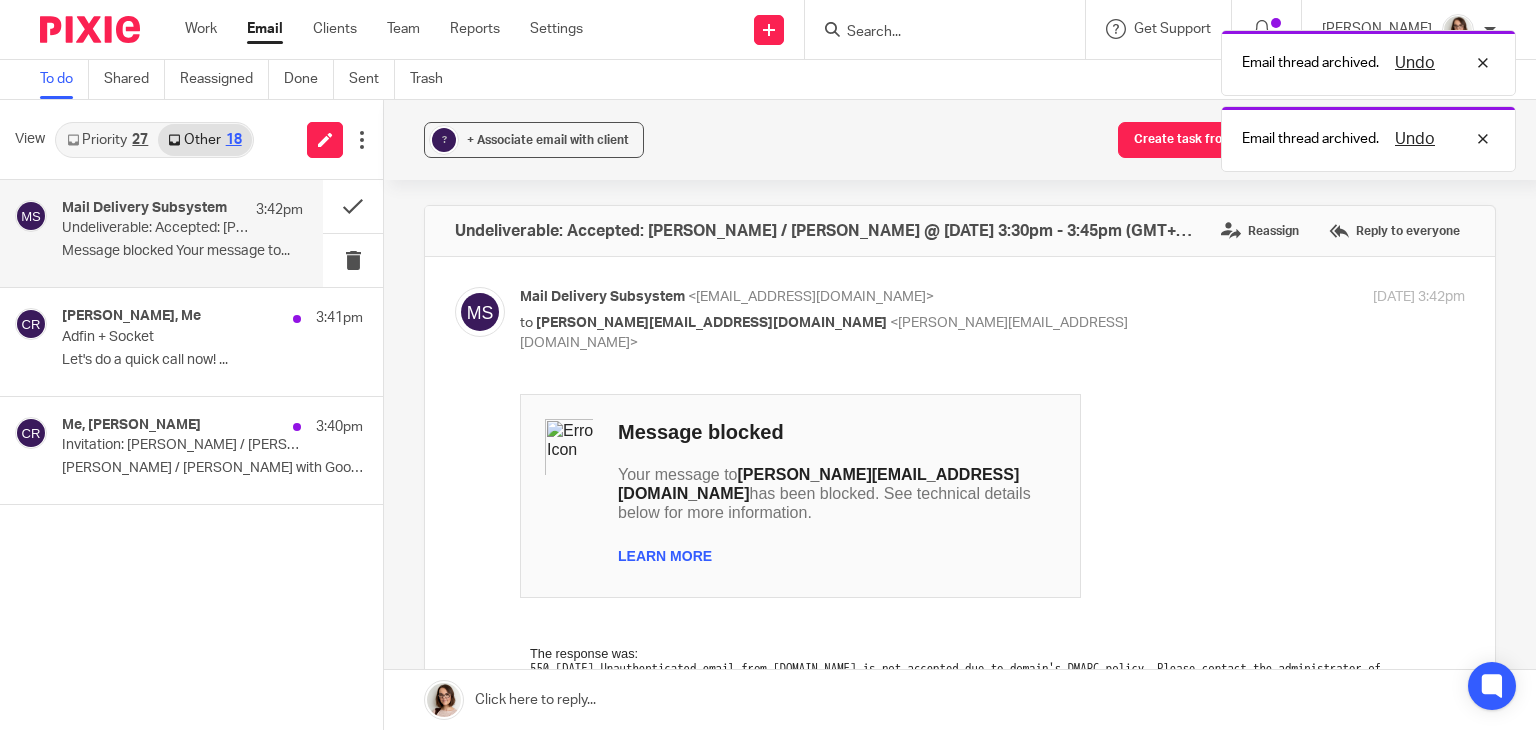 scroll, scrollTop: 0, scrollLeft: 0, axis: both 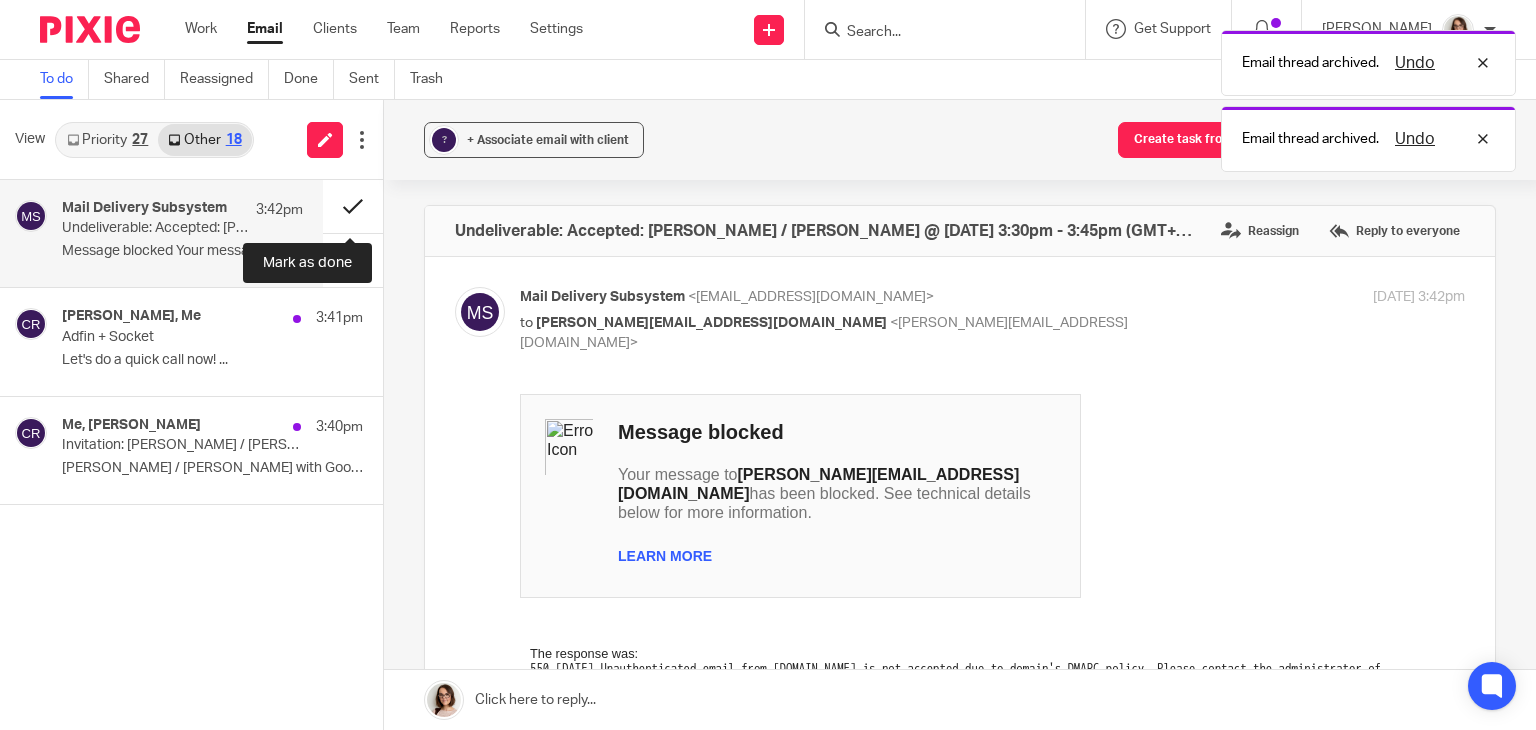 click at bounding box center (353, 206) 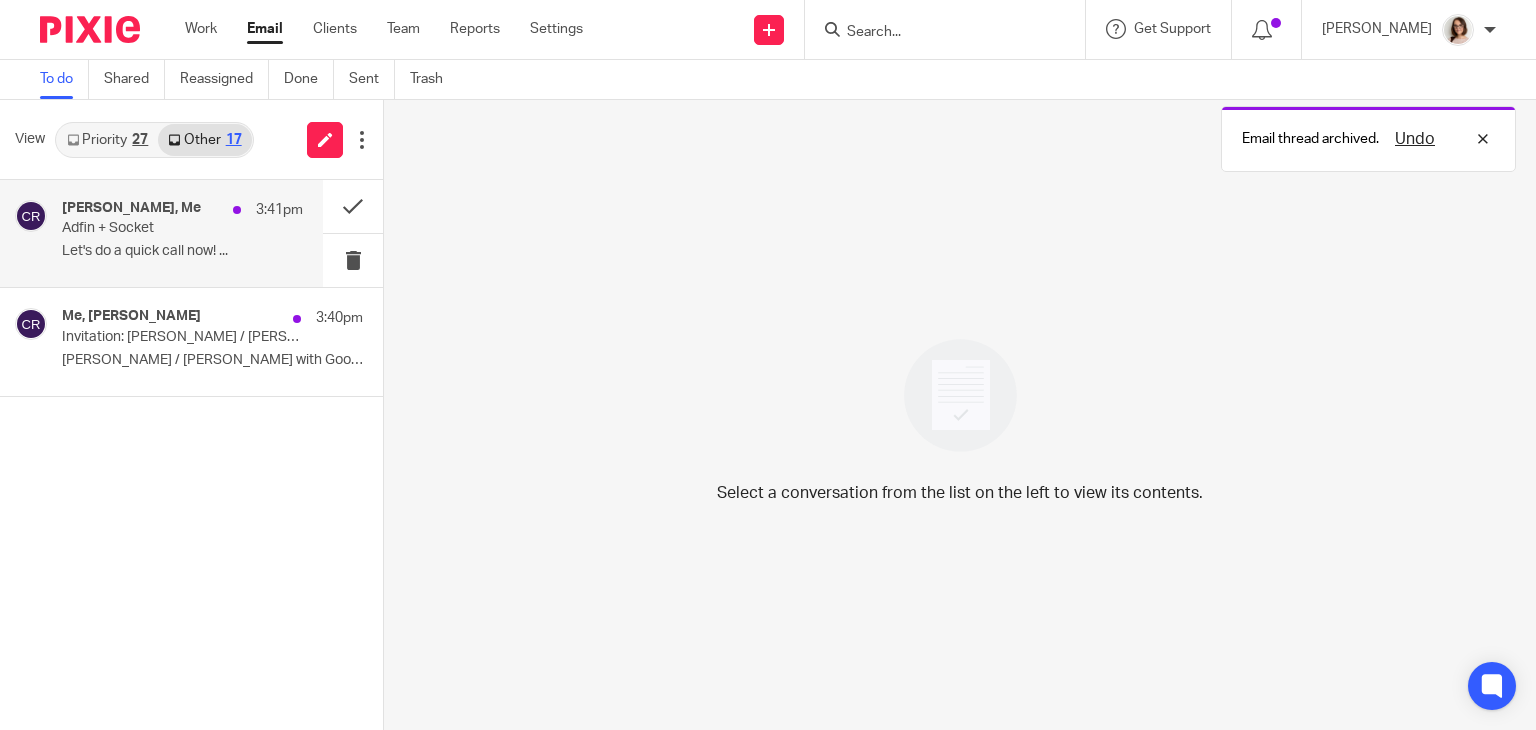 click on "Let's do a quick call now! ..." at bounding box center [182, 251] 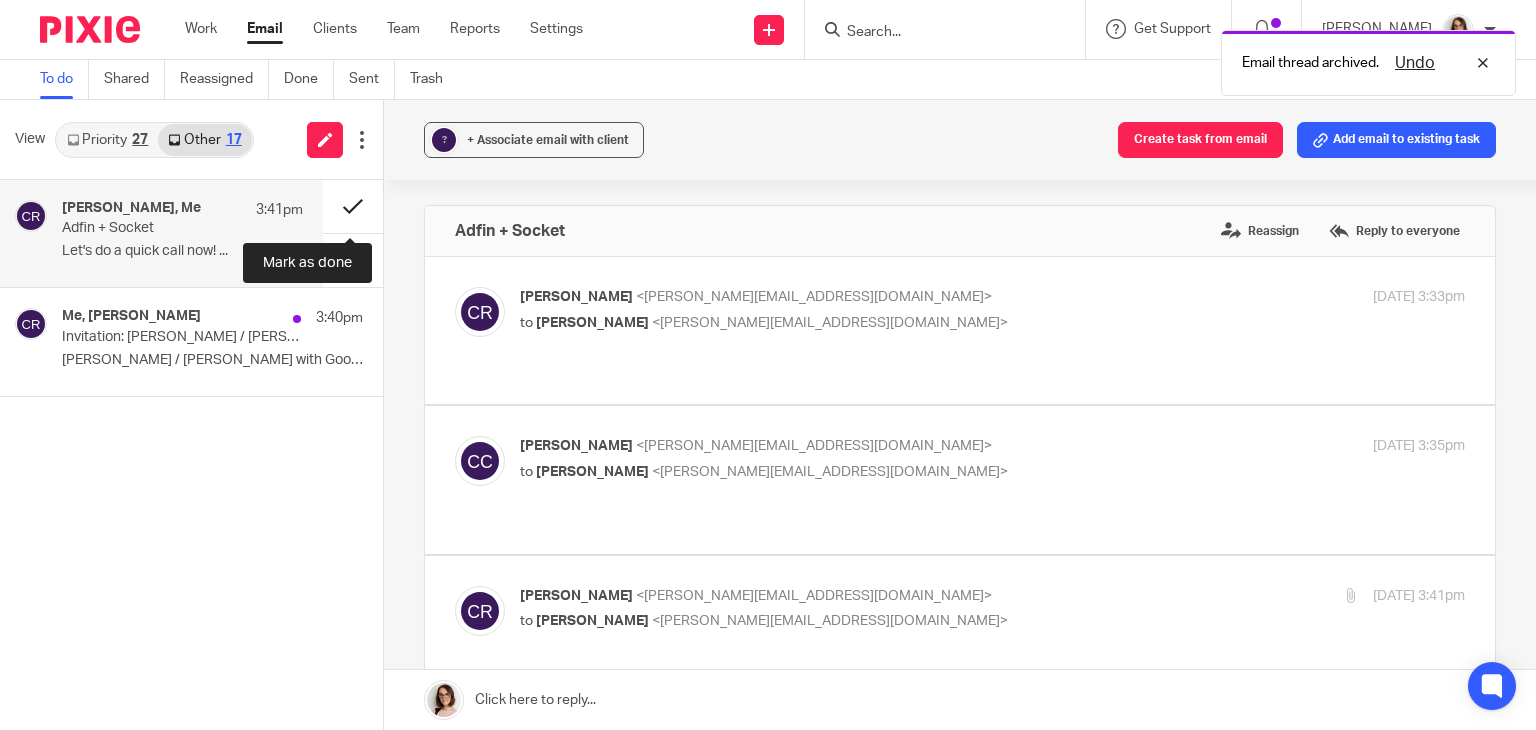 scroll, scrollTop: 0, scrollLeft: 0, axis: both 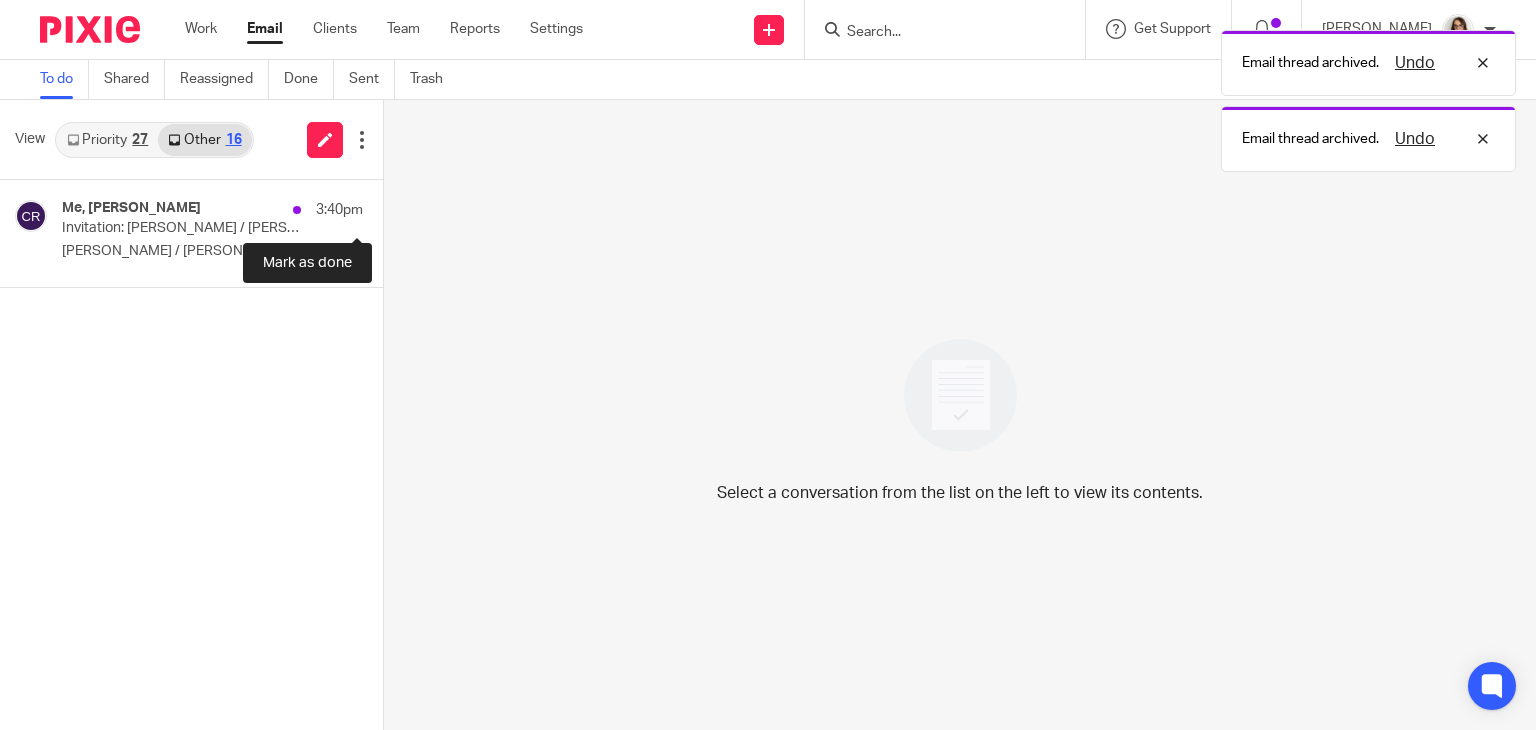 click at bounding box center [391, 206] 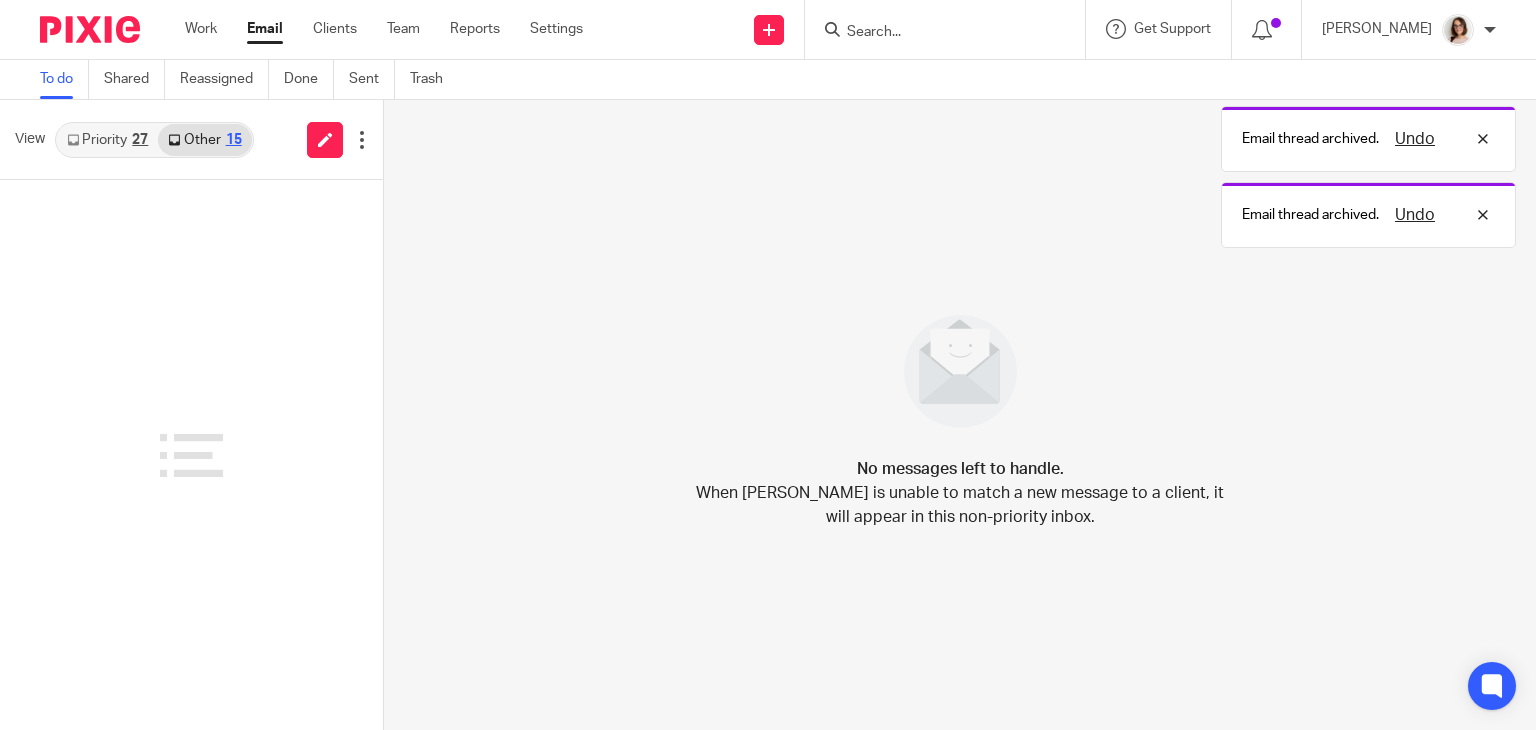 click on "Email" at bounding box center [265, 29] 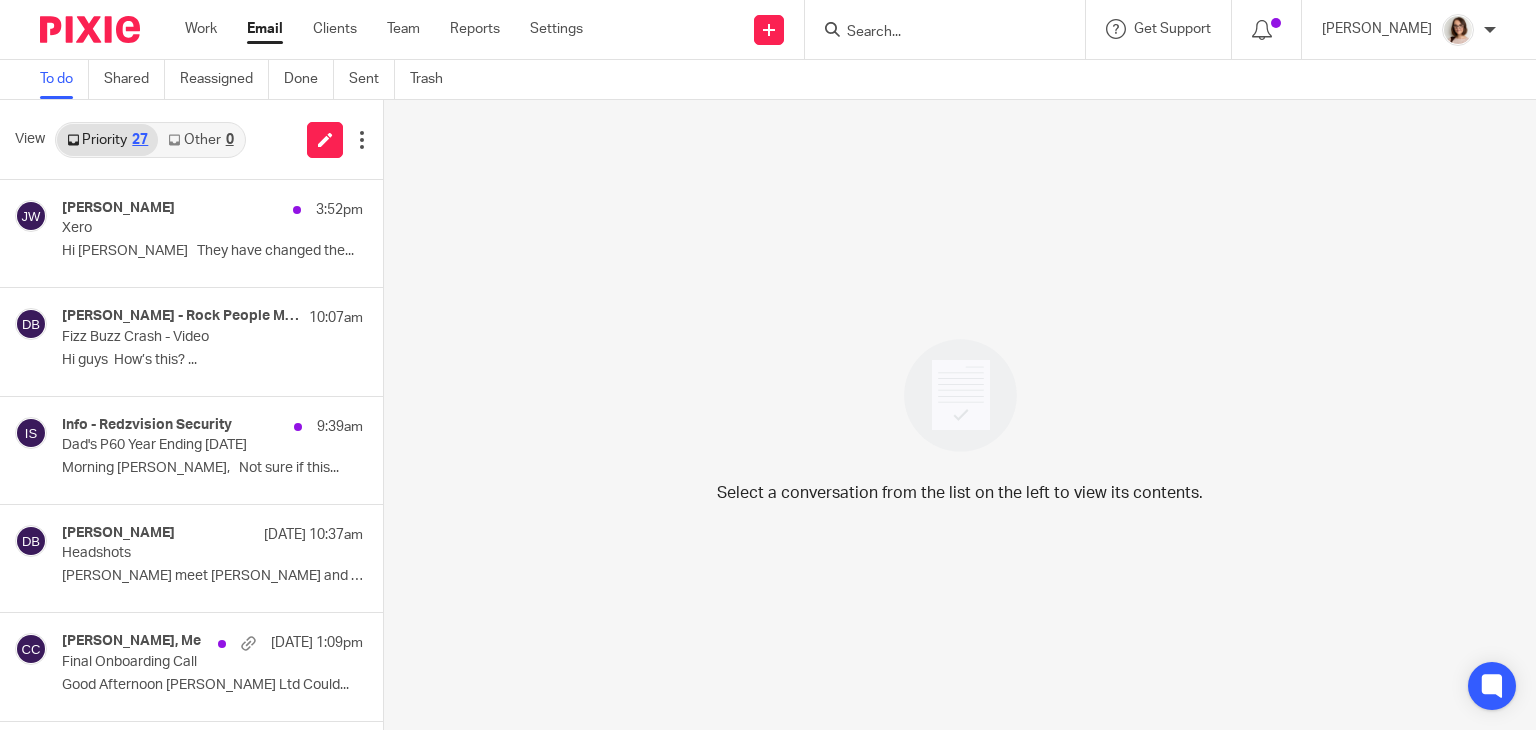 scroll, scrollTop: 0, scrollLeft: 0, axis: both 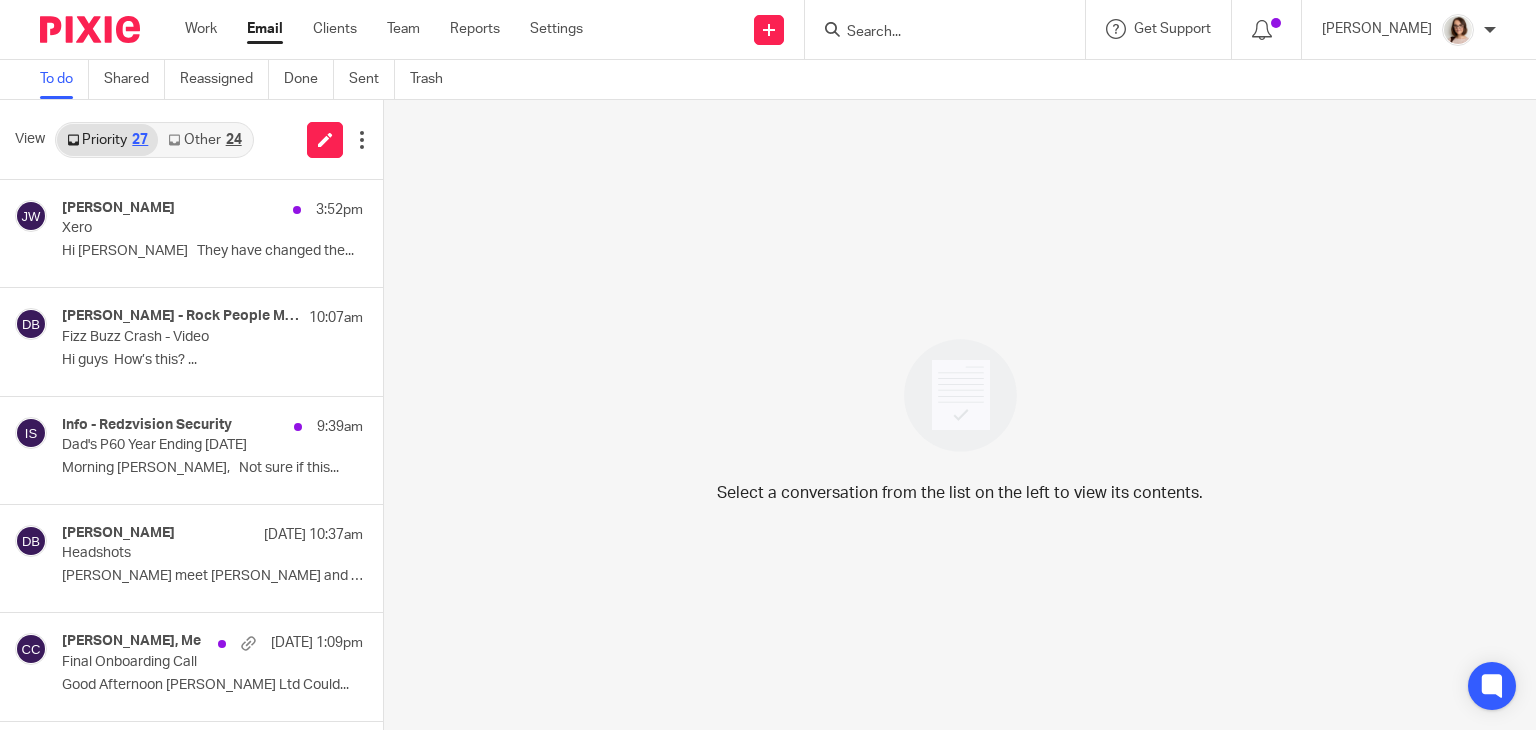 click on "Other
24" at bounding box center (204, 140) 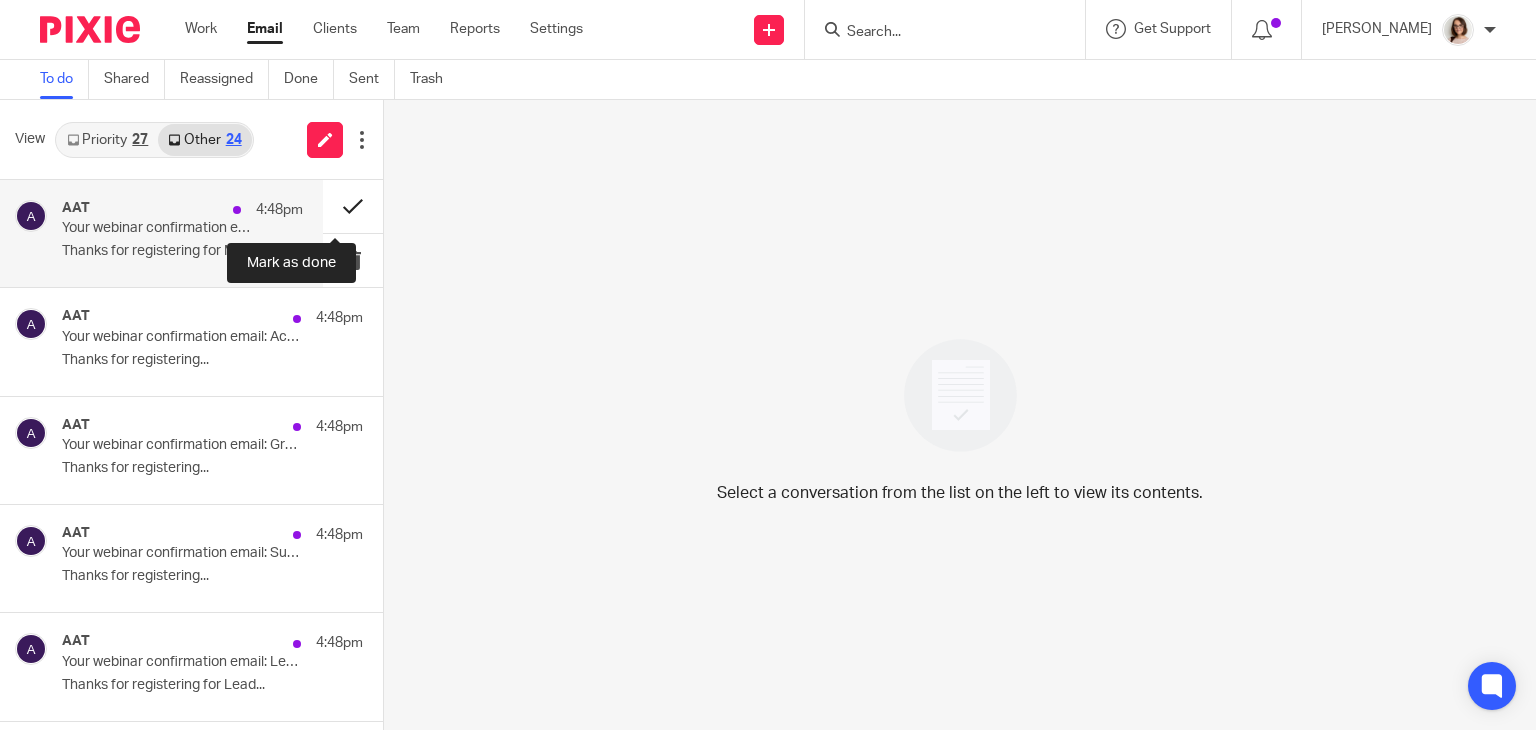 click at bounding box center (353, 206) 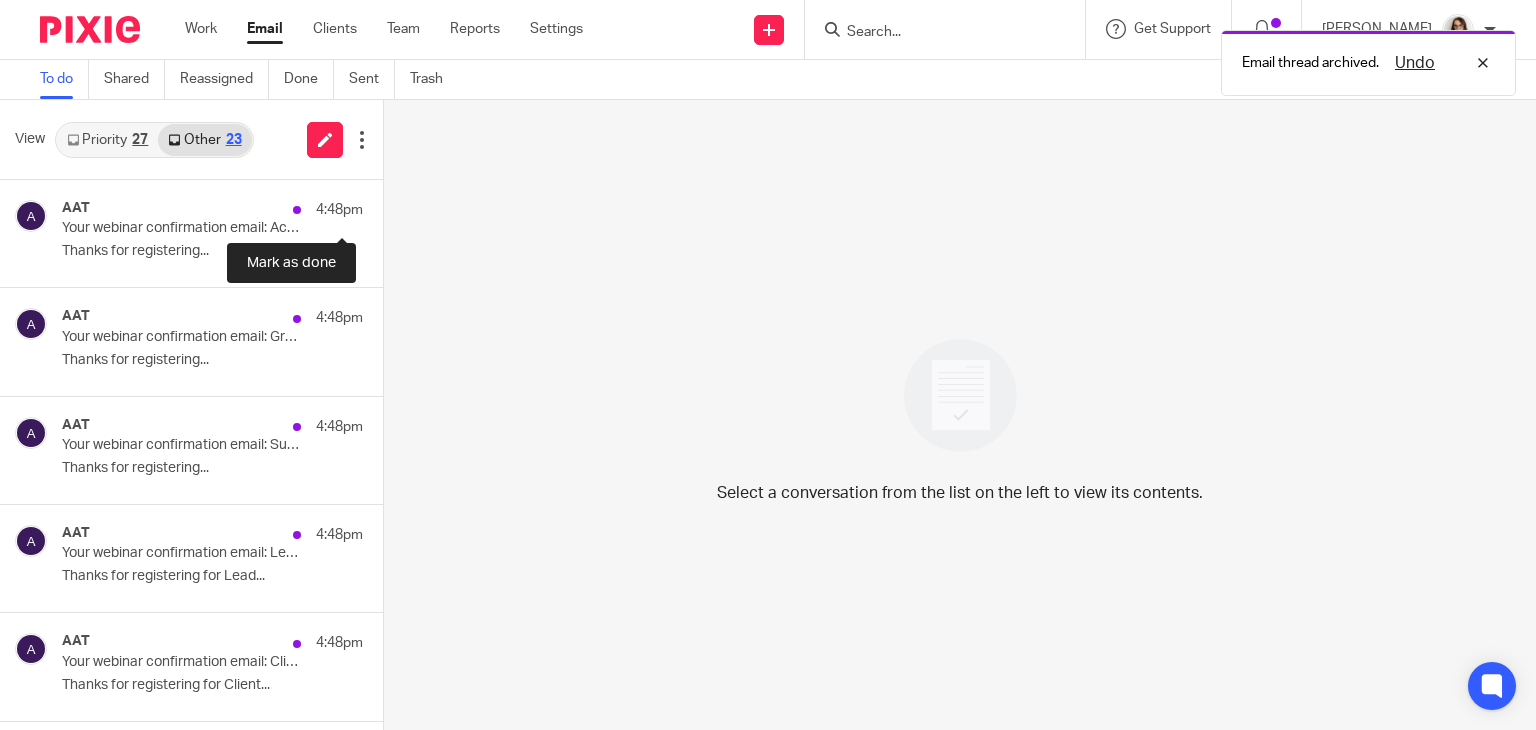 click at bounding box center [391, 206] 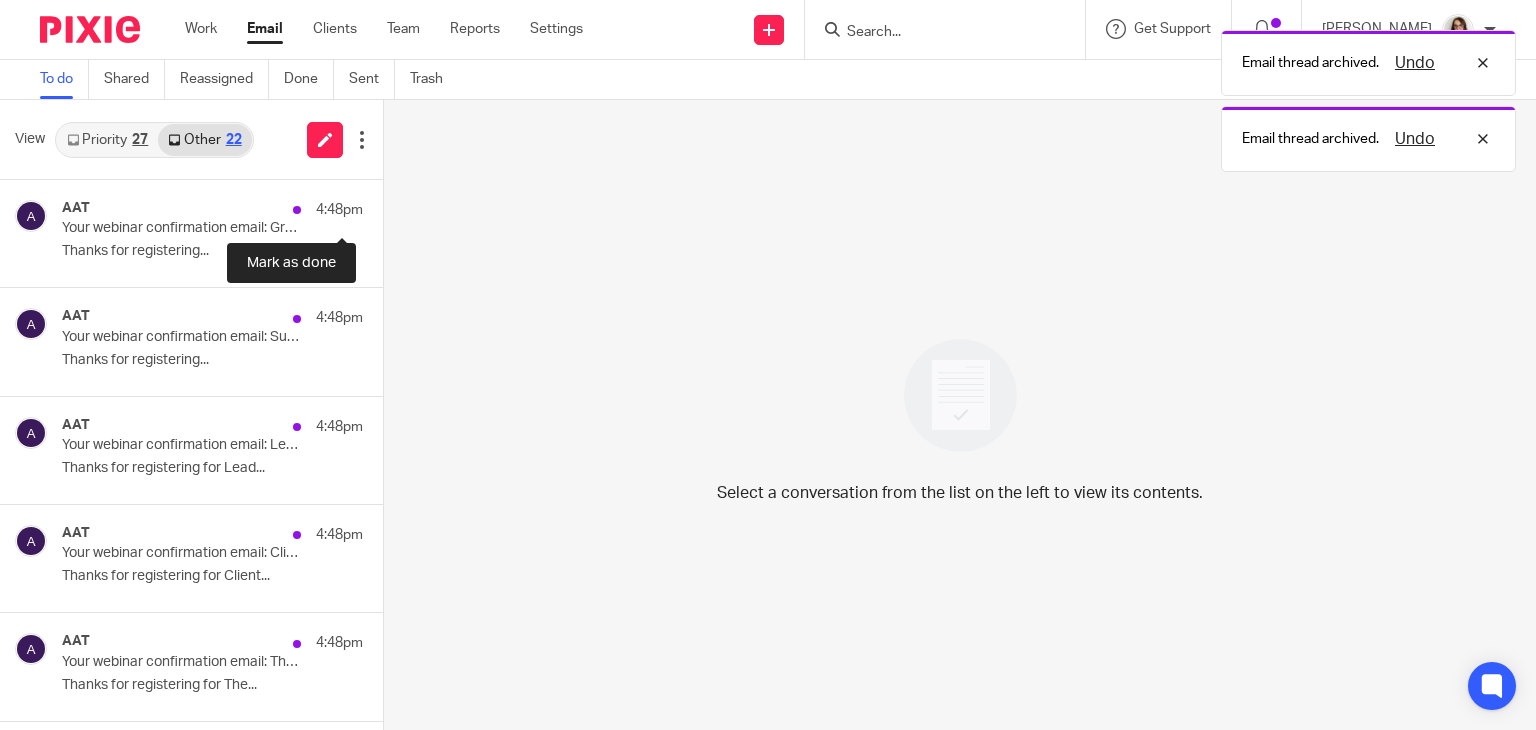 click at bounding box center (391, 206) 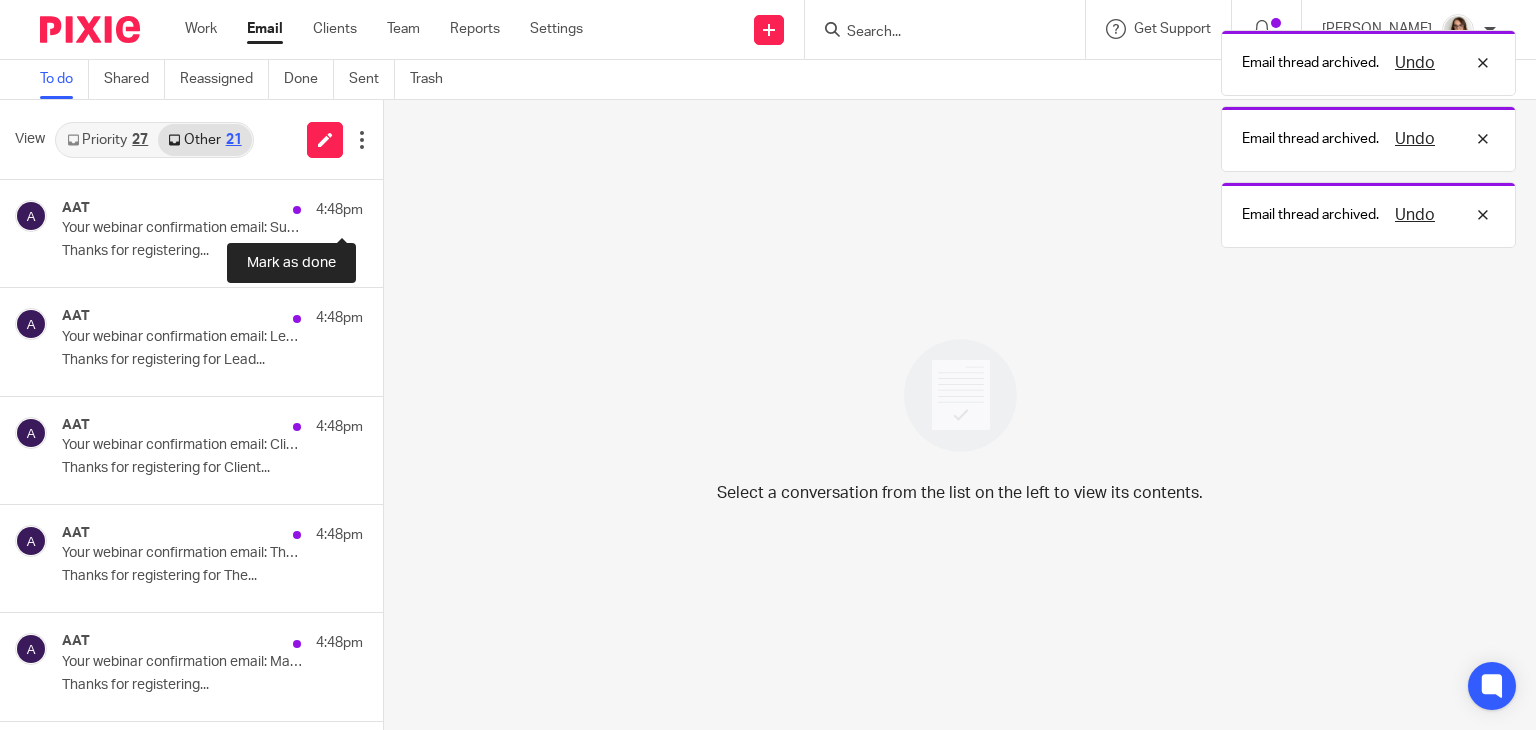 click at bounding box center [391, 206] 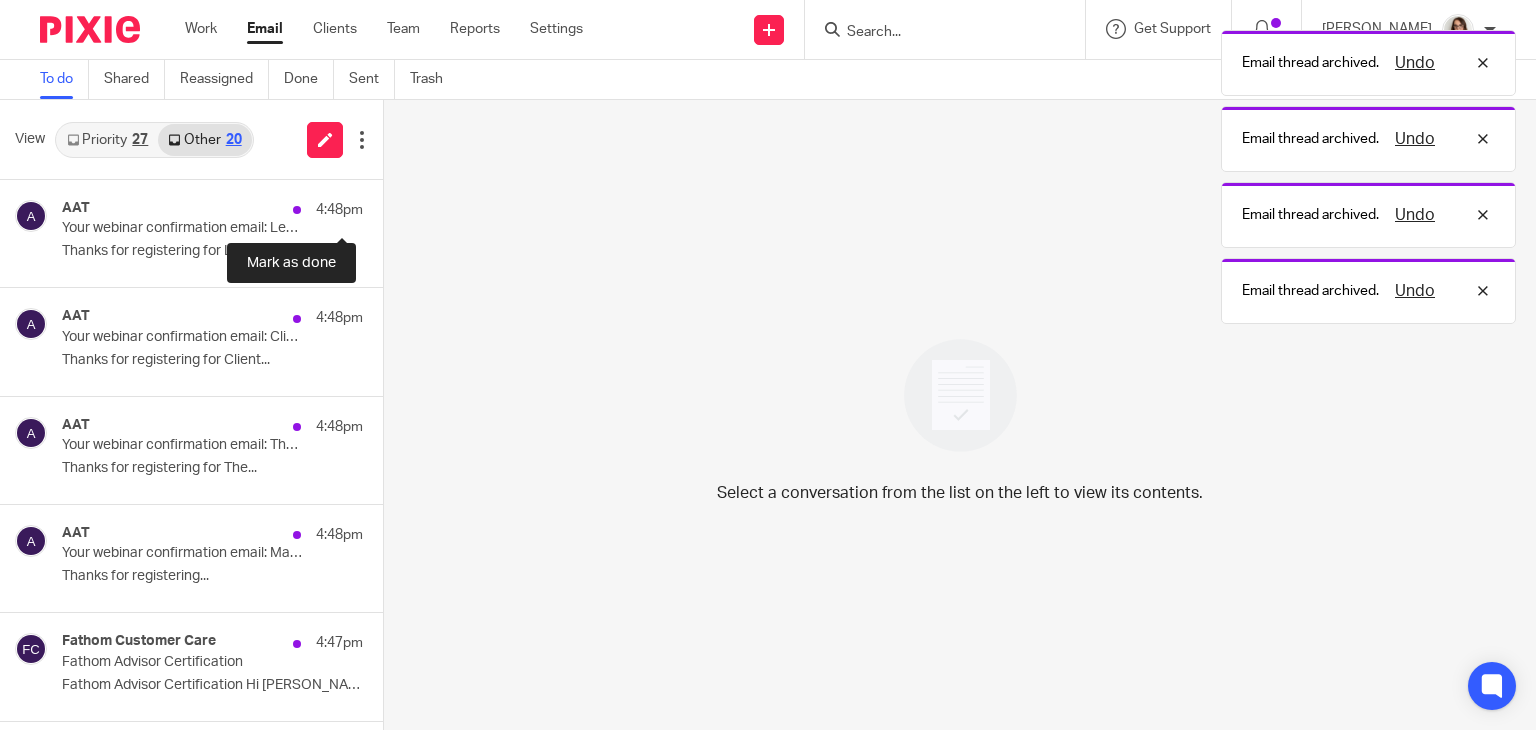 click at bounding box center (391, 206) 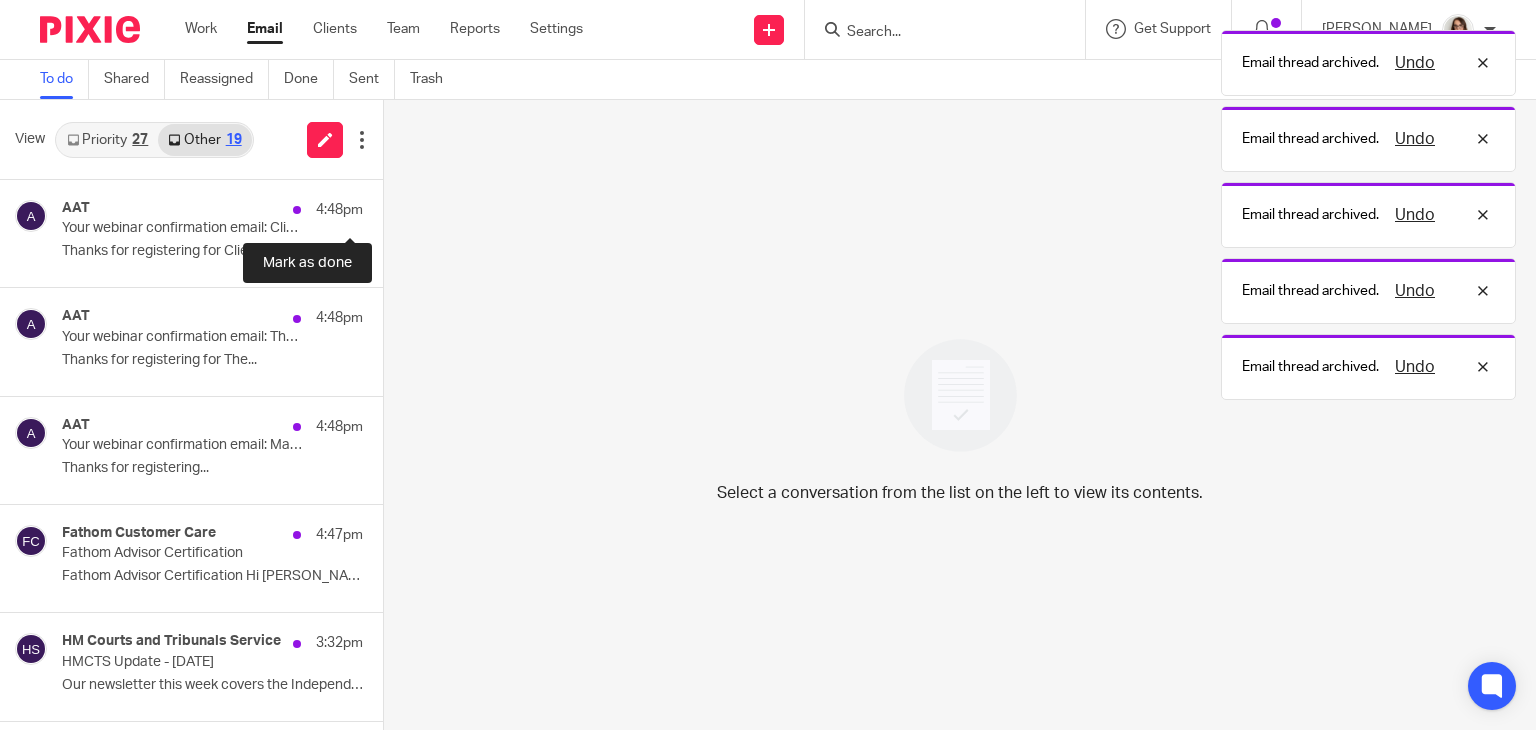 click at bounding box center (391, 206) 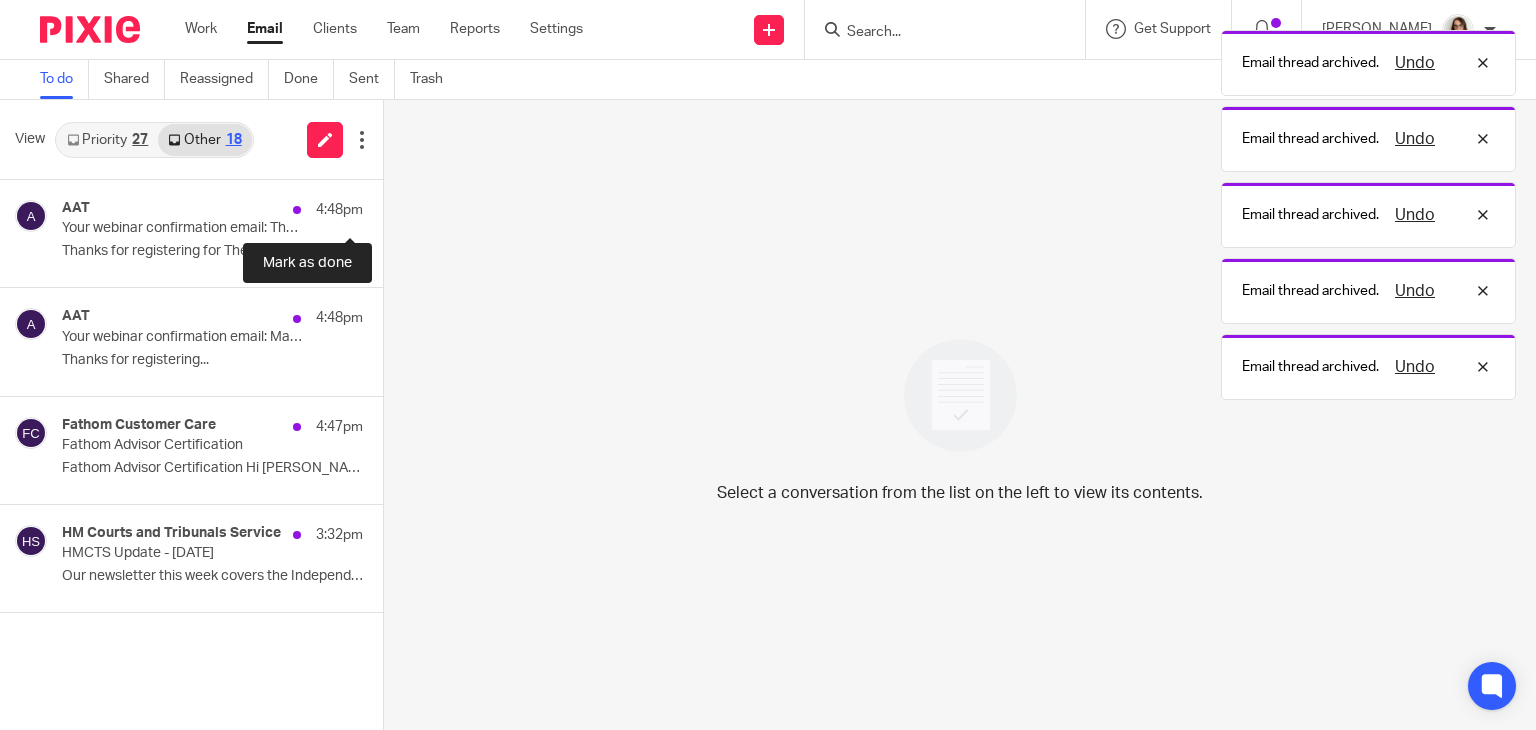 click at bounding box center (391, 206) 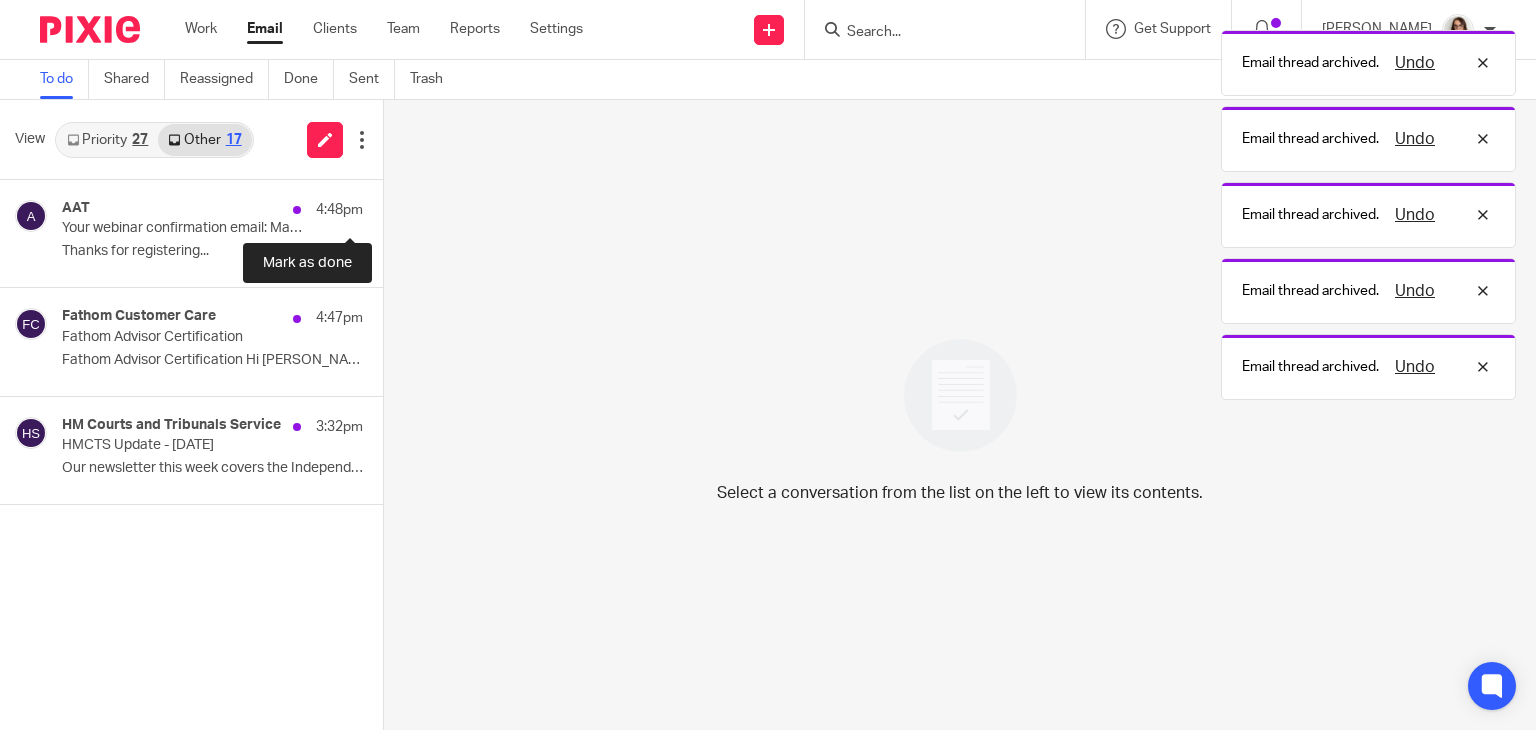 click at bounding box center (391, 206) 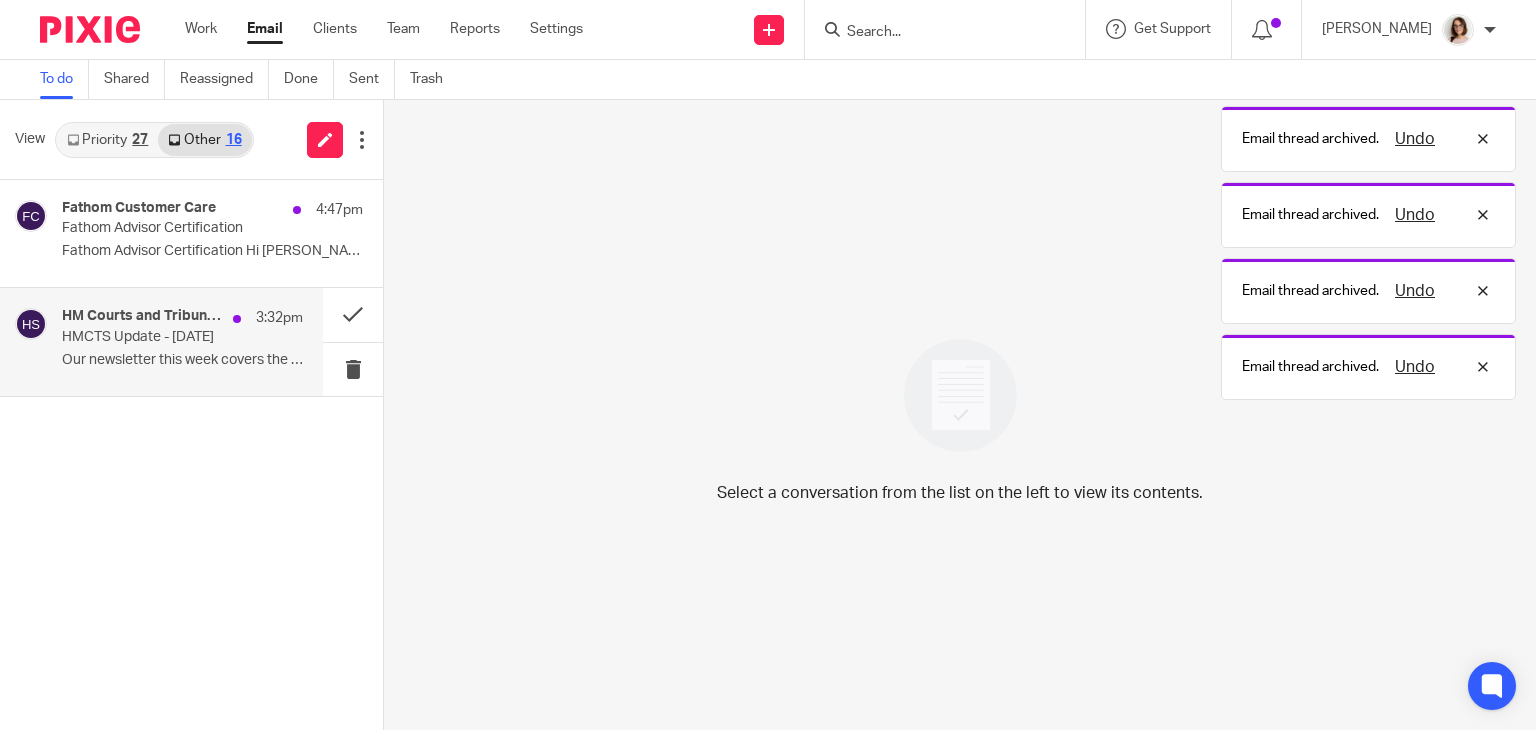 click on "HM Courts and Tribunals Service
3:32pm   HMCTS Update - Friday 11 July 2025   Our newsletter this week covers the Independent..." at bounding box center (182, 341) 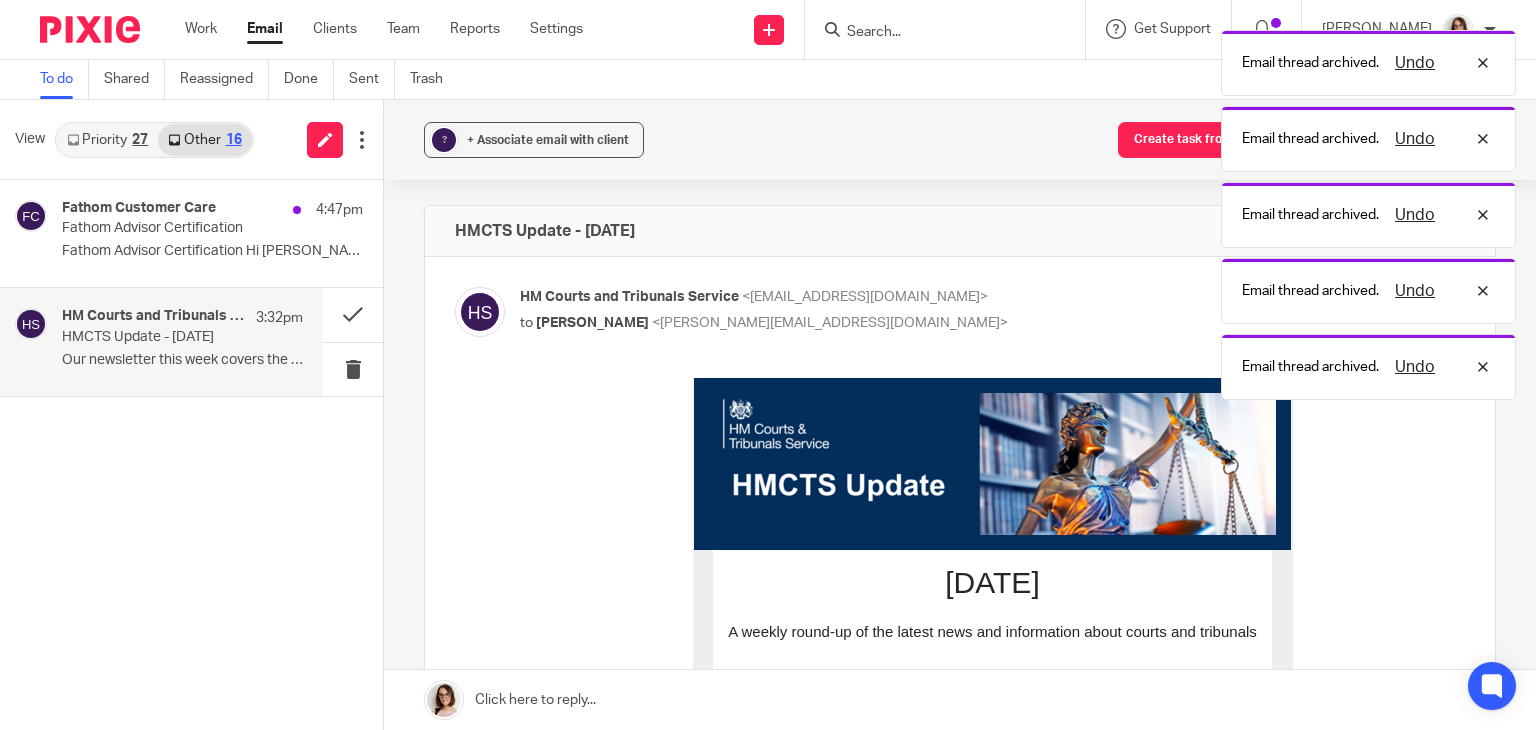 scroll, scrollTop: 0, scrollLeft: 0, axis: both 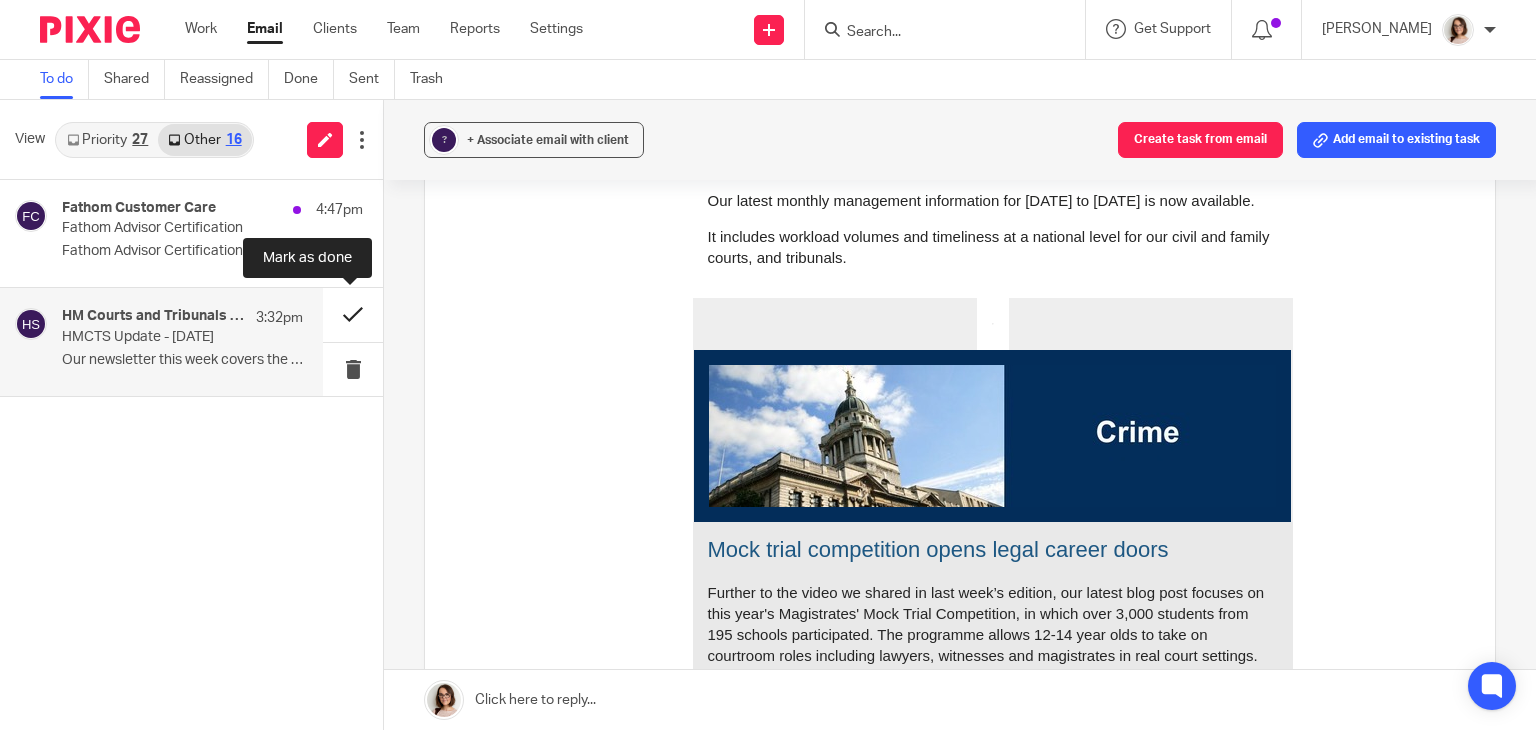 click at bounding box center (353, 314) 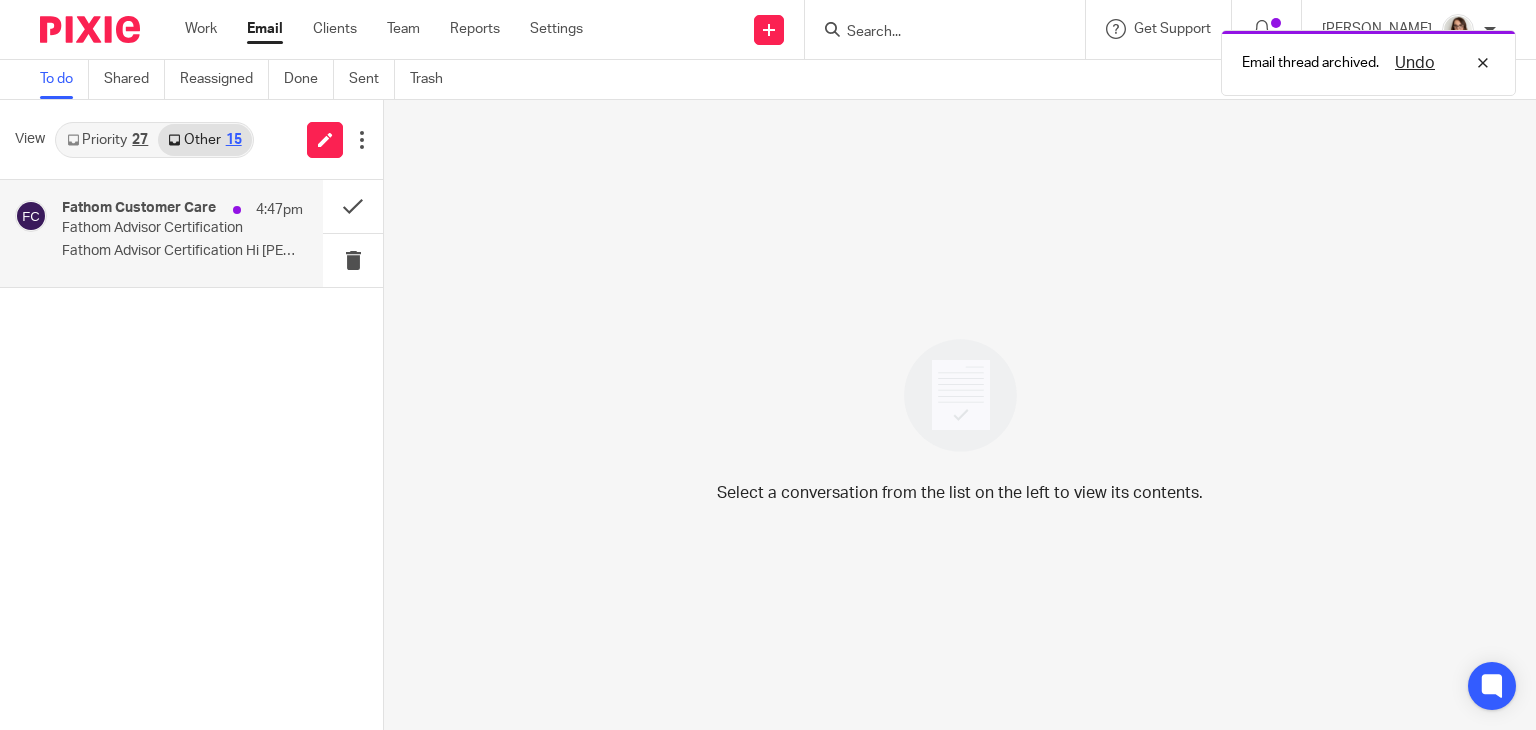 click on "4:47pm" at bounding box center [263, 210] 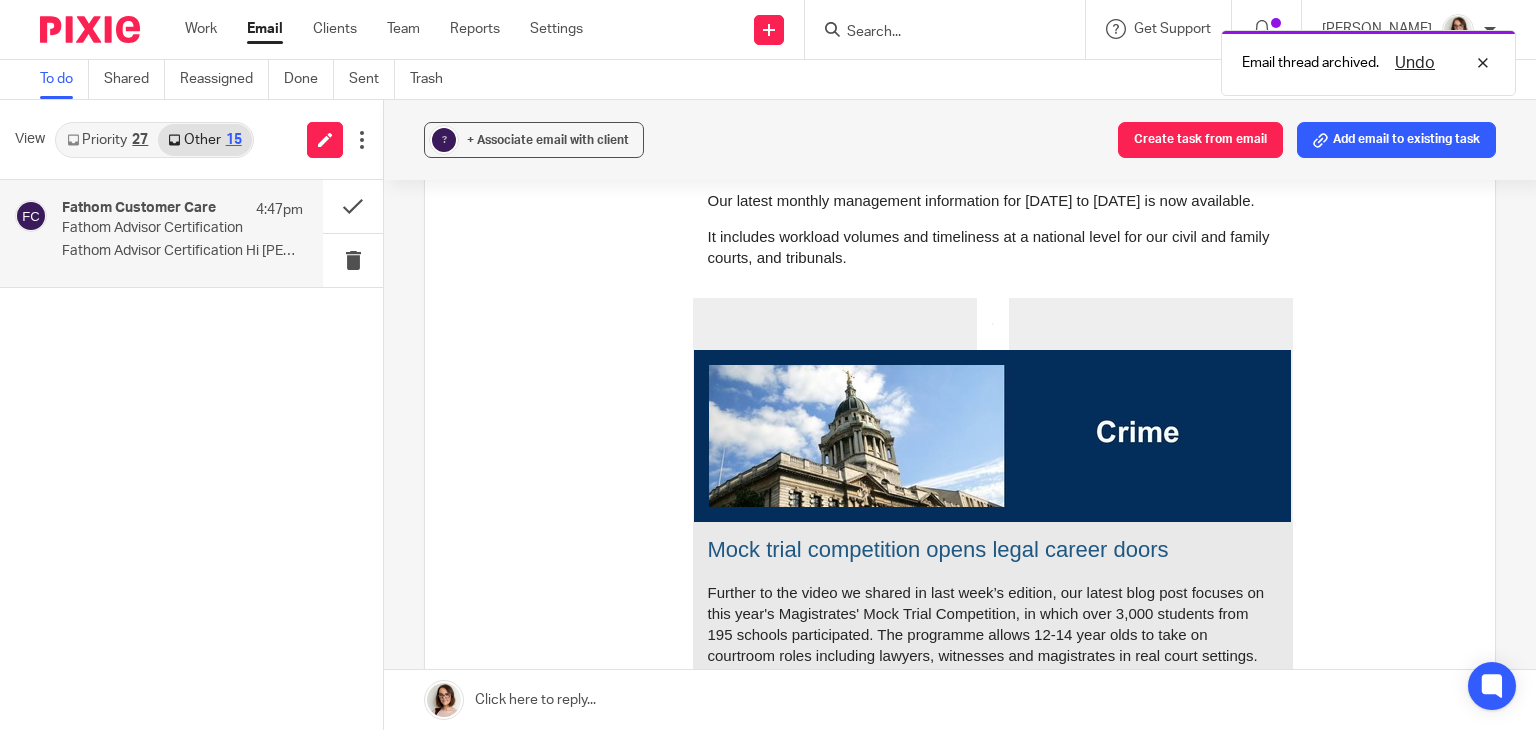 scroll, scrollTop: 0, scrollLeft: 0, axis: both 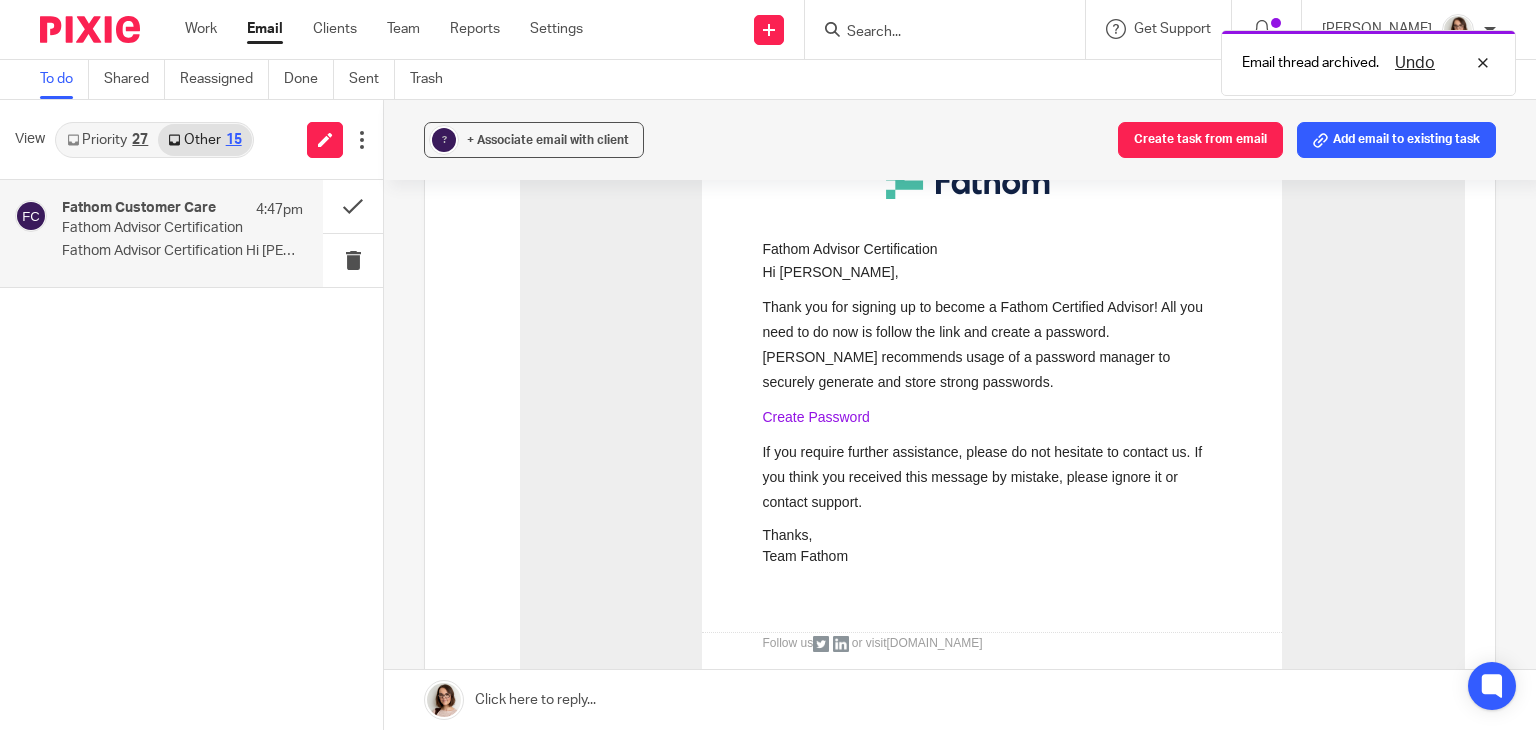 click on "Create Password" at bounding box center (815, 417) 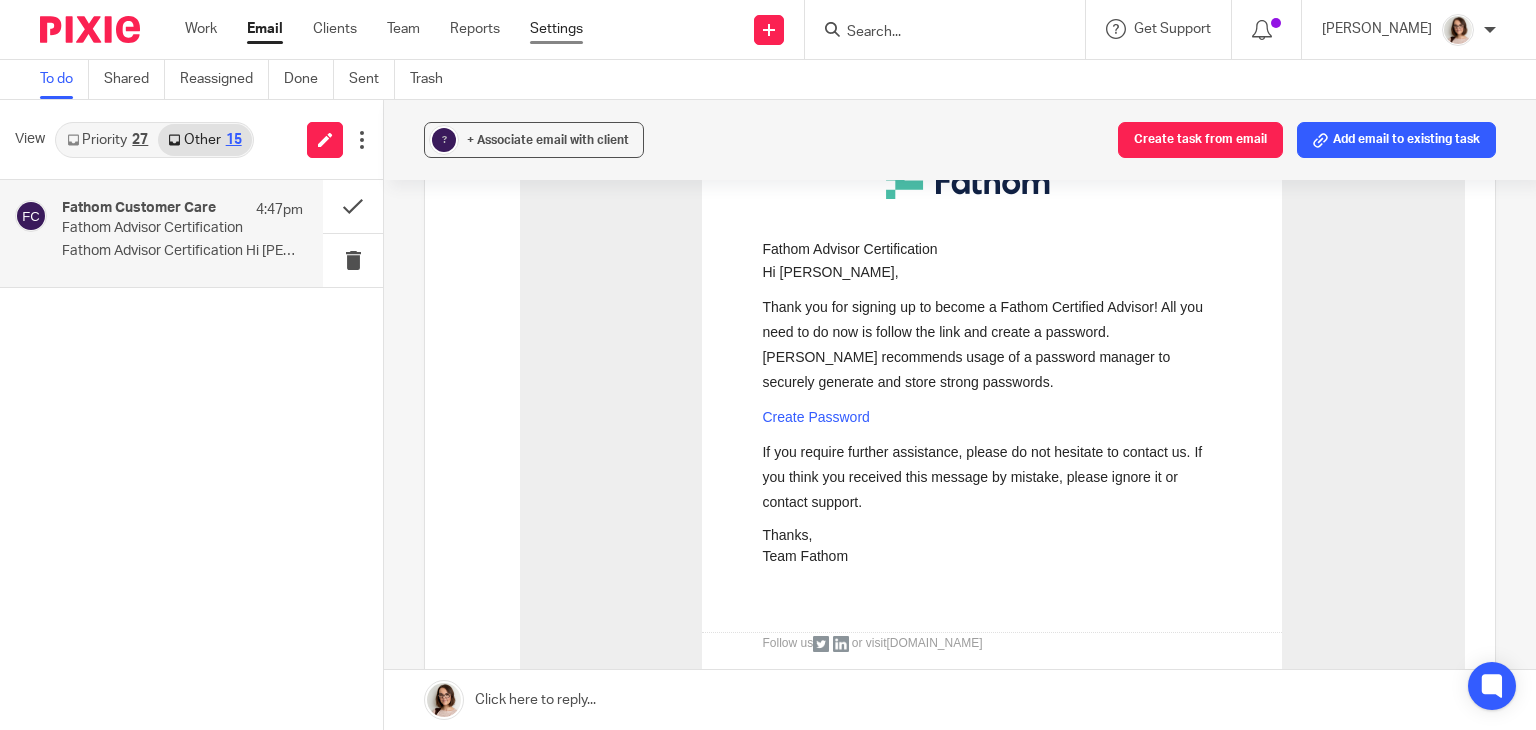 click on "Settings" at bounding box center (556, 29) 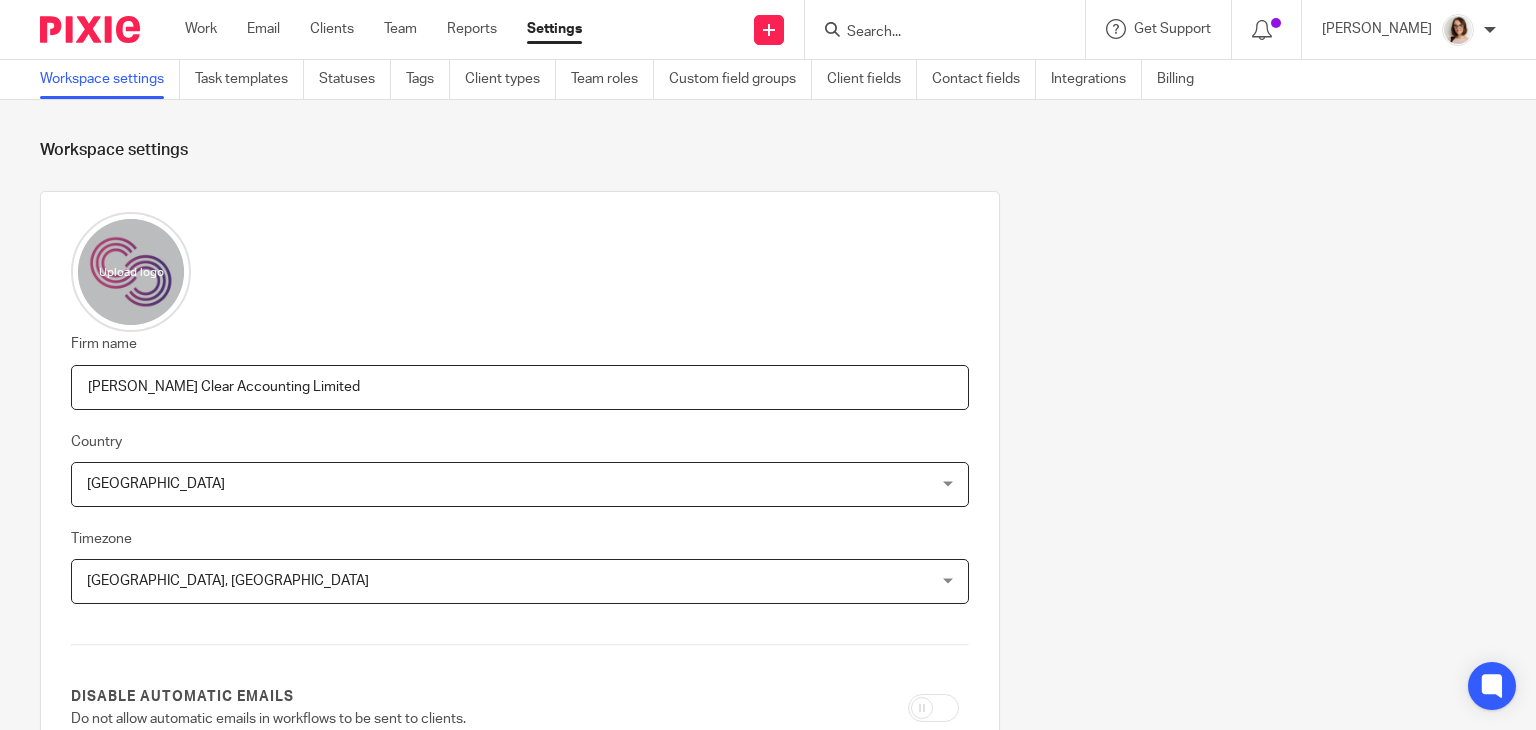scroll, scrollTop: 0, scrollLeft: 0, axis: both 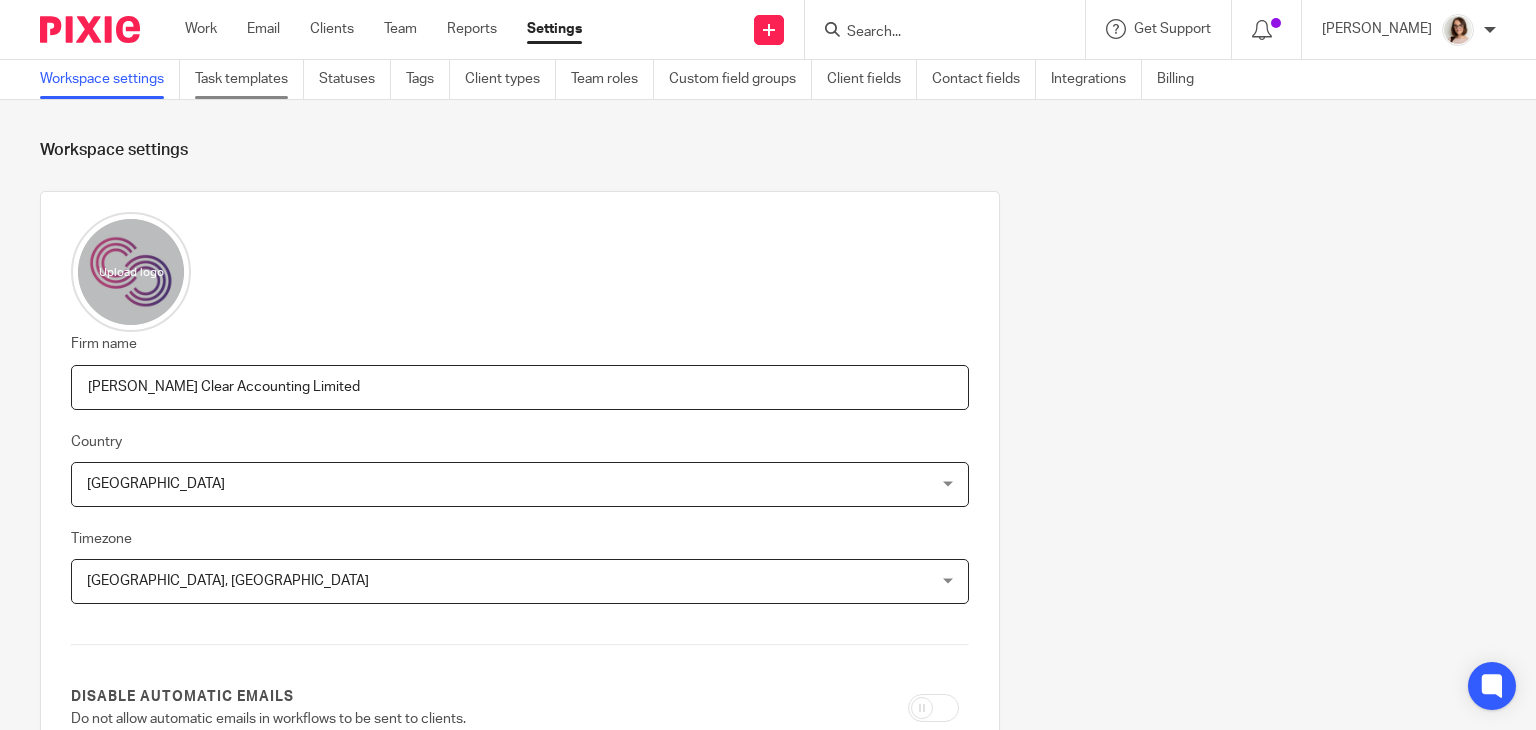 click on "Task templates" at bounding box center (249, 79) 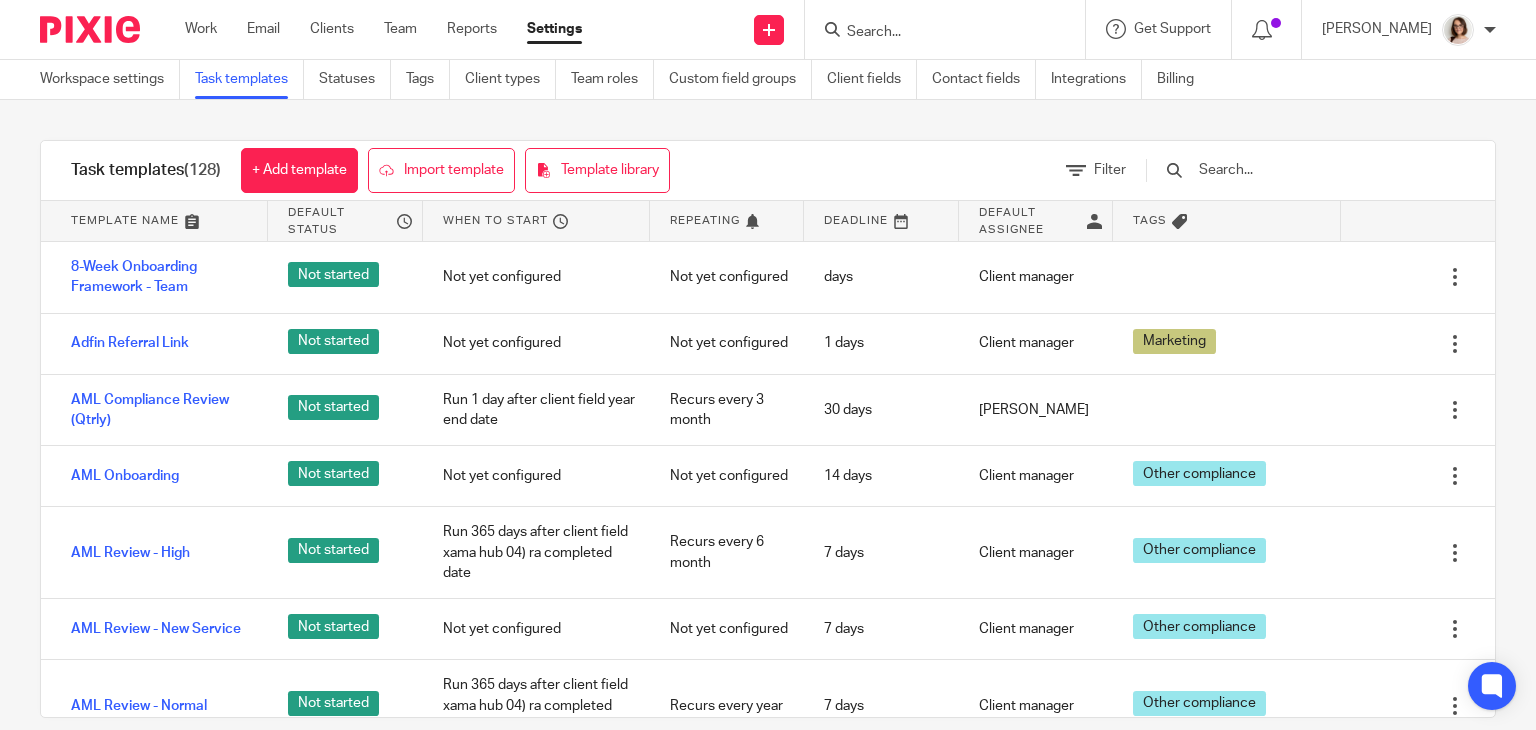 scroll, scrollTop: 0, scrollLeft: 0, axis: both 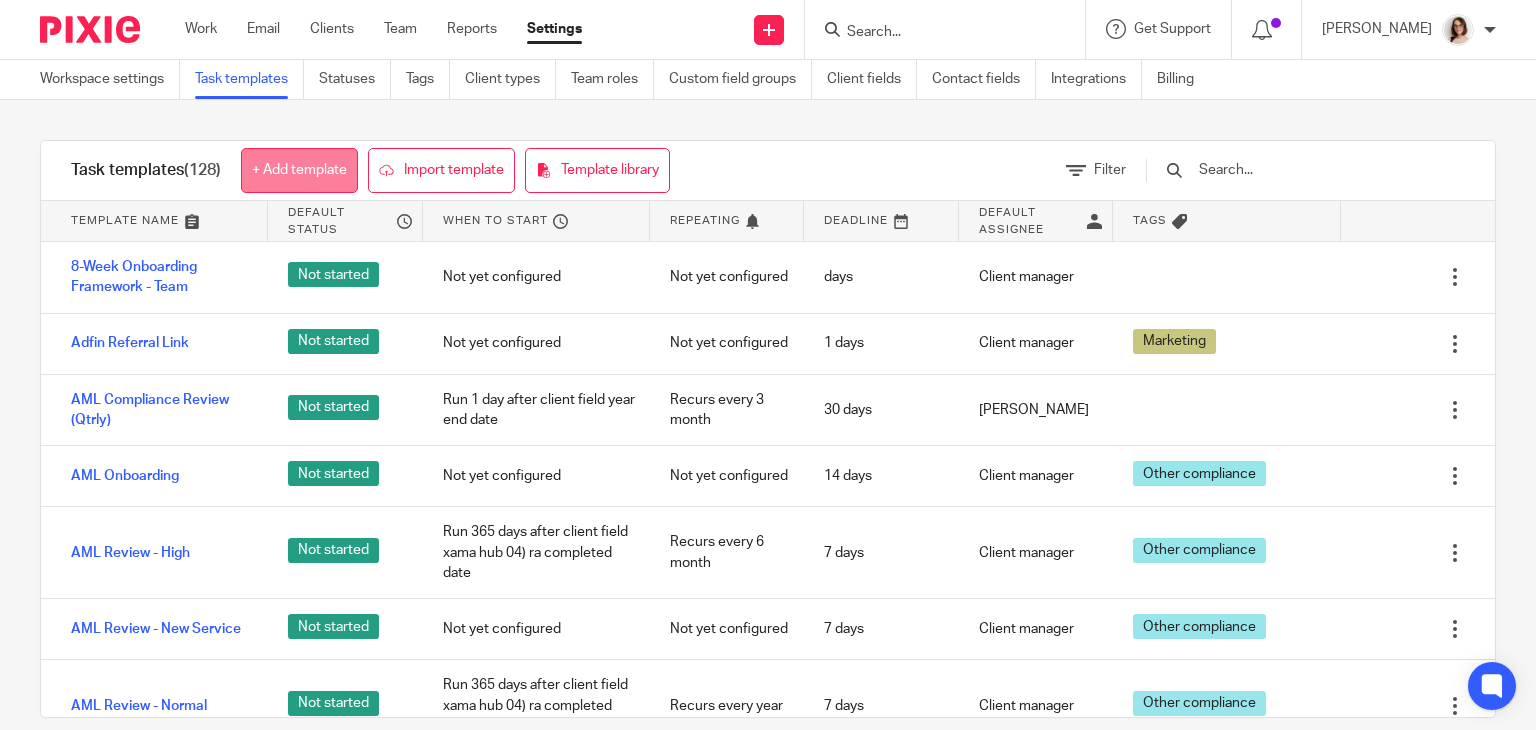 click on "+ Add template" at bounding box center [299, 170] 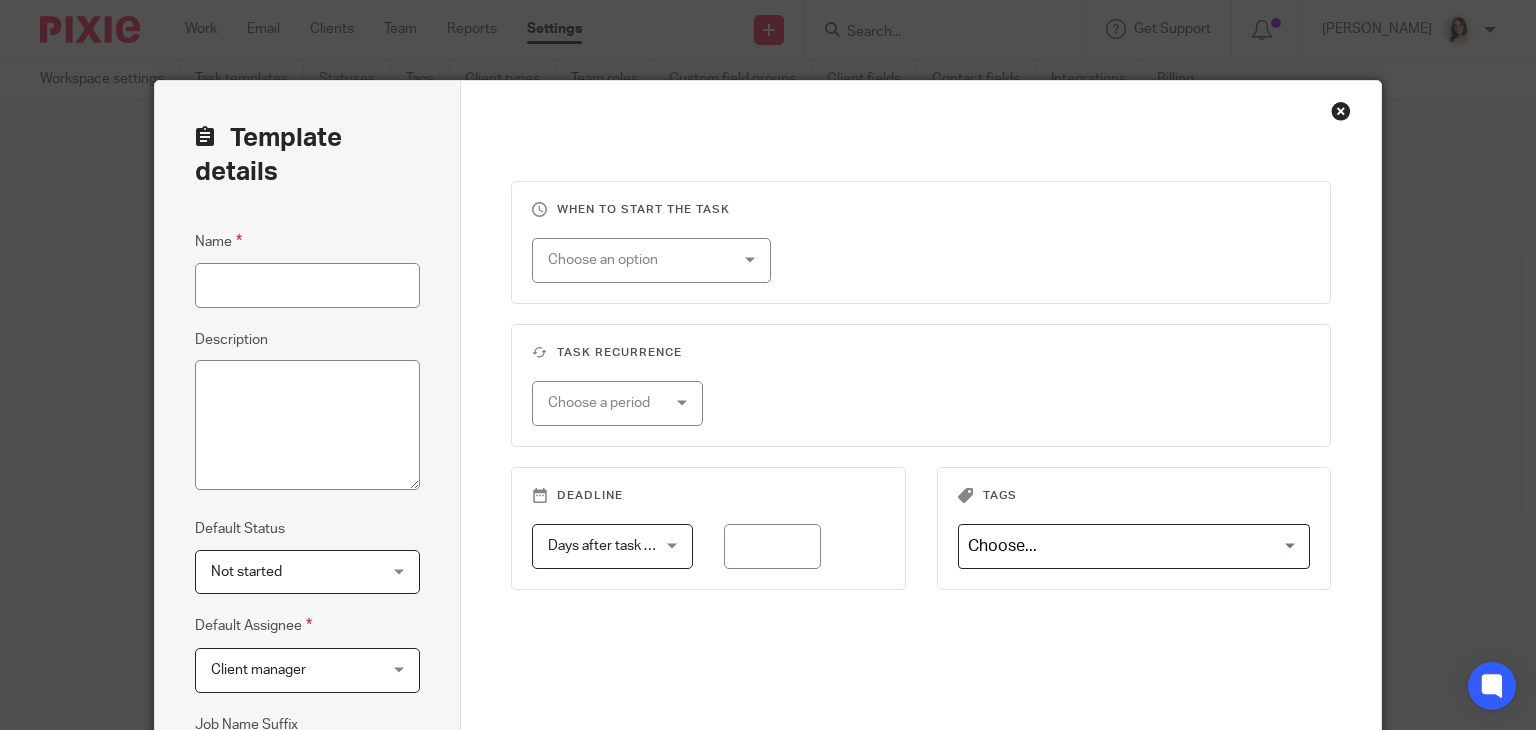 scroll, scrollTop: 0, scrollLeft: 0, axis: both 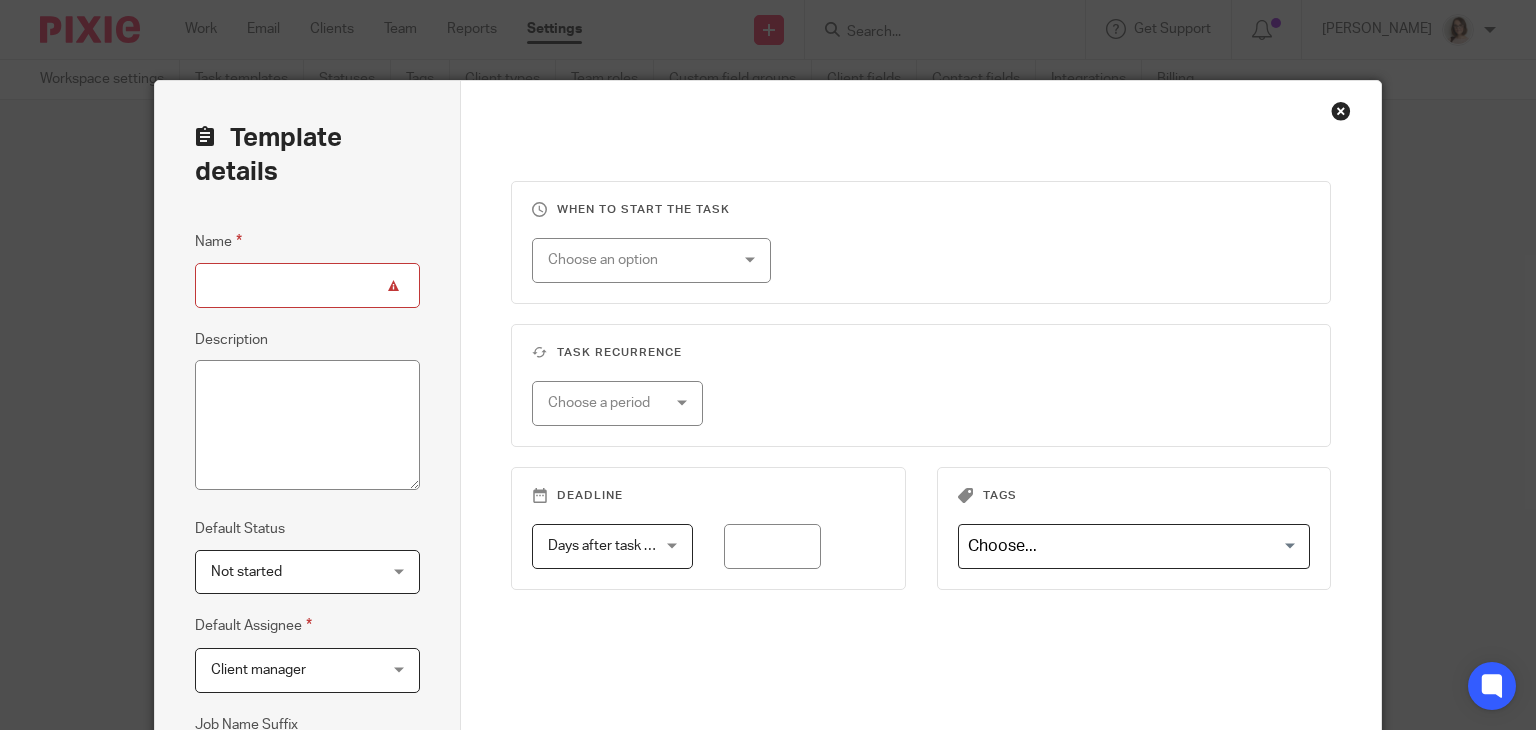 click at bounding box center (1341, 111) 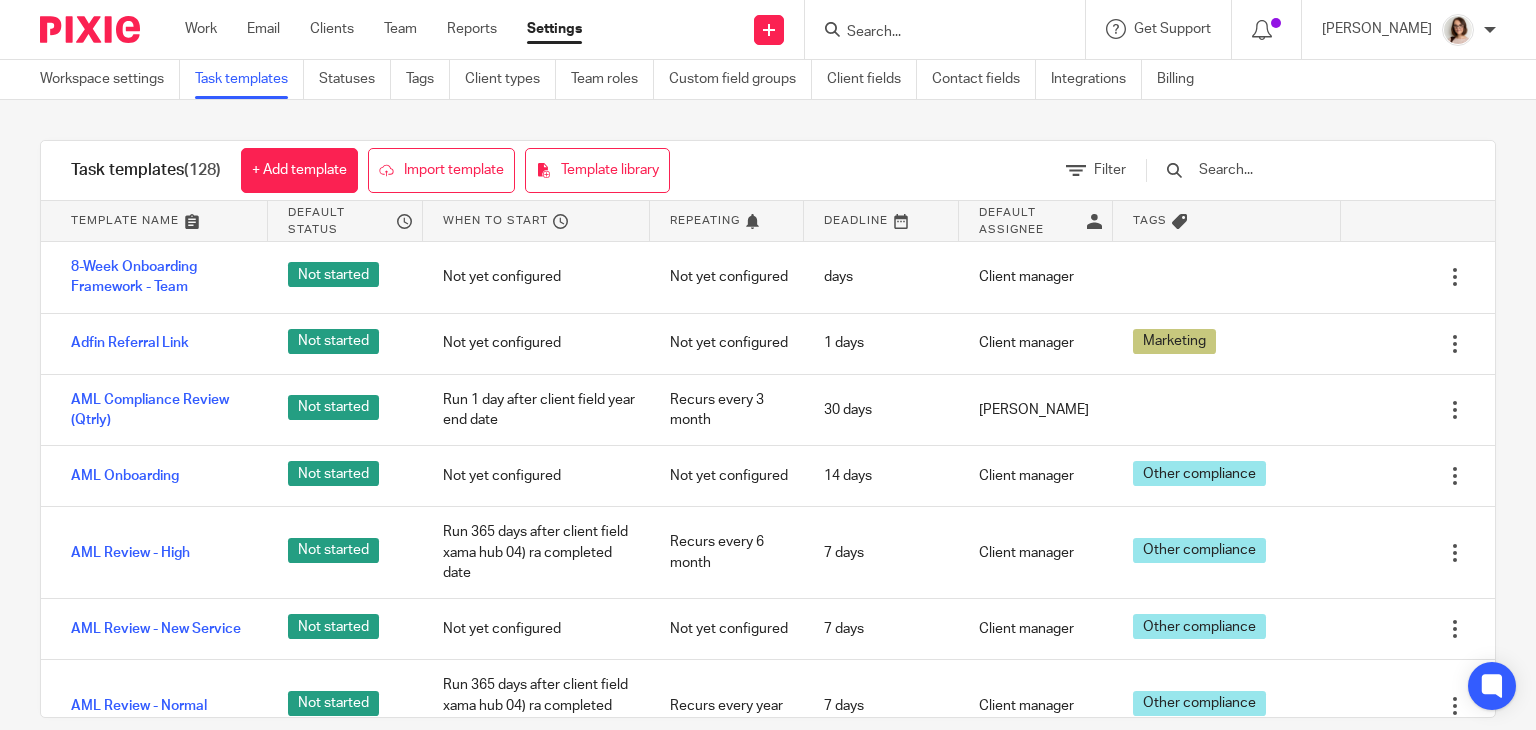 scroll, scrollTop: 0, scrollLeft: 0, axis: both 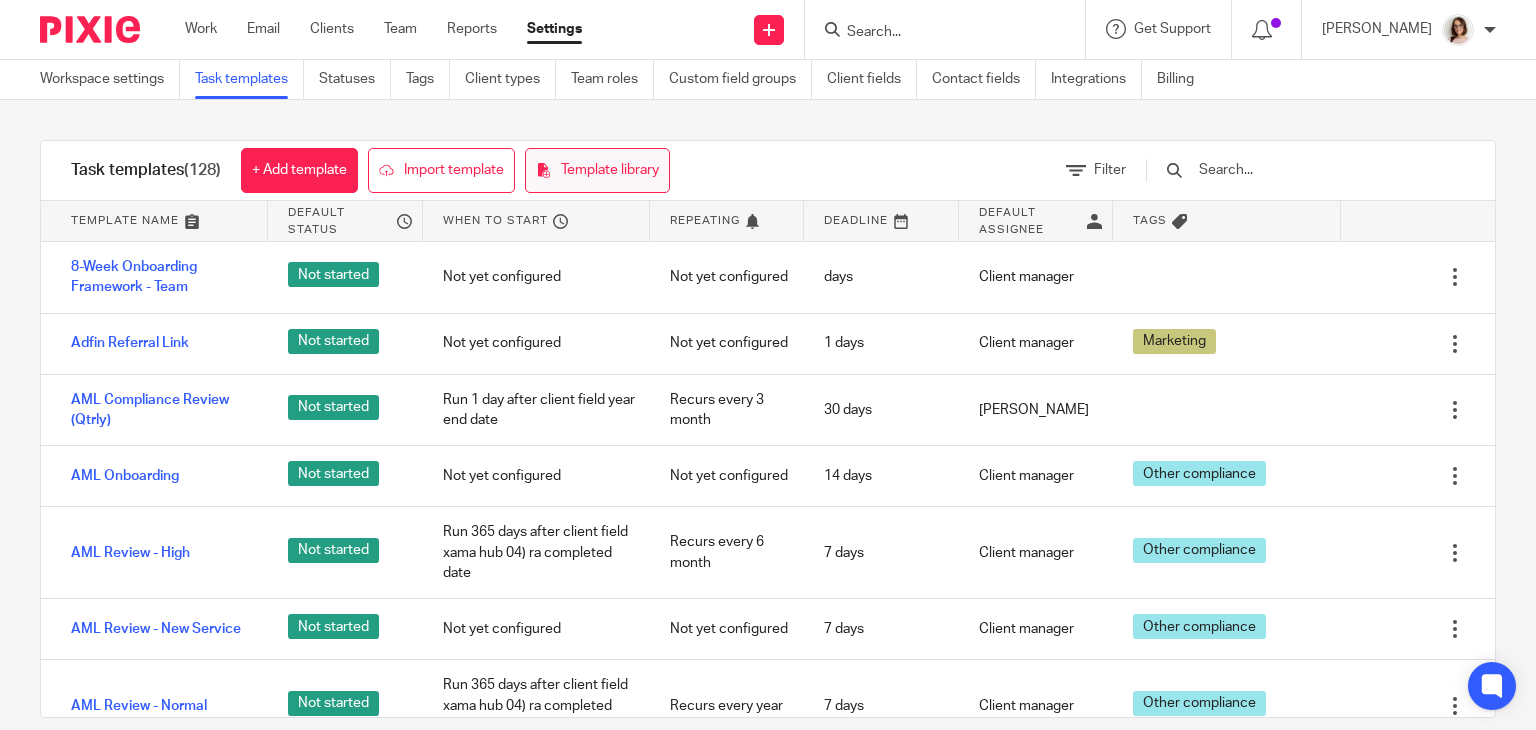 click on "Template library" at bounding box center (597, 170) 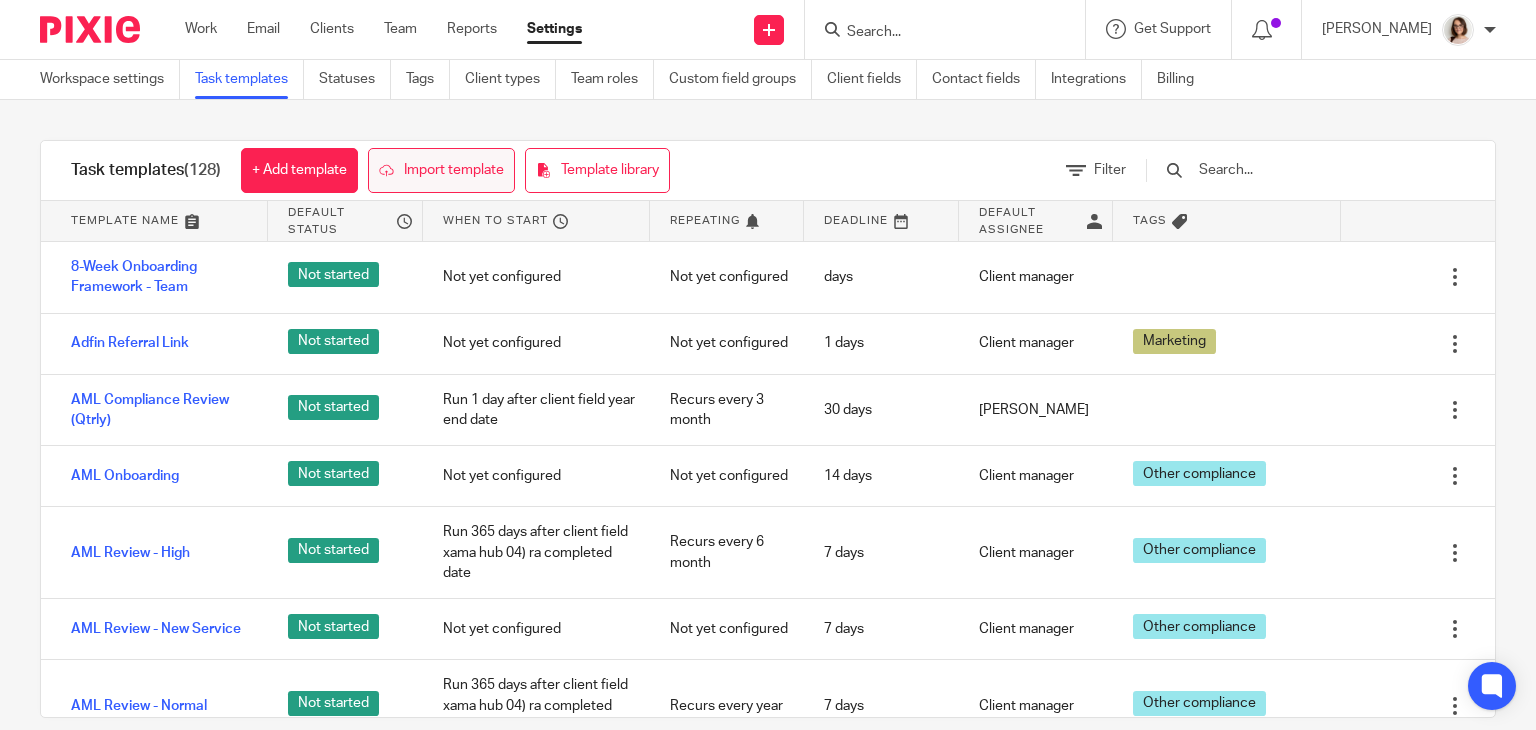 click on "Import template" at bounding box center [441, 170] 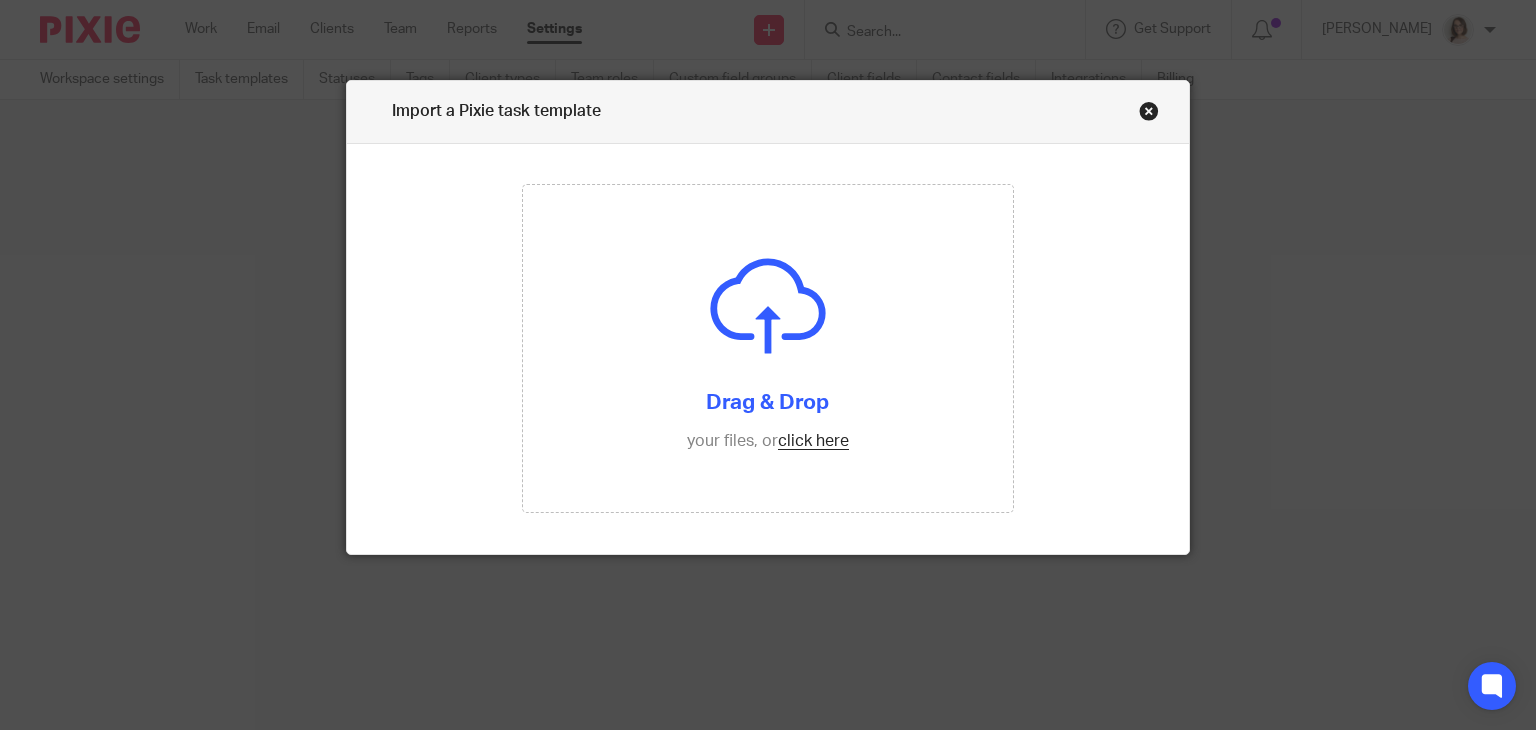 scroll, scrollTop: 0, scrollLeft: 0, axis: both 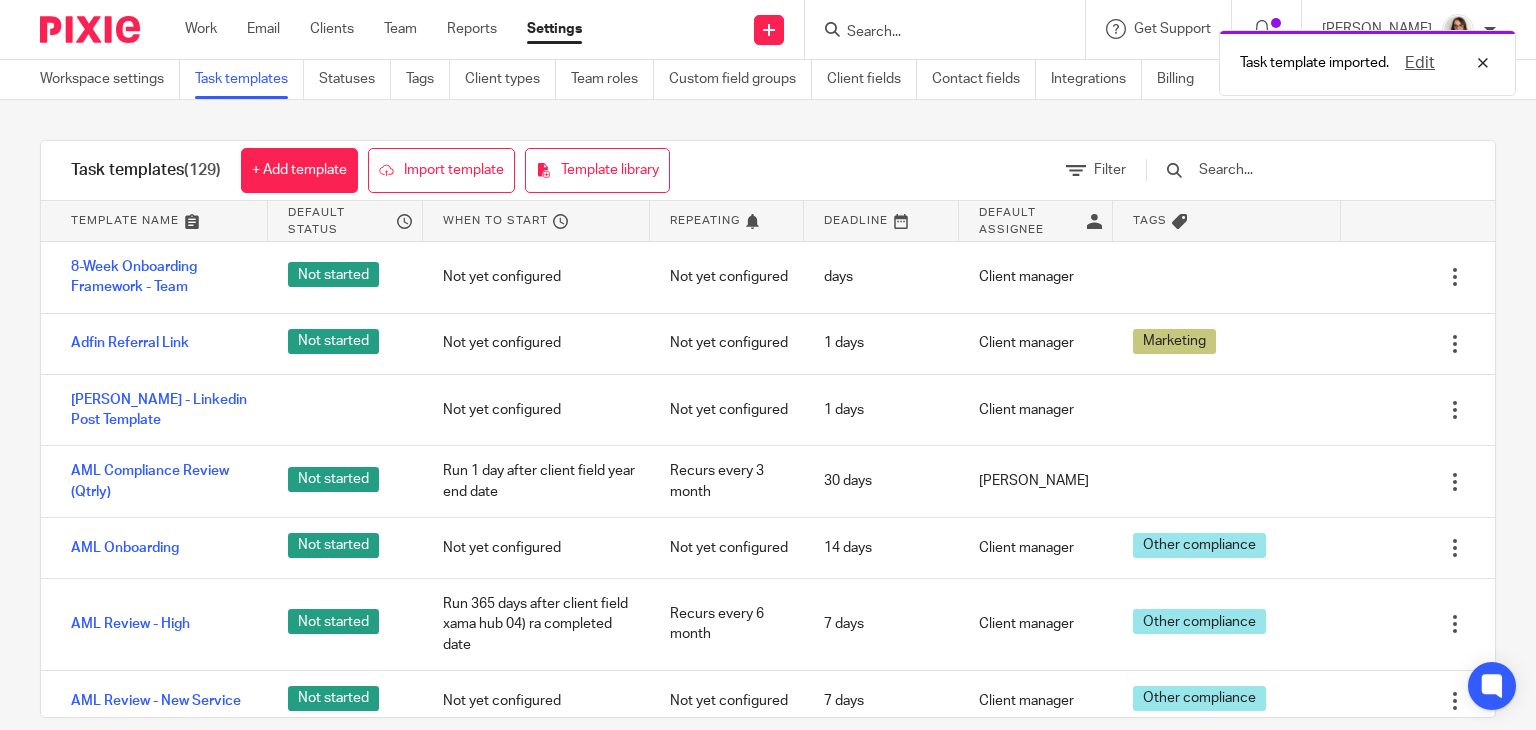 click on "Task templates
(129)
+ Add template
Import template
Template library
Filter
Template name
Default status
When to start
Repeating
Deadline
Default assignee
Tags
8-Week Onboarding Framework - Team
Not started
Not yet configured
Not yet configured
days
Client manager
Adfin Referral Link
Not started
Not yet configured
Not yet configured
1 days
Client manager
Marketing         Amanda C. Watts - Linkedin Post Template
Not yet configured" at bounding box center (768, 429) 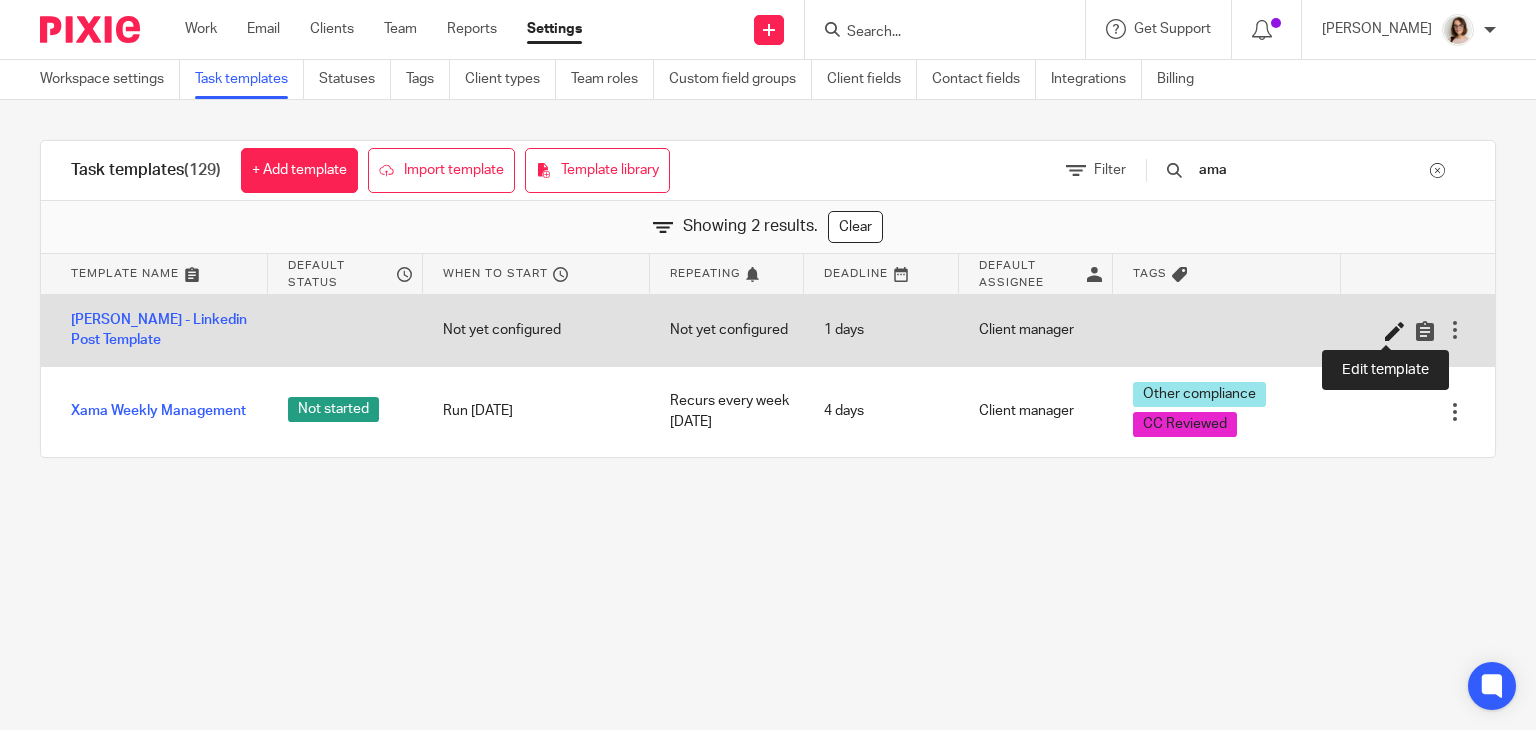 type on "ama" 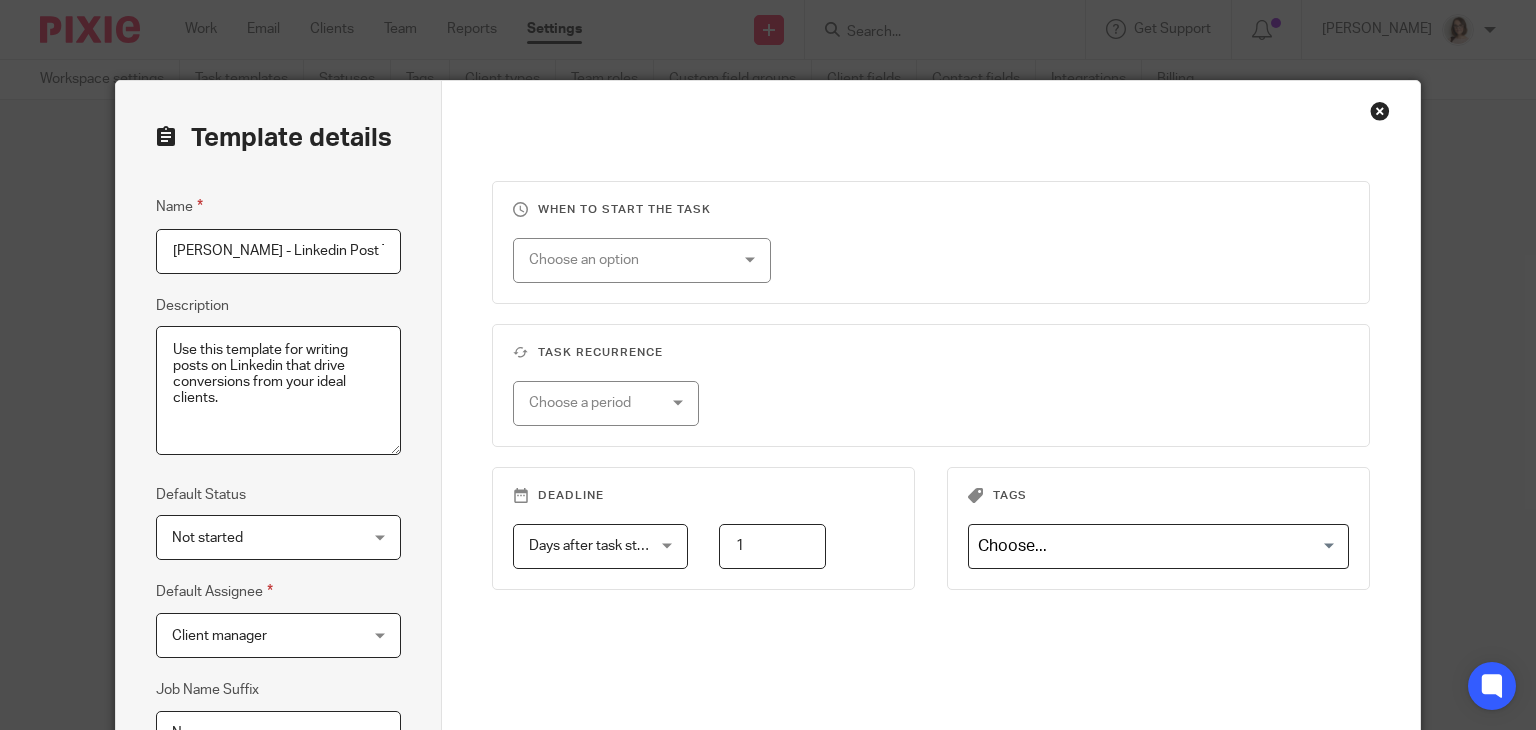 scroll, scrollTop: 0, scrollLeft: 0, axis: both 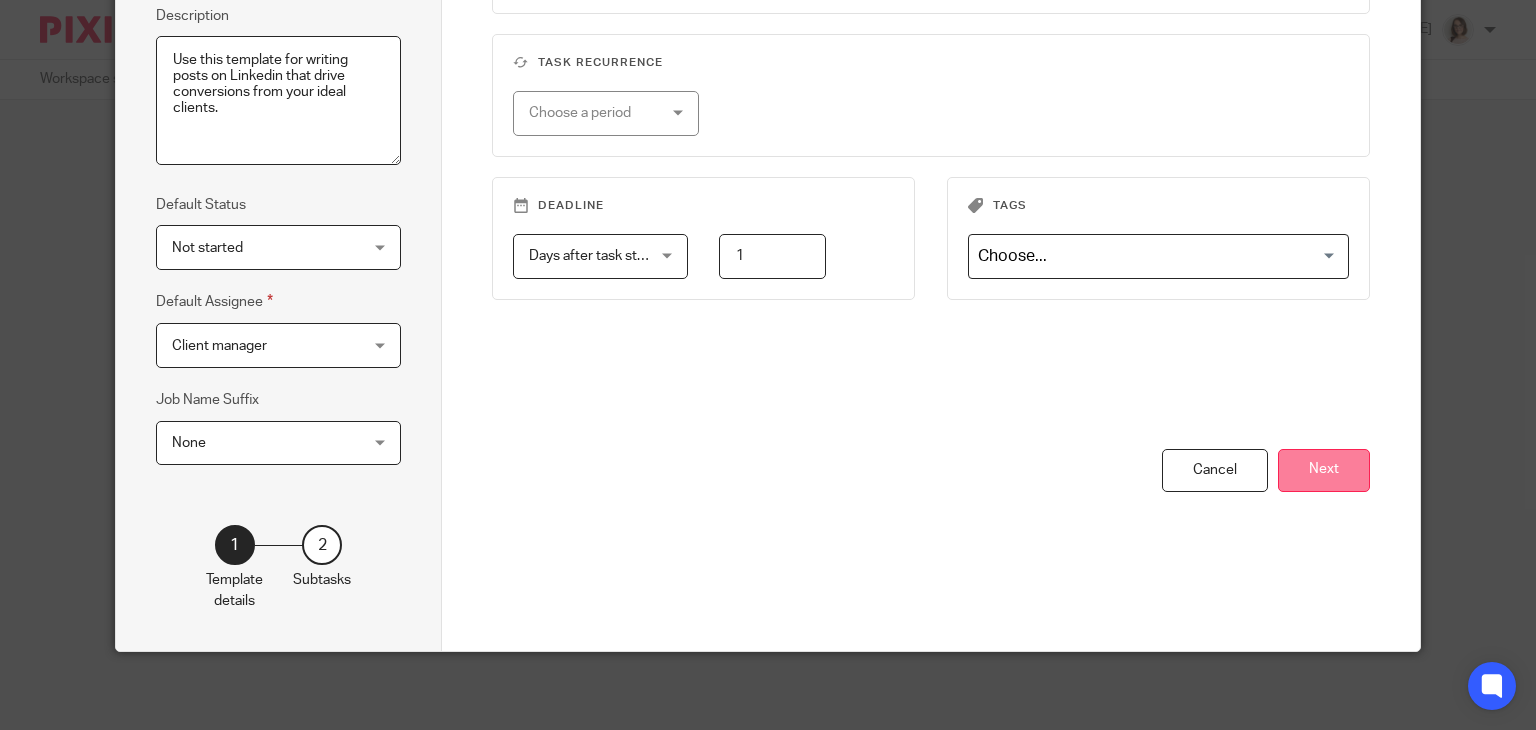 click on "Next" at bounding box center (1324, 470) 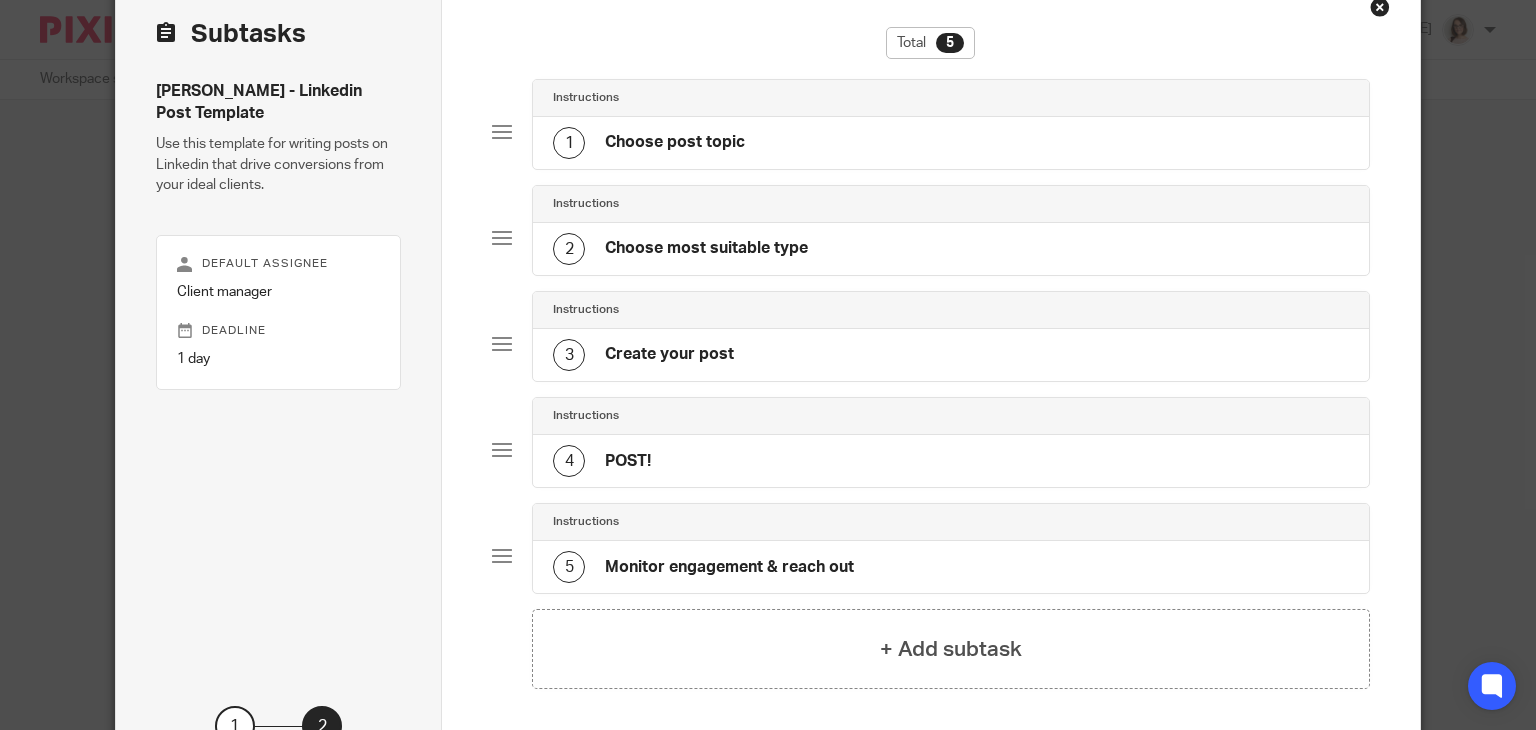 scroll, scrollTop: 104, scrollLeft: 0, axis: vertical 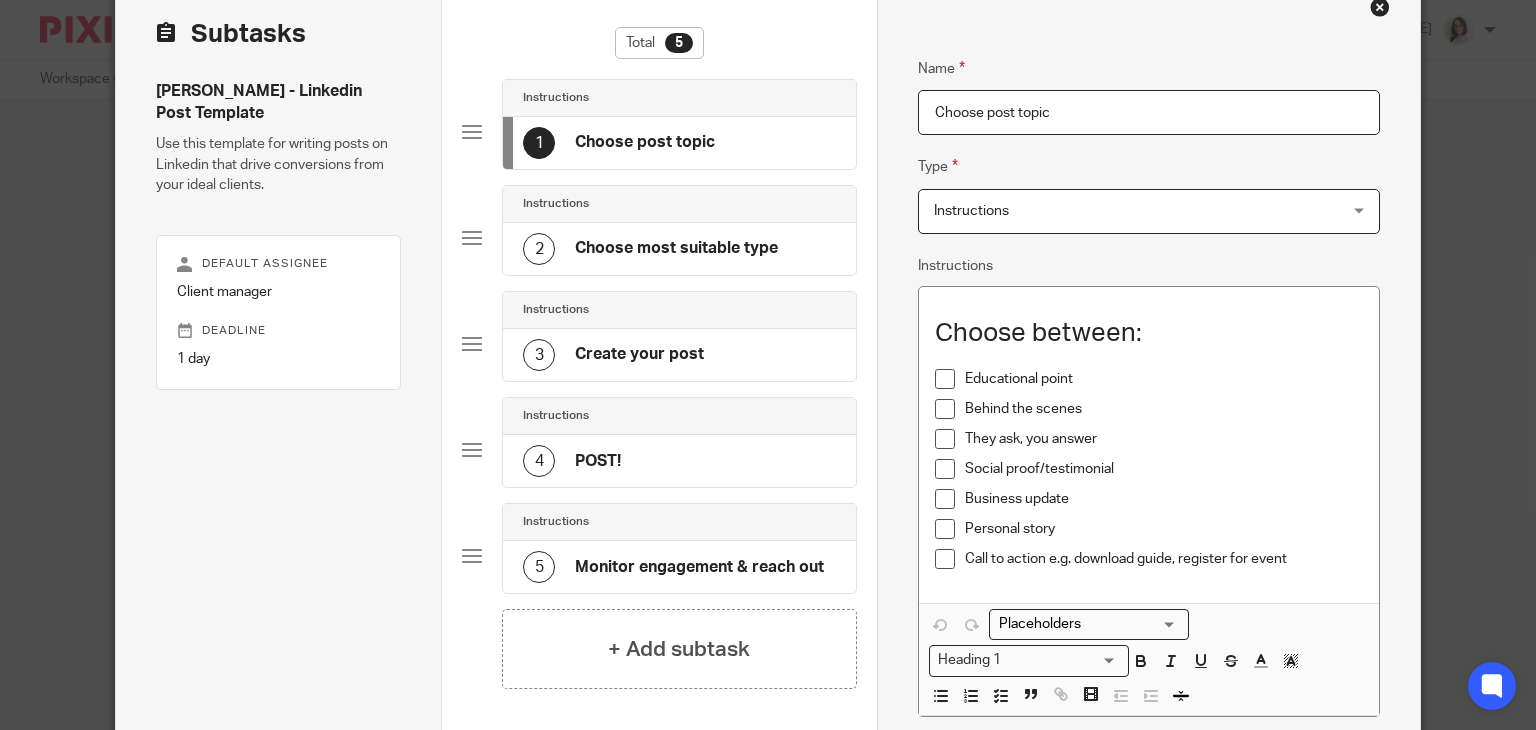 click on "Choose most suitable type" 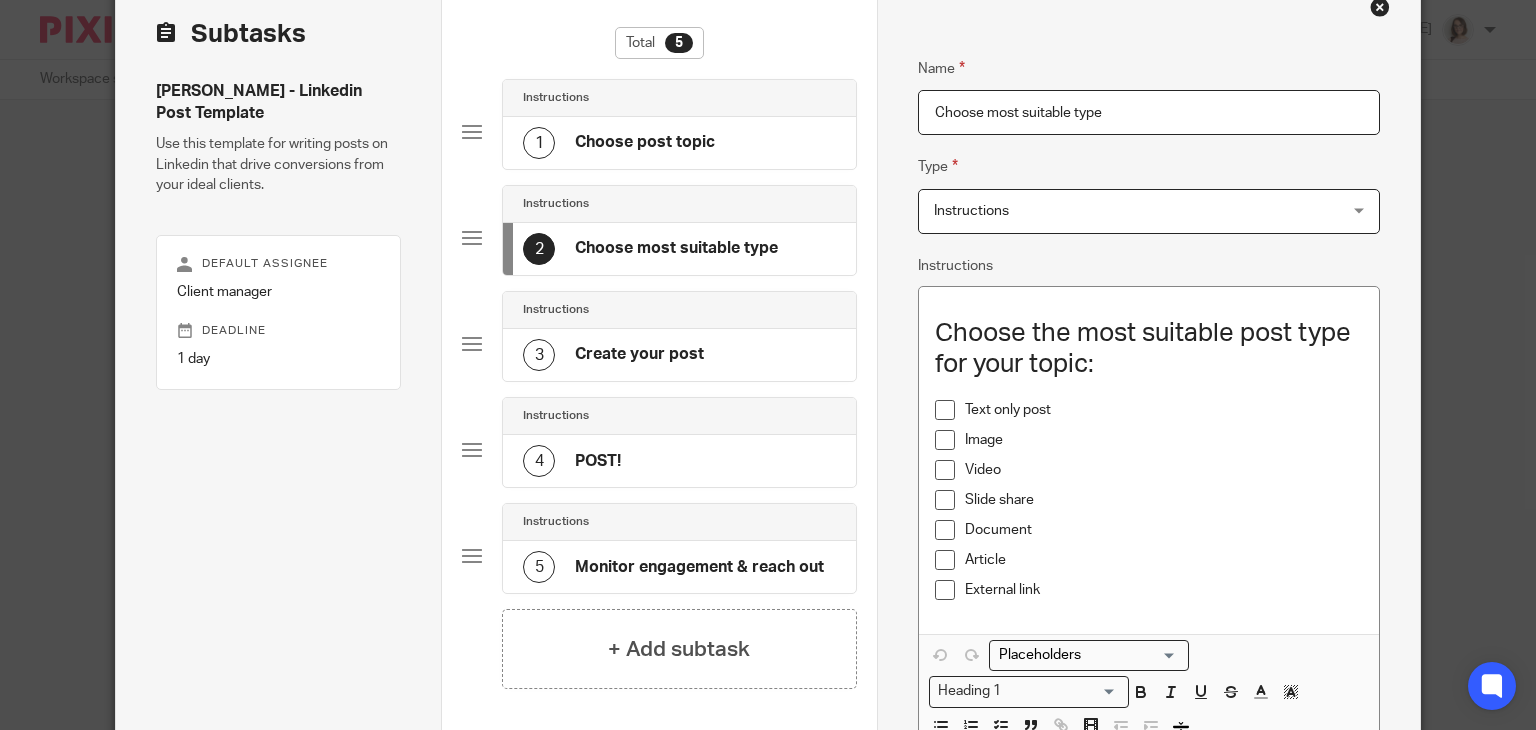 scroll, scrollTop: 427, scrollLeft: 0, axis: vertical 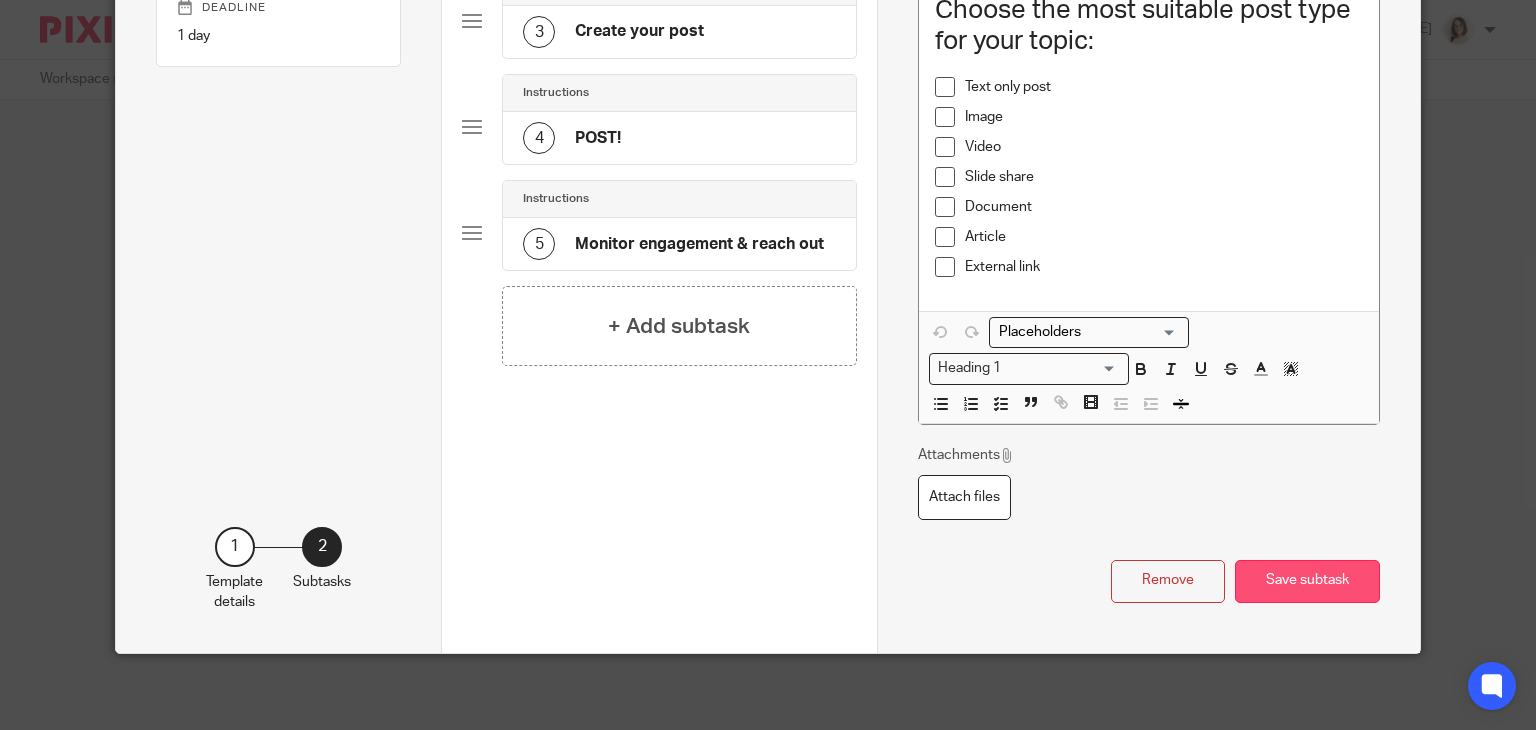 click on "Save subtask" at bounding box center [1307, 581] 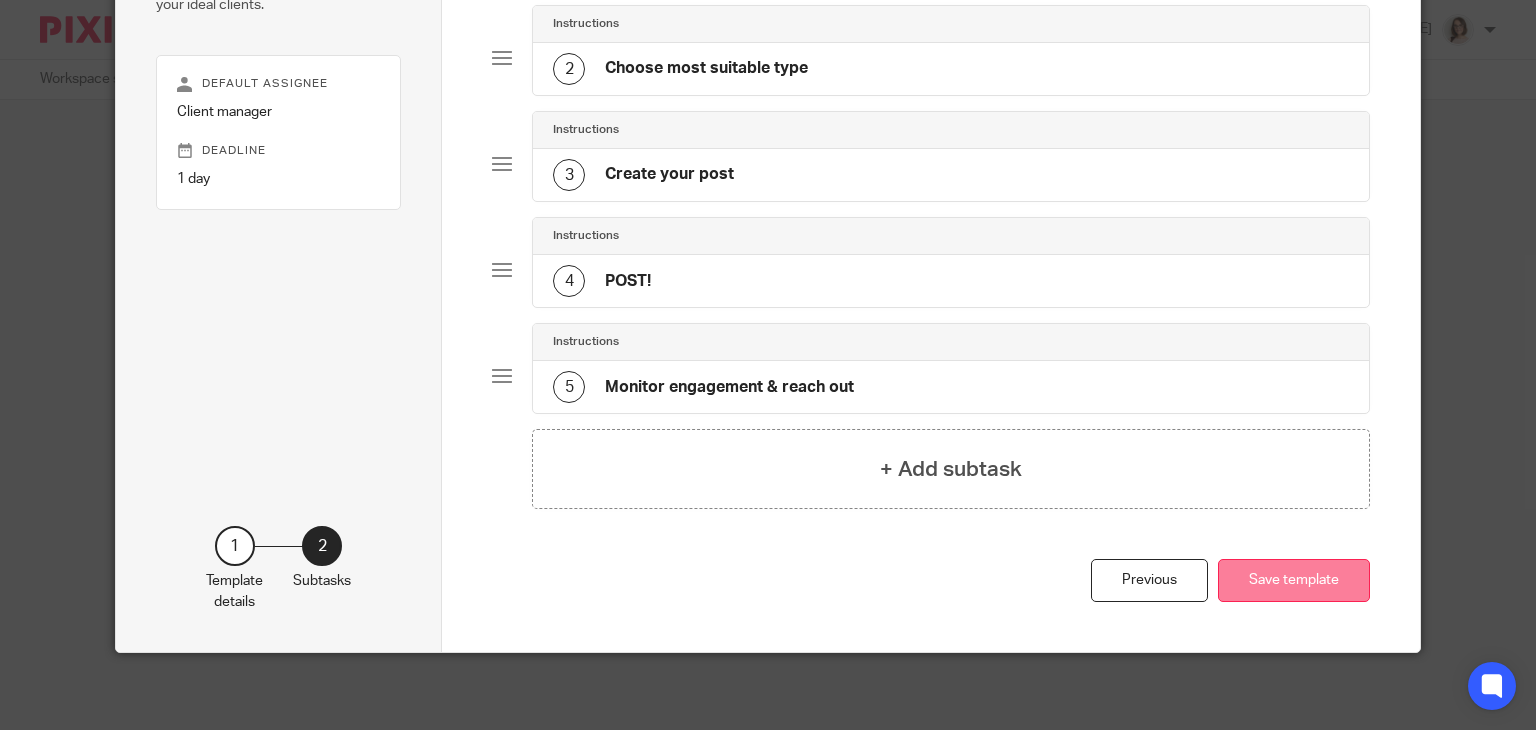 click on "Save template" at bounding box center (1294, 580) 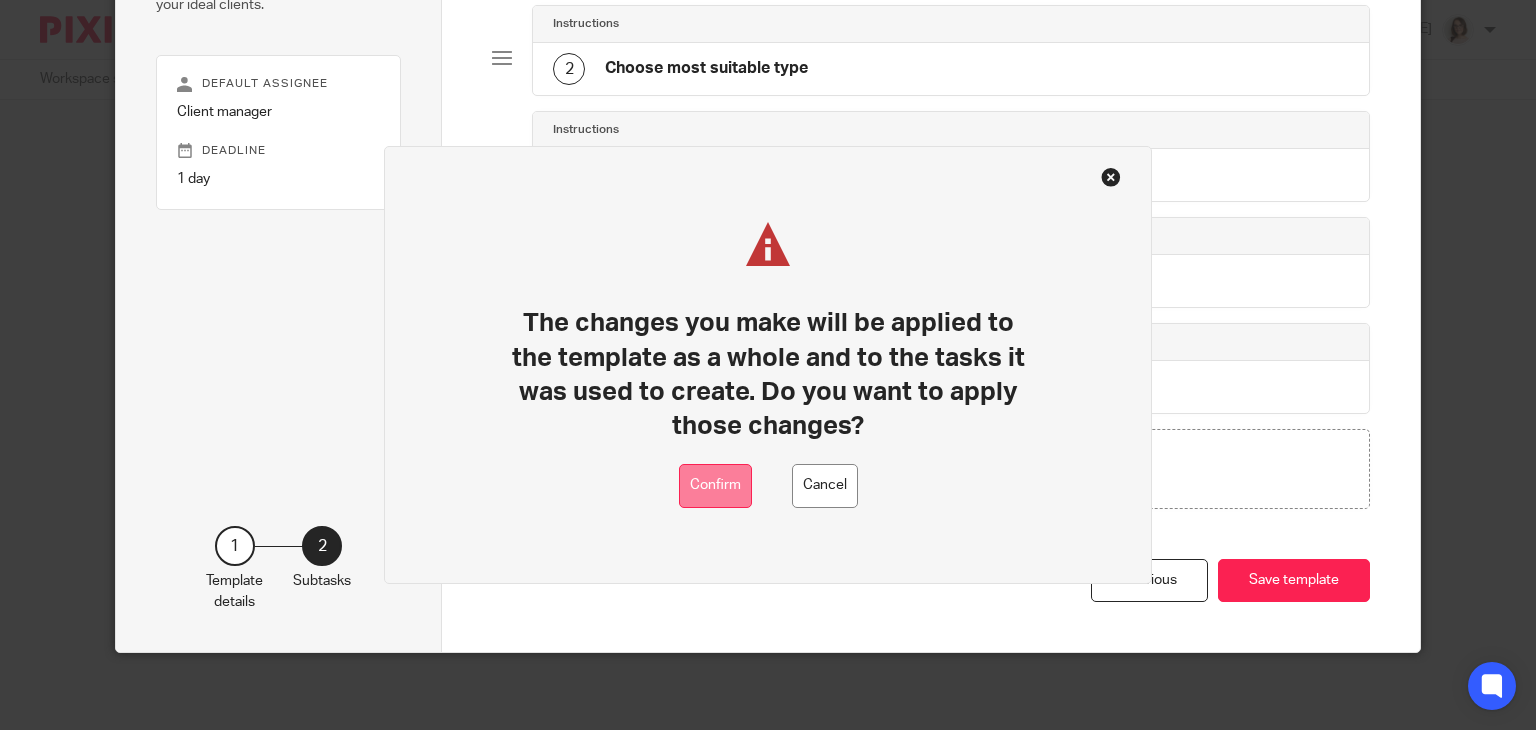 click on "Confirm" at bounding box center (715, 486) 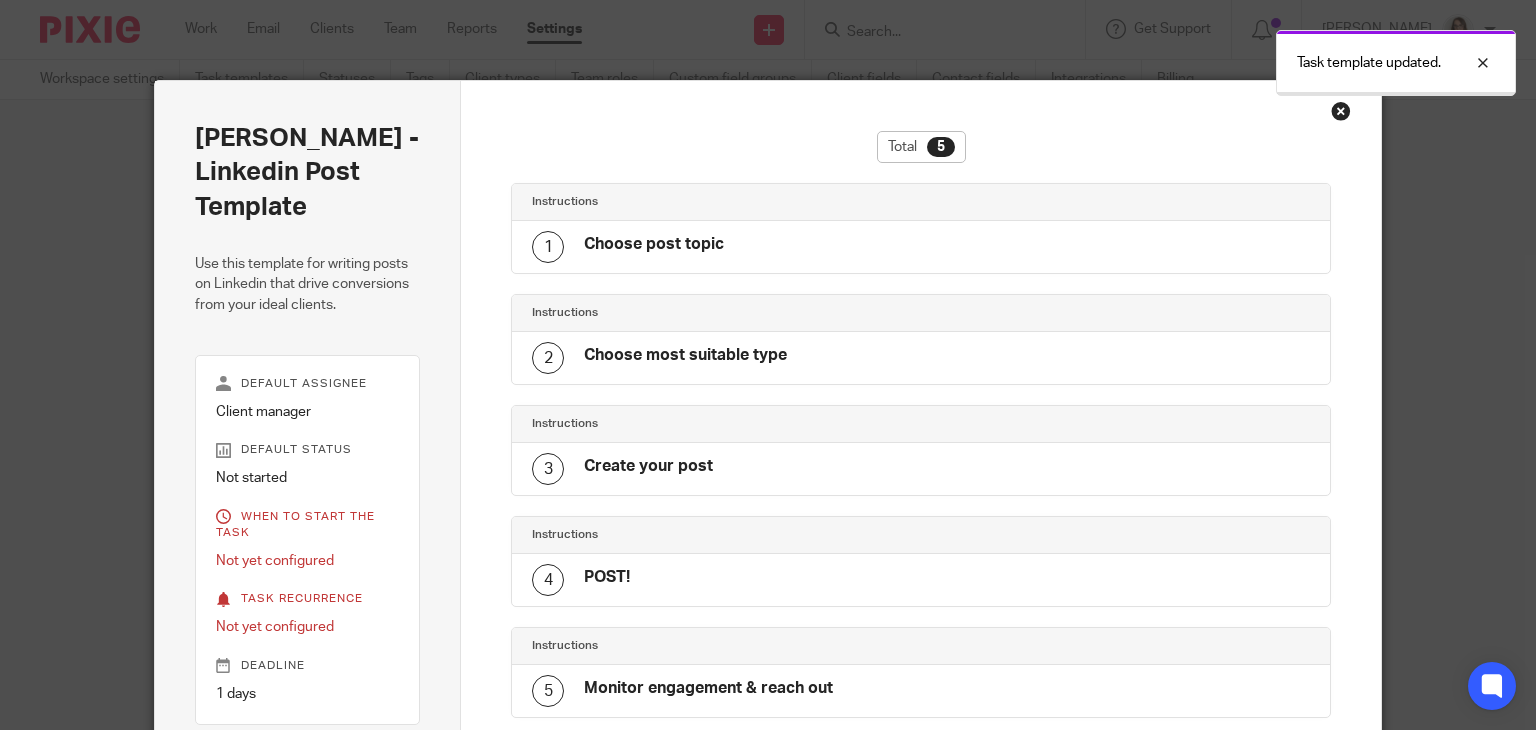 scroll, scrollTop: 0, scrollLeft: 0, axis: both 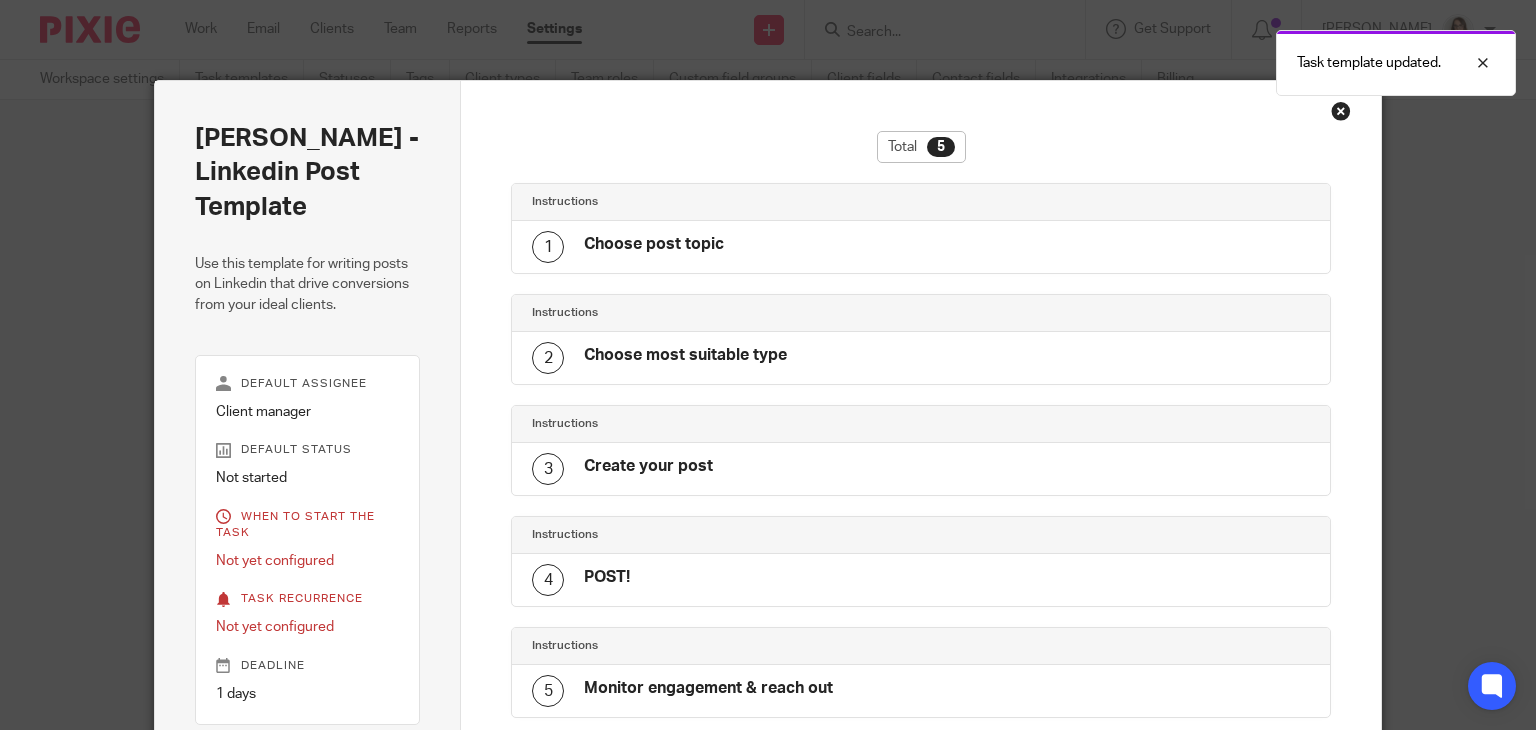 click at bounding box center (1341, 111) 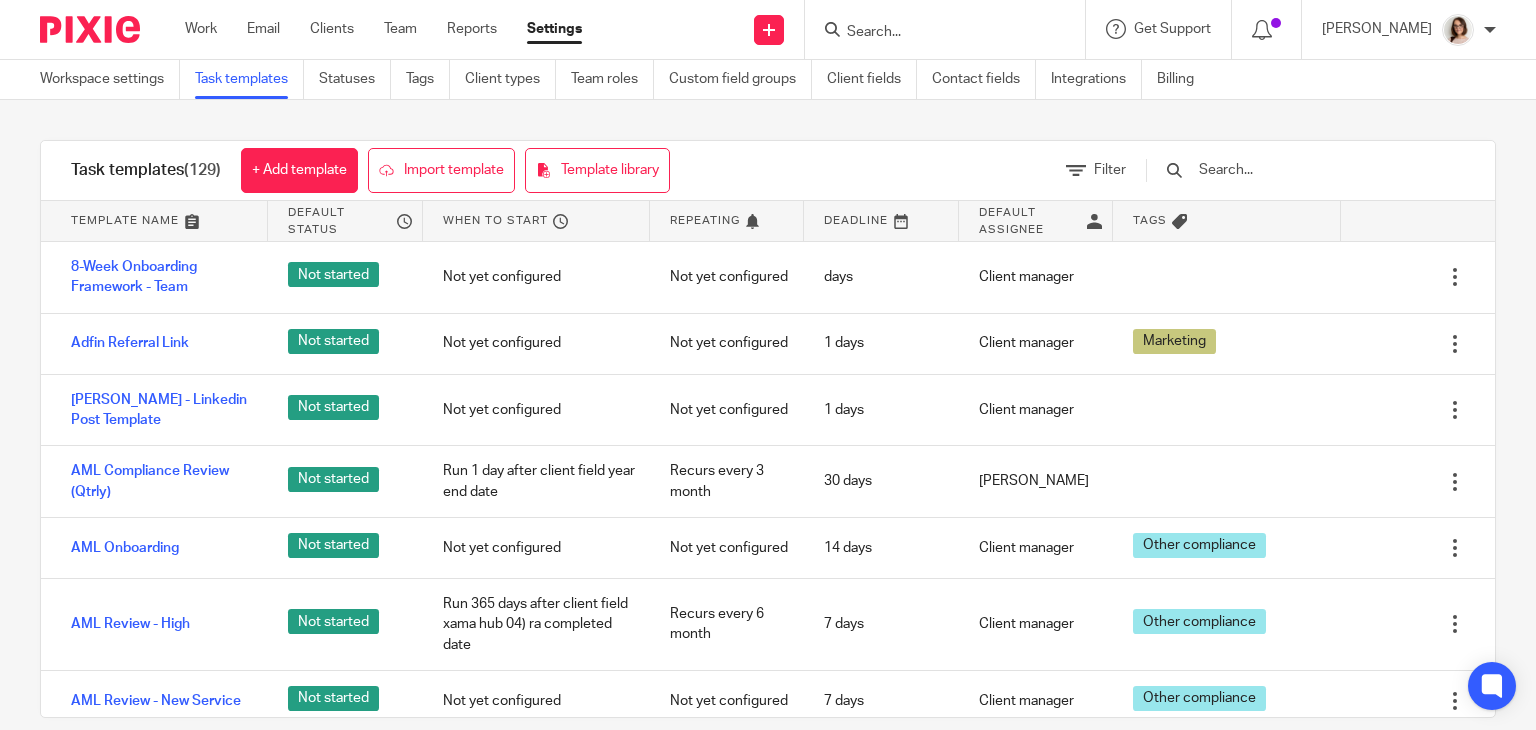 scroll, scrollTop: 0, scrollLeft: 0, axis: both 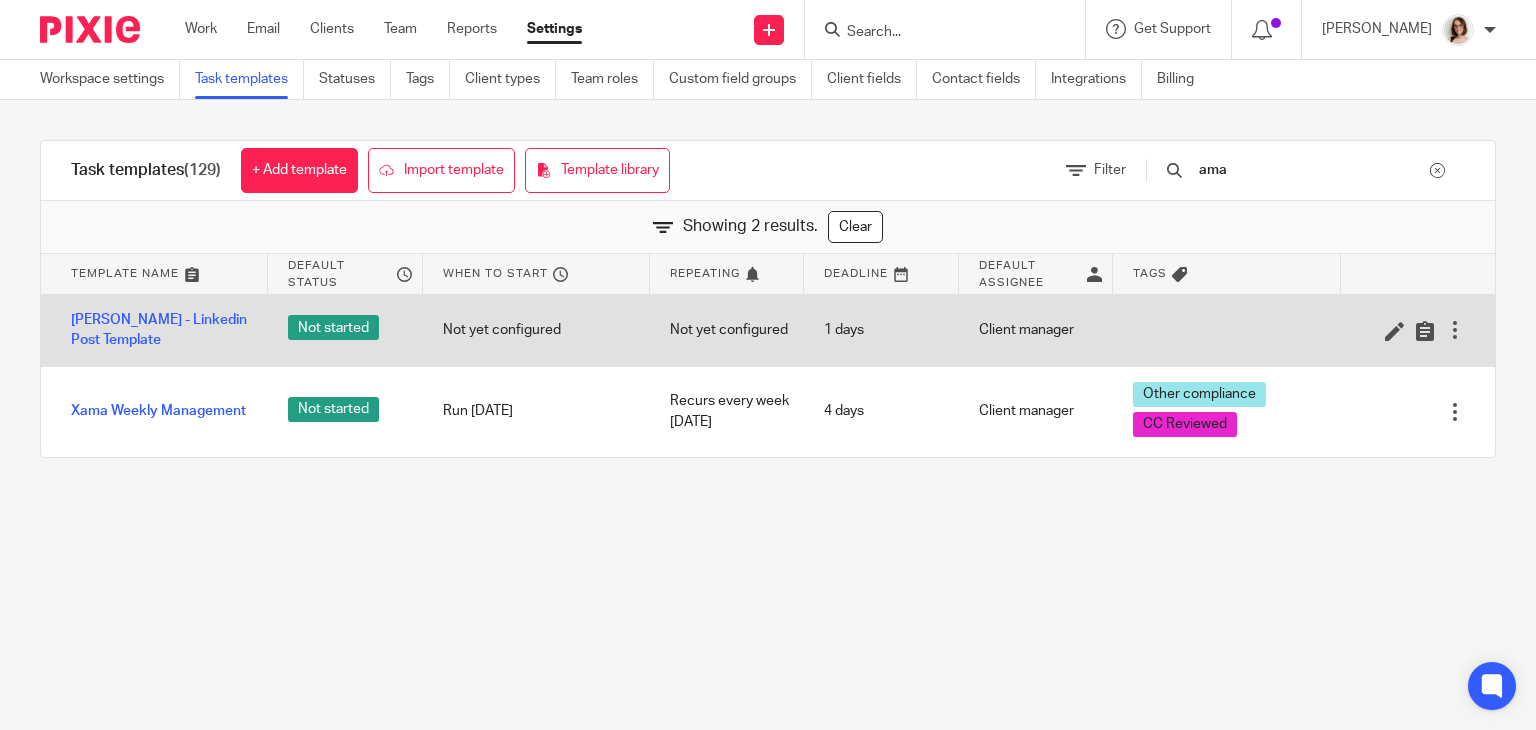 click at bounding box center [1455, 330] 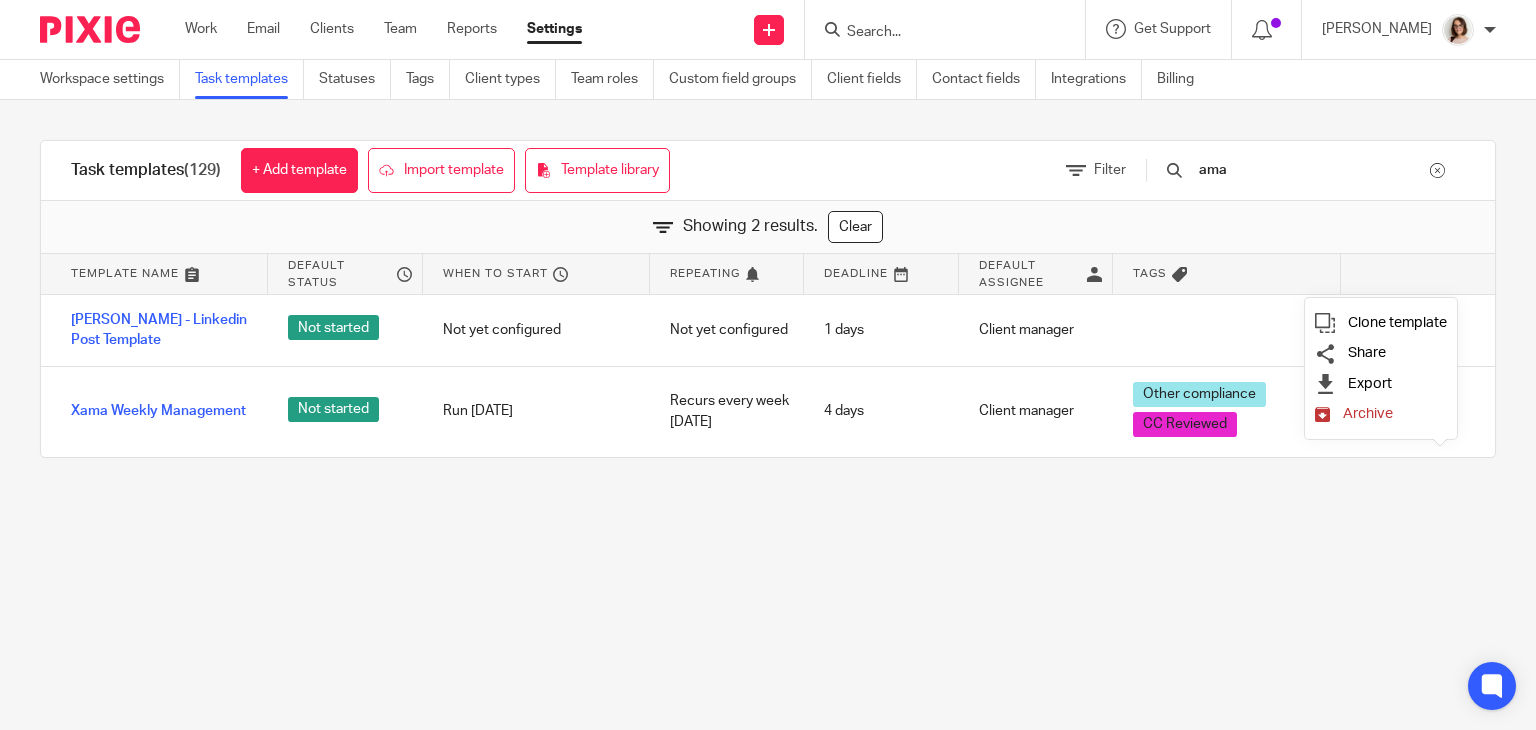 click on "Archive" at bounding box center [1368, 413] 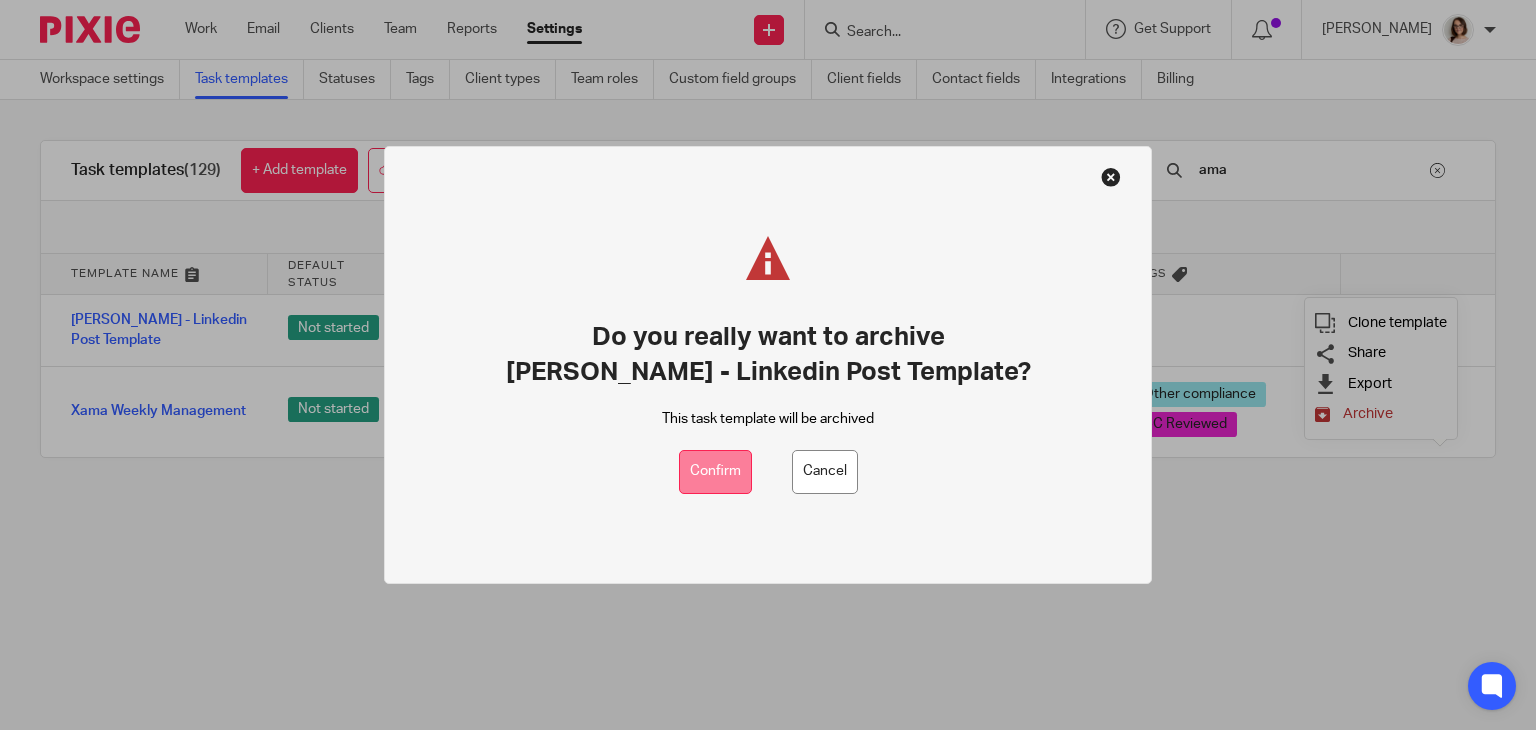 click on "Confirm" at bounding box center [715, 472] 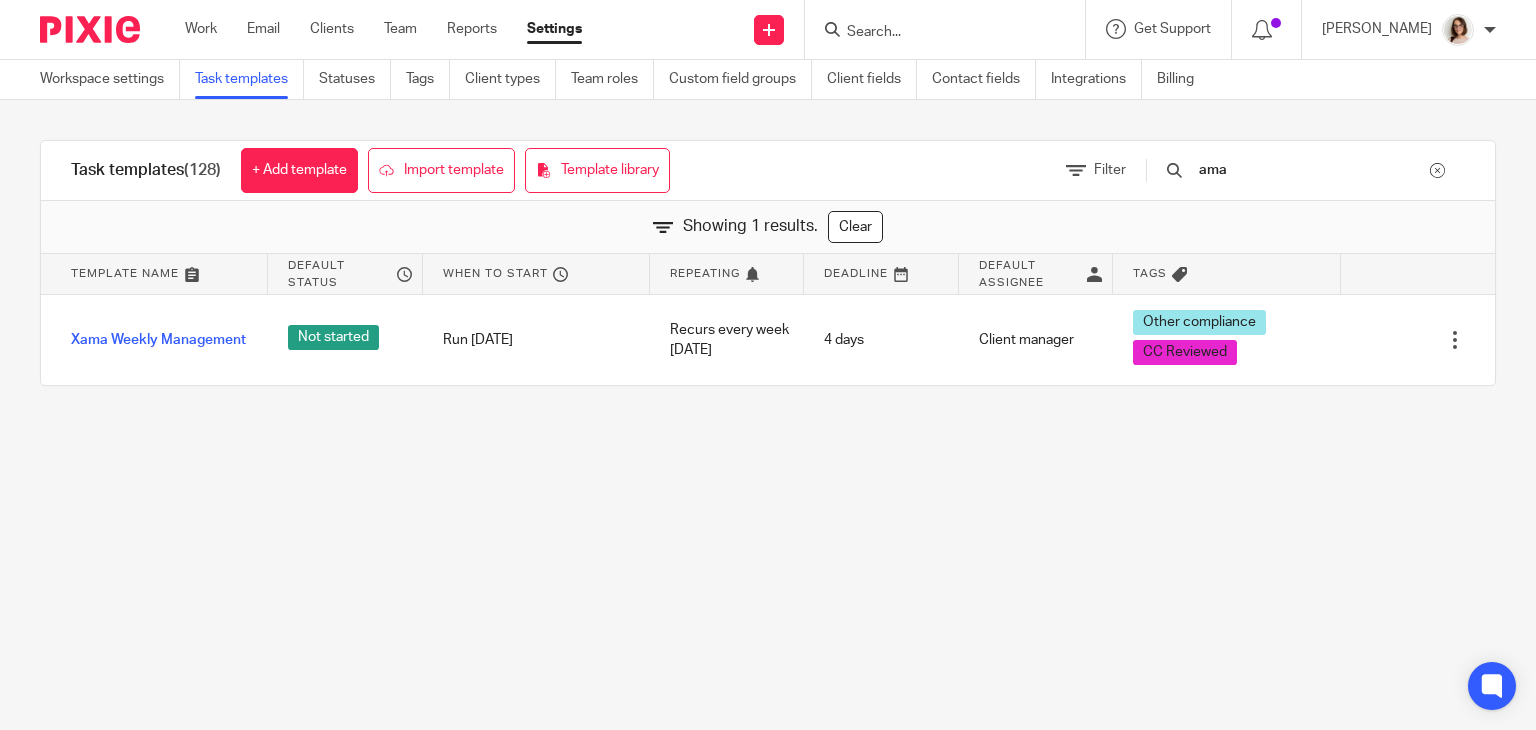click on "ama" at bounding box center (1313, 170) 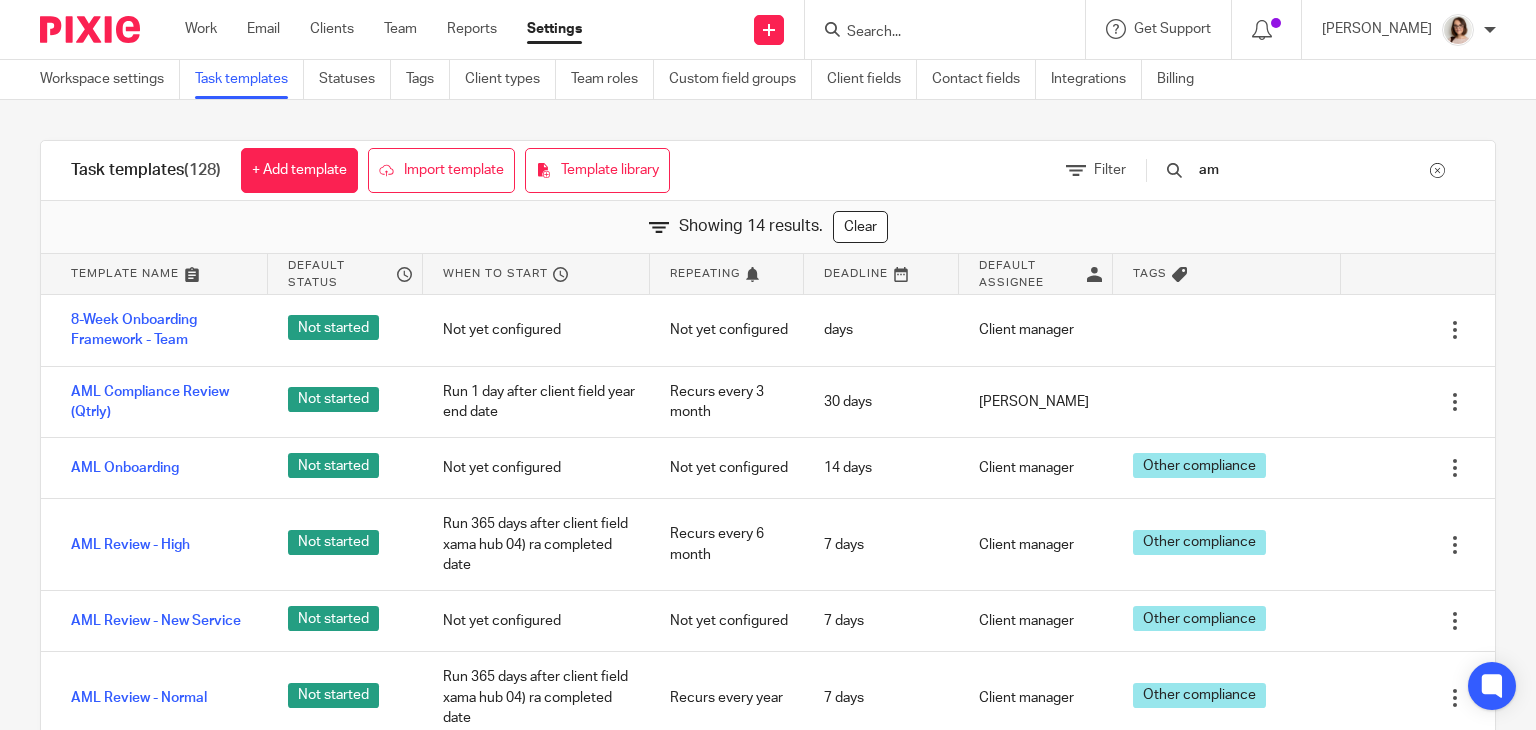 type on "a" 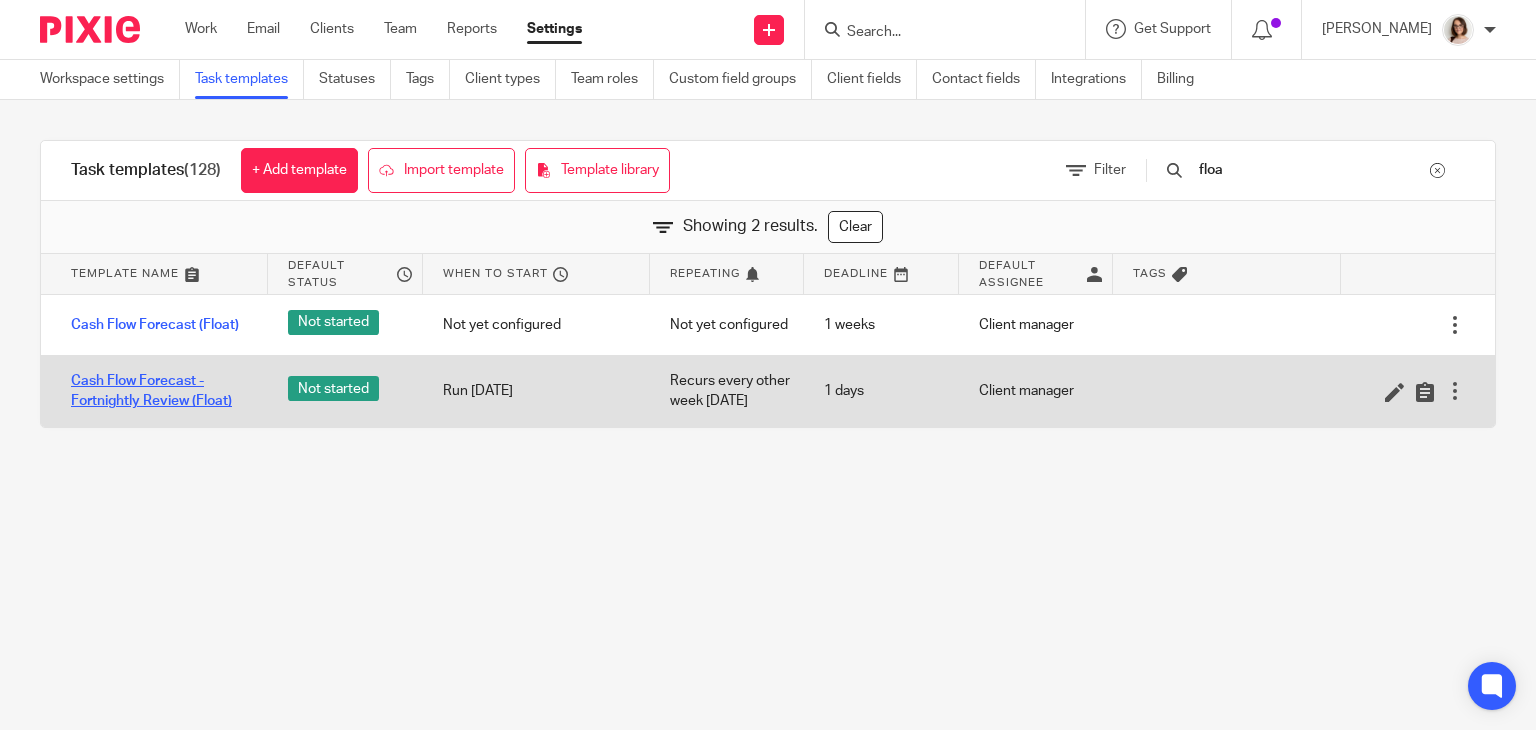 type on "floa" 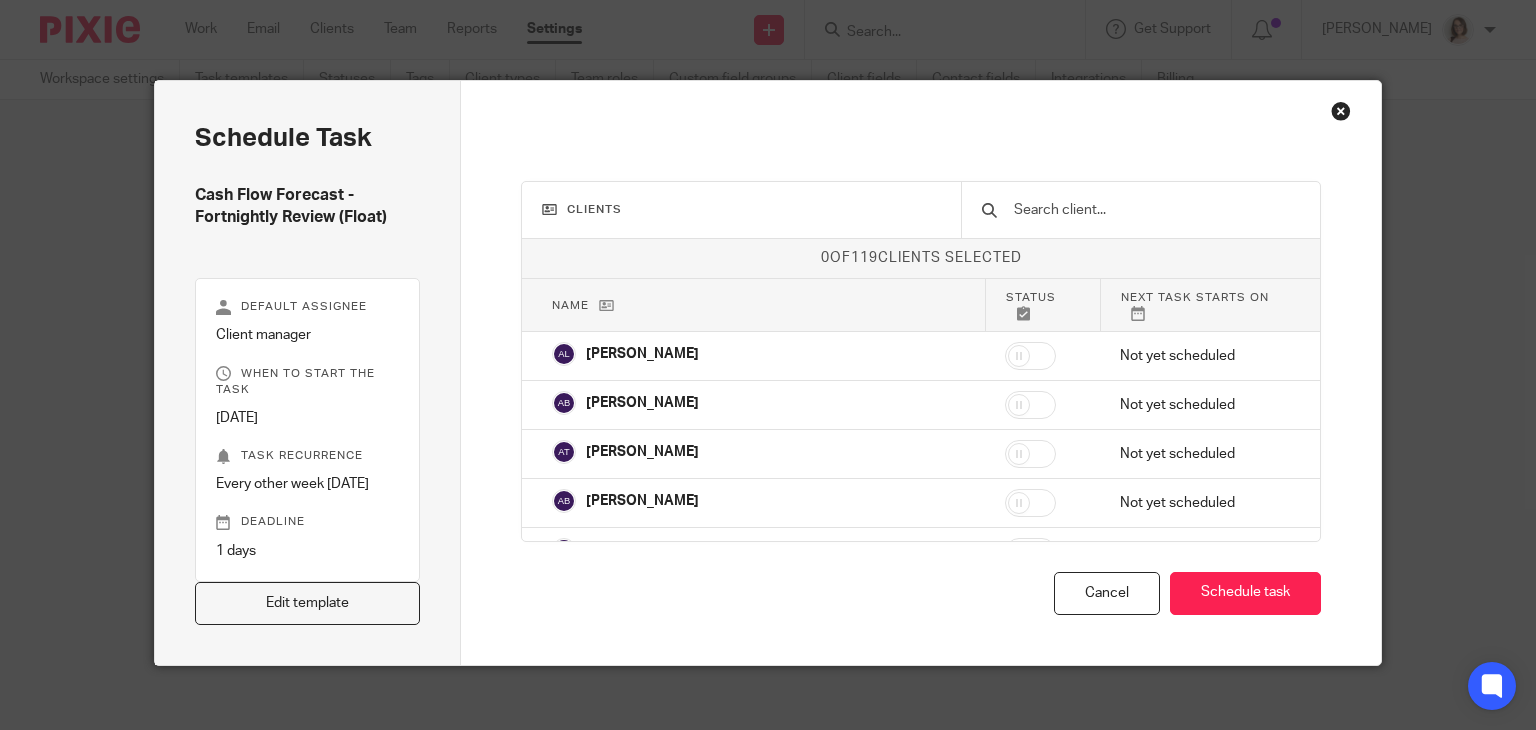 scroll, scrollTop: 0, scrollLeft: 0, axis: both 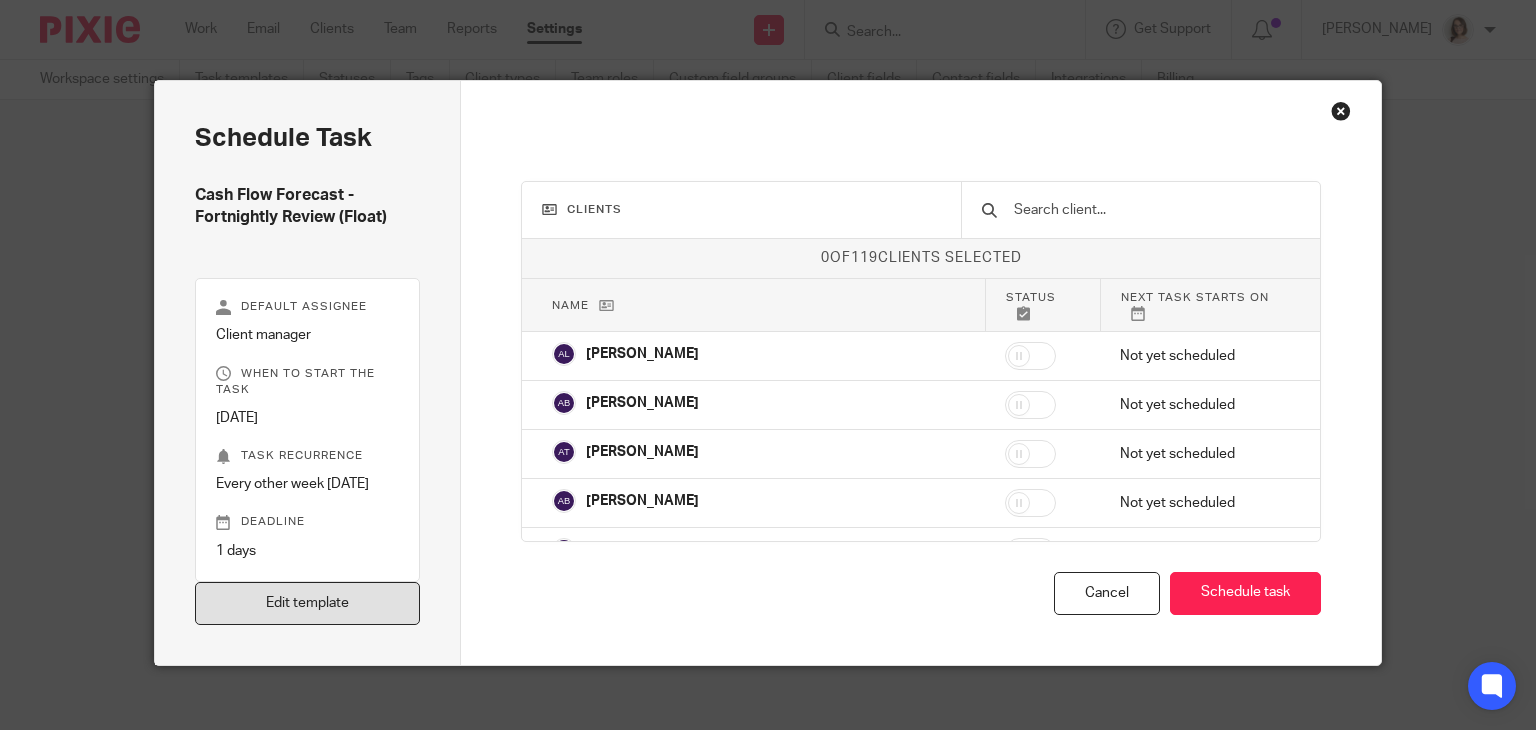click on "Edit template" at bounding box center (308, 603) 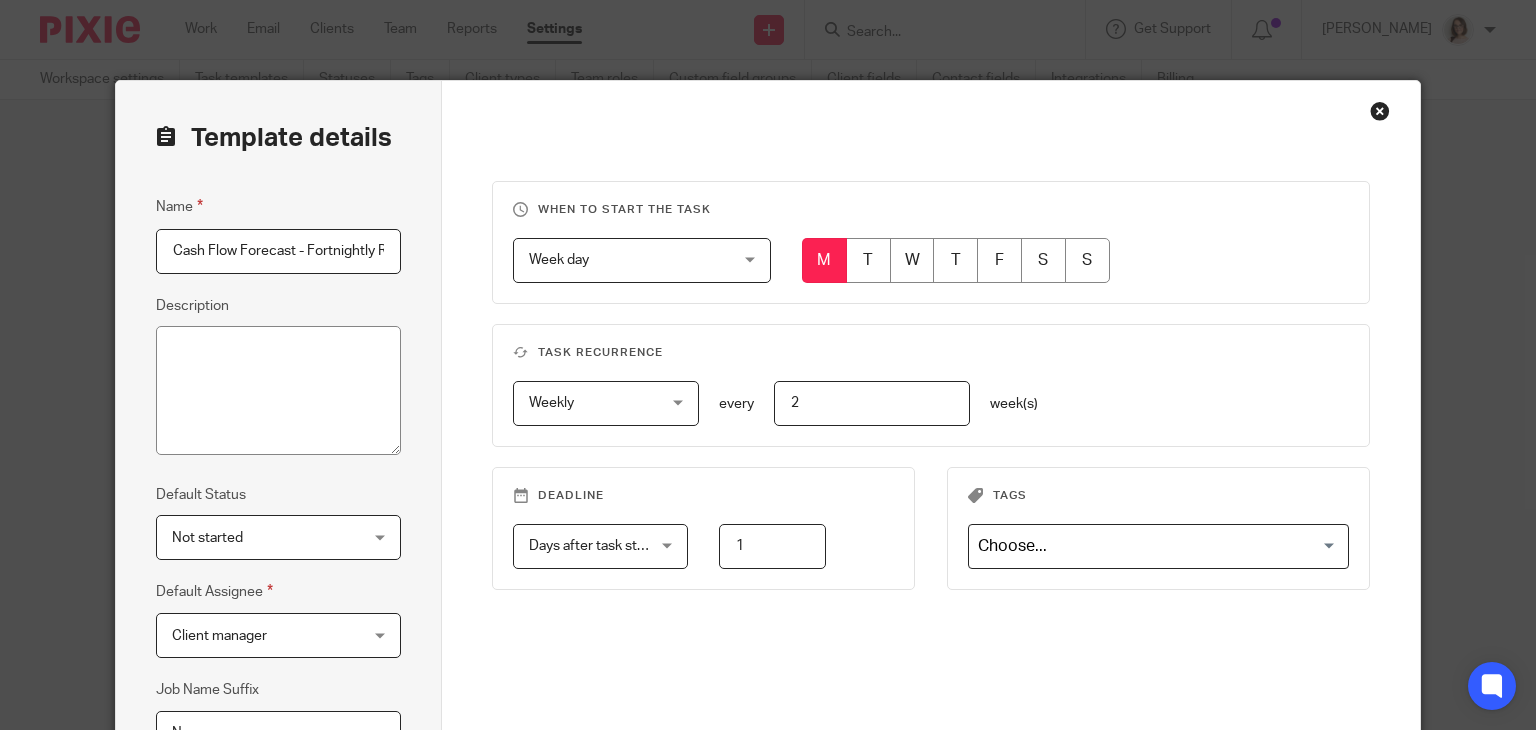 scroll, scrollTop: 0, scrollLeft: 0, axis: both 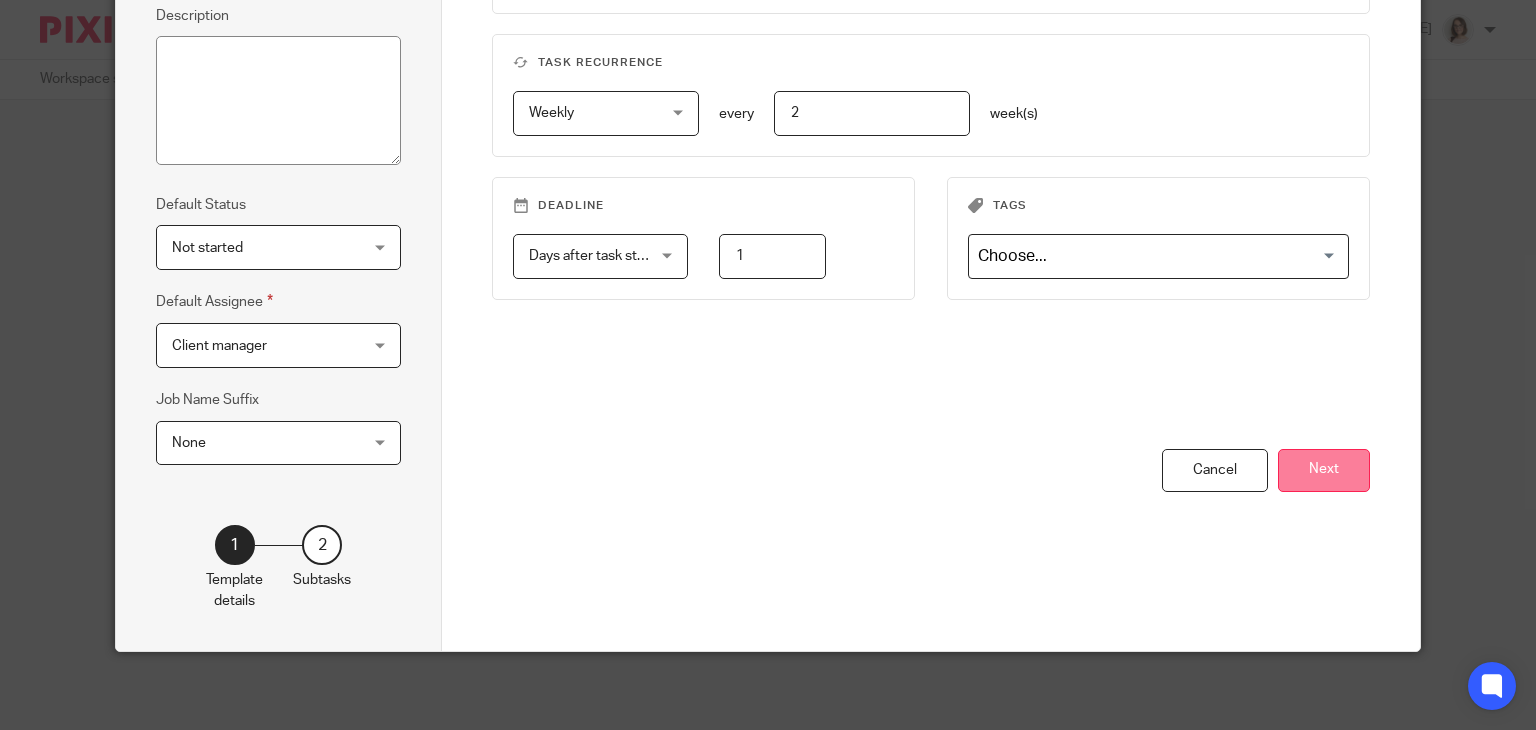 click on "Next" at bounding box center (1324, 470) 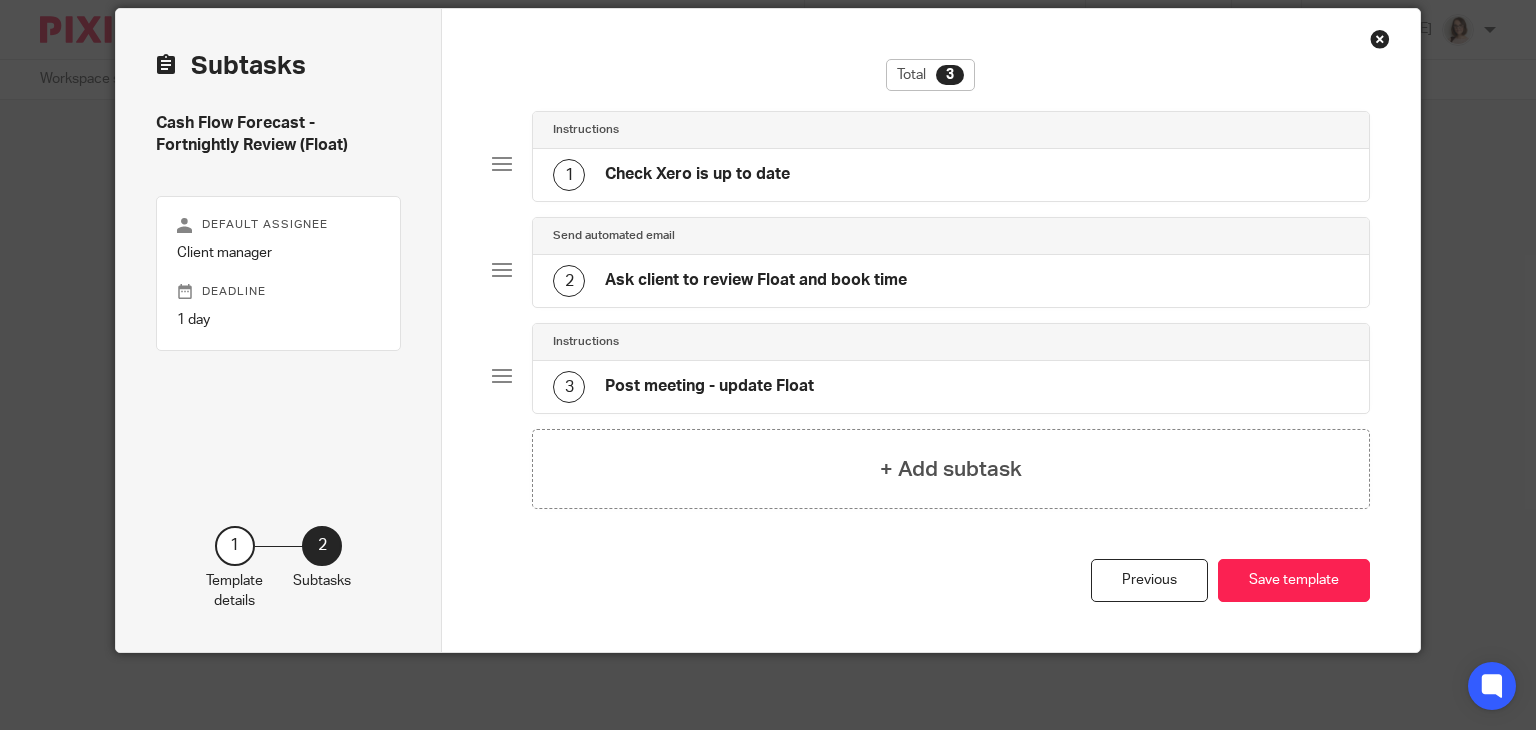 click on "1
Check Xero is up to date" 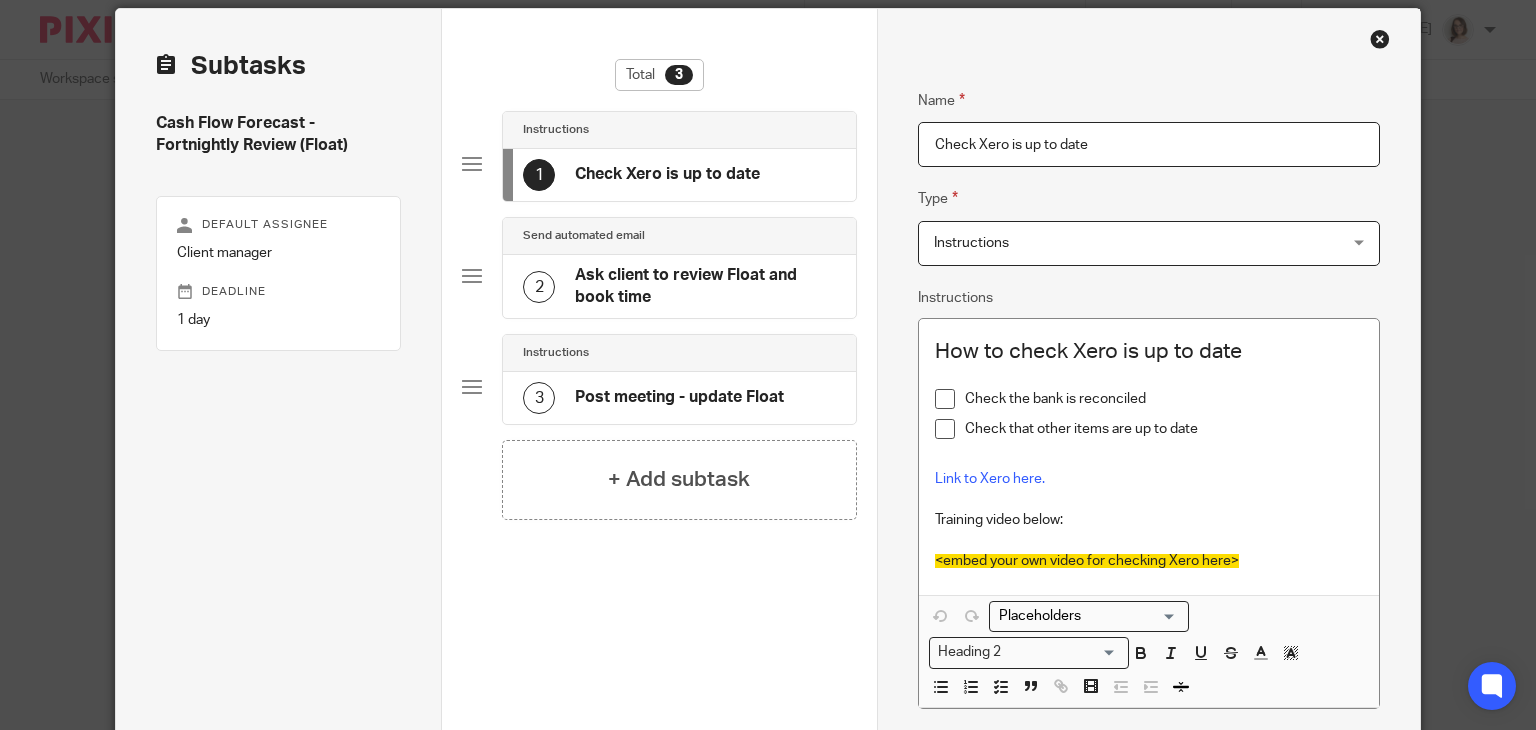 click on "Ask client to review Float and book time" 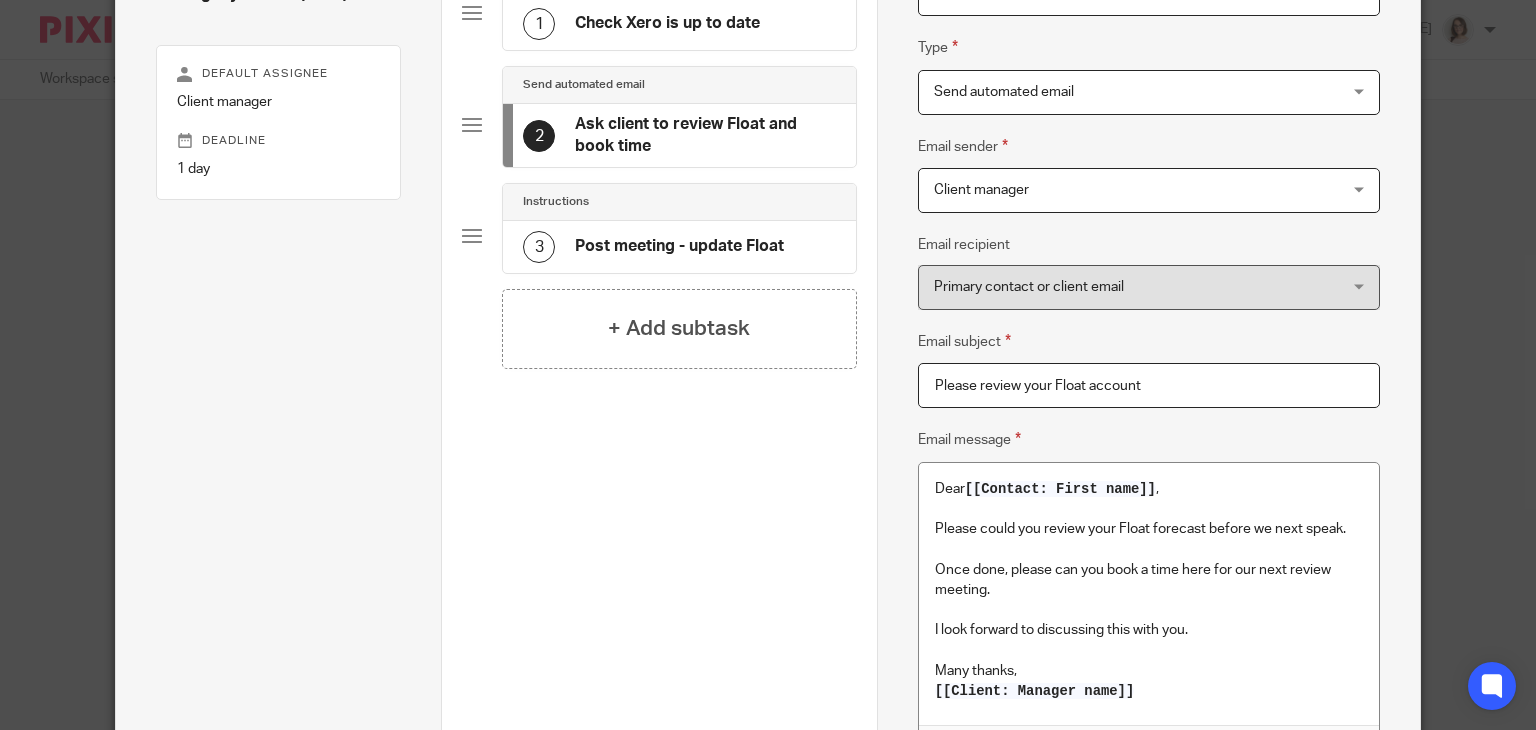 scroll, scrollTop: 221, scrollLeft: 0, axis: vertical 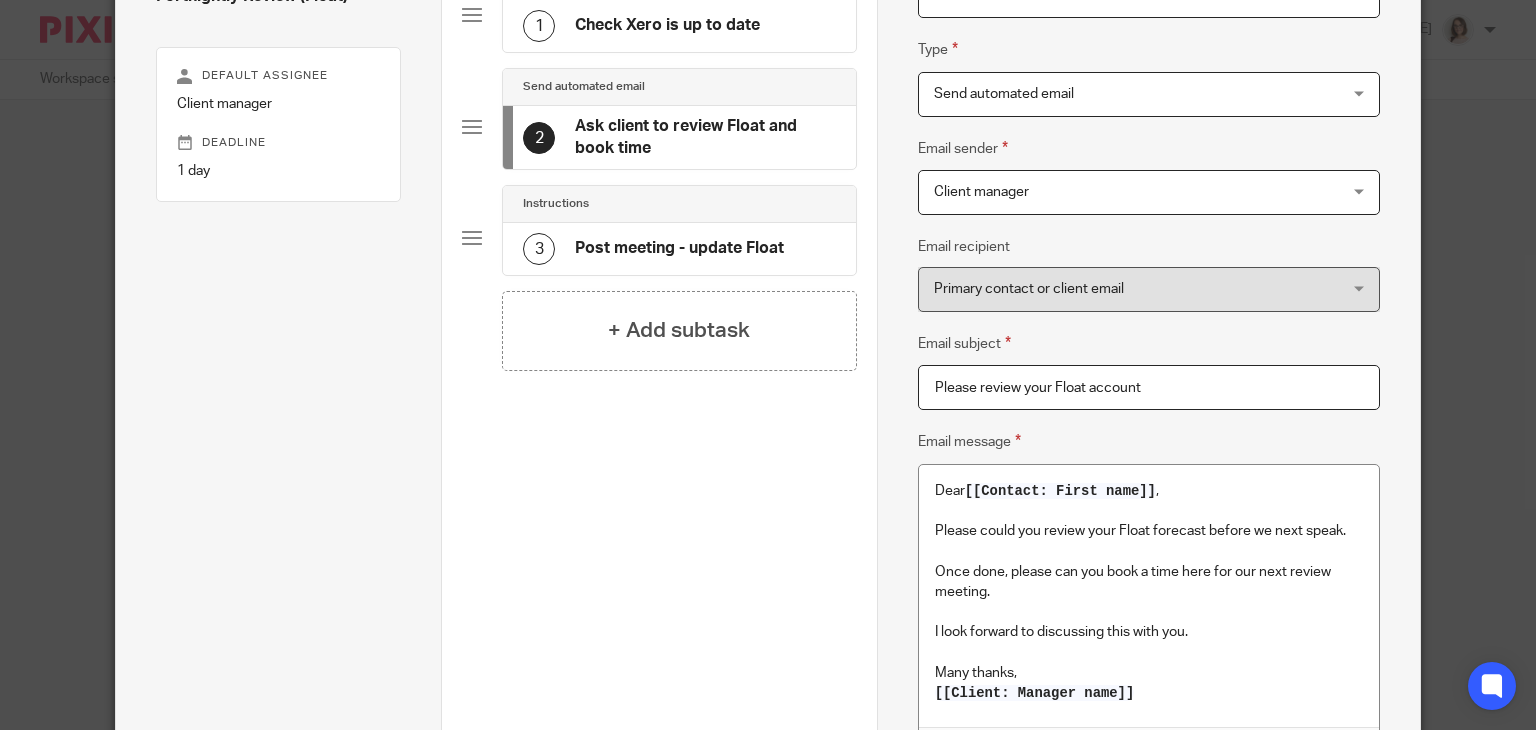 click on "Post meeting - update Float" 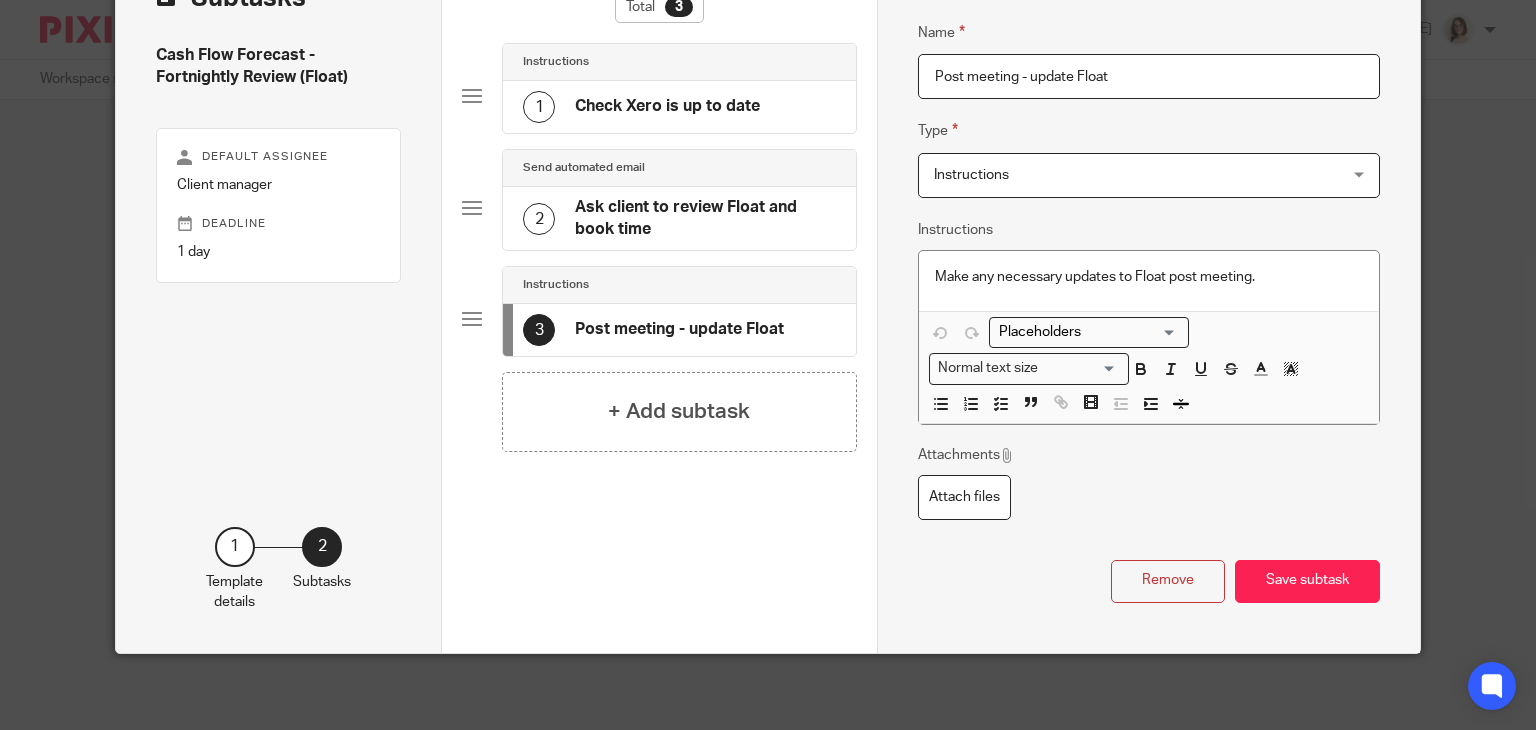 scroll, scrollTop: 0, scrollLeft: 0, axis: both 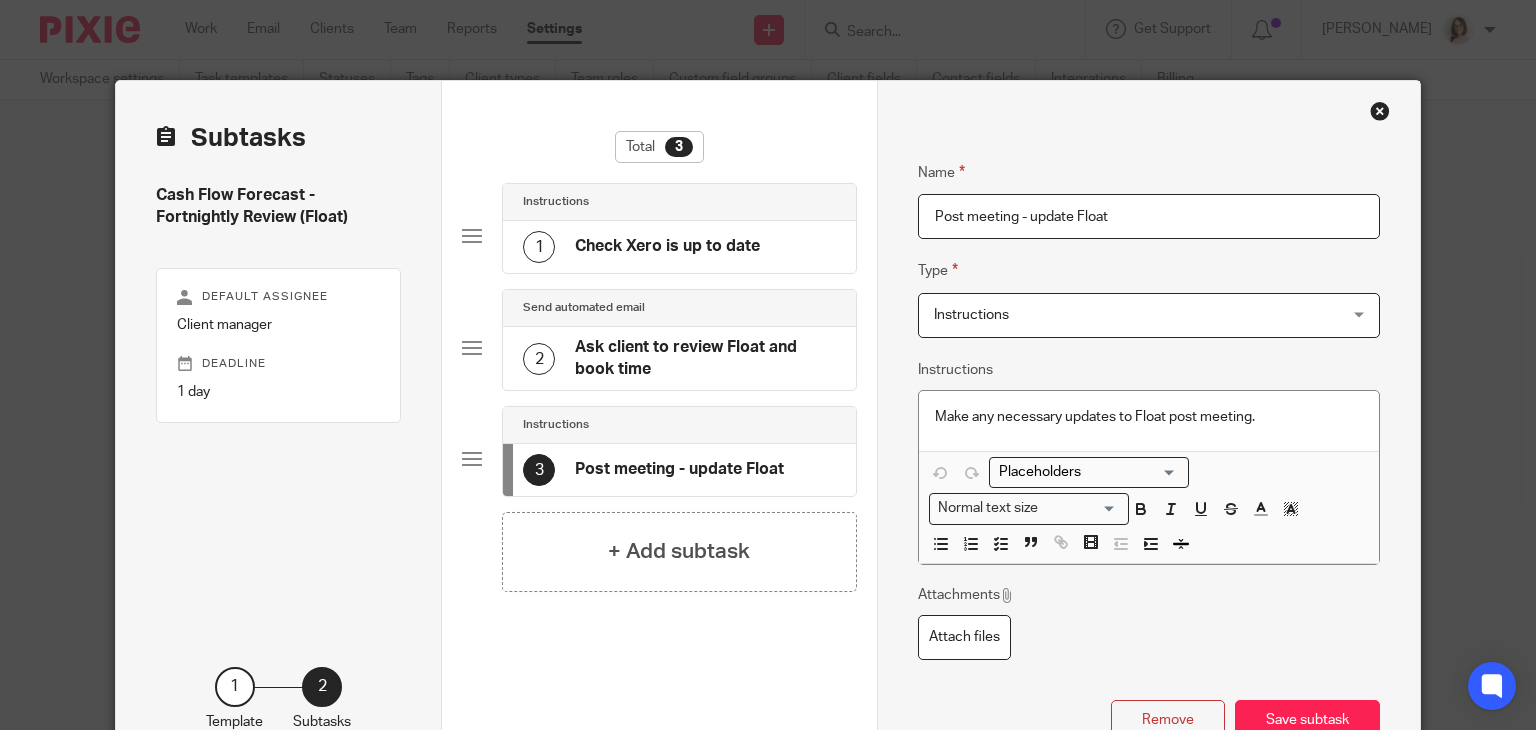 click at bounding box center [1380, 111] 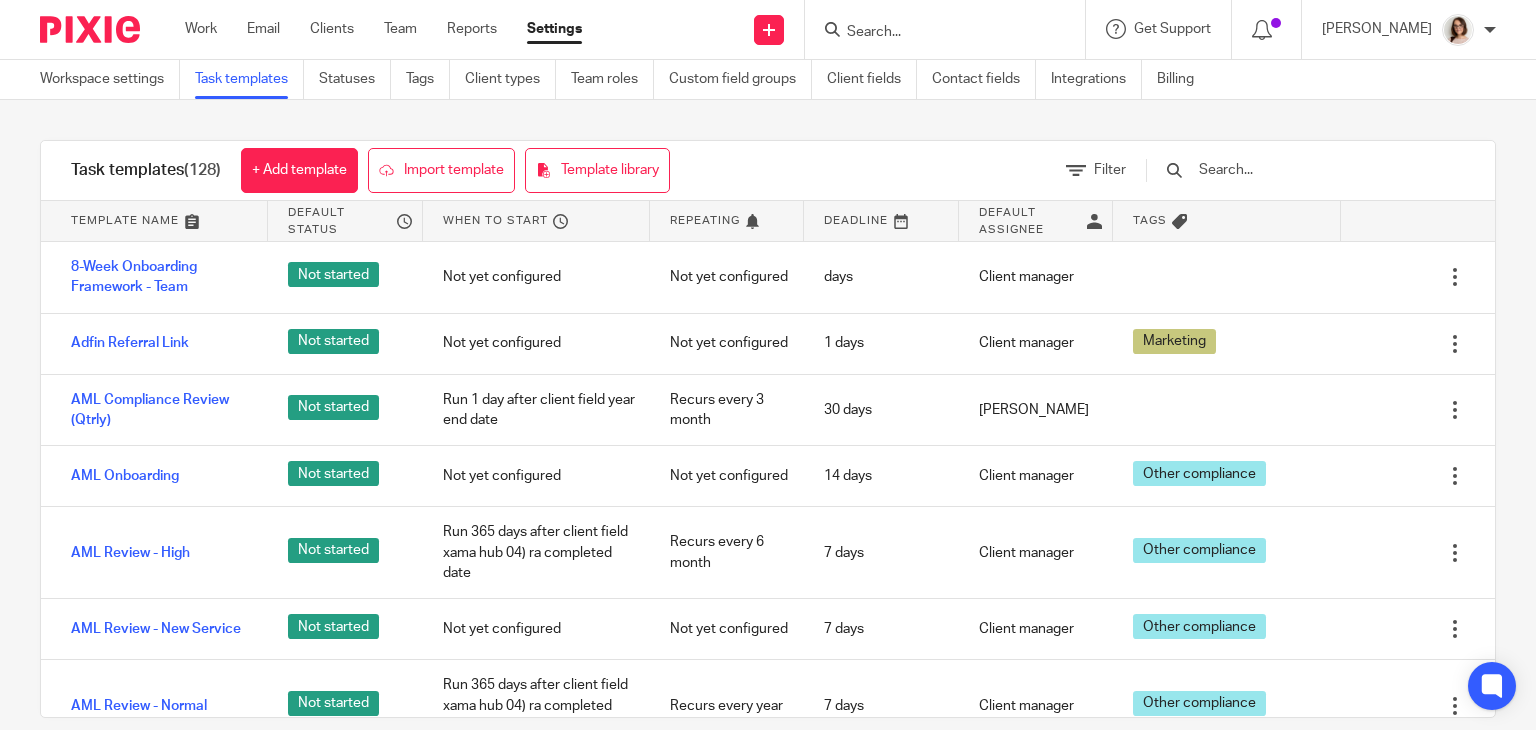 scroll, scrollTop: 0, scrollLeft: 0, axis: both 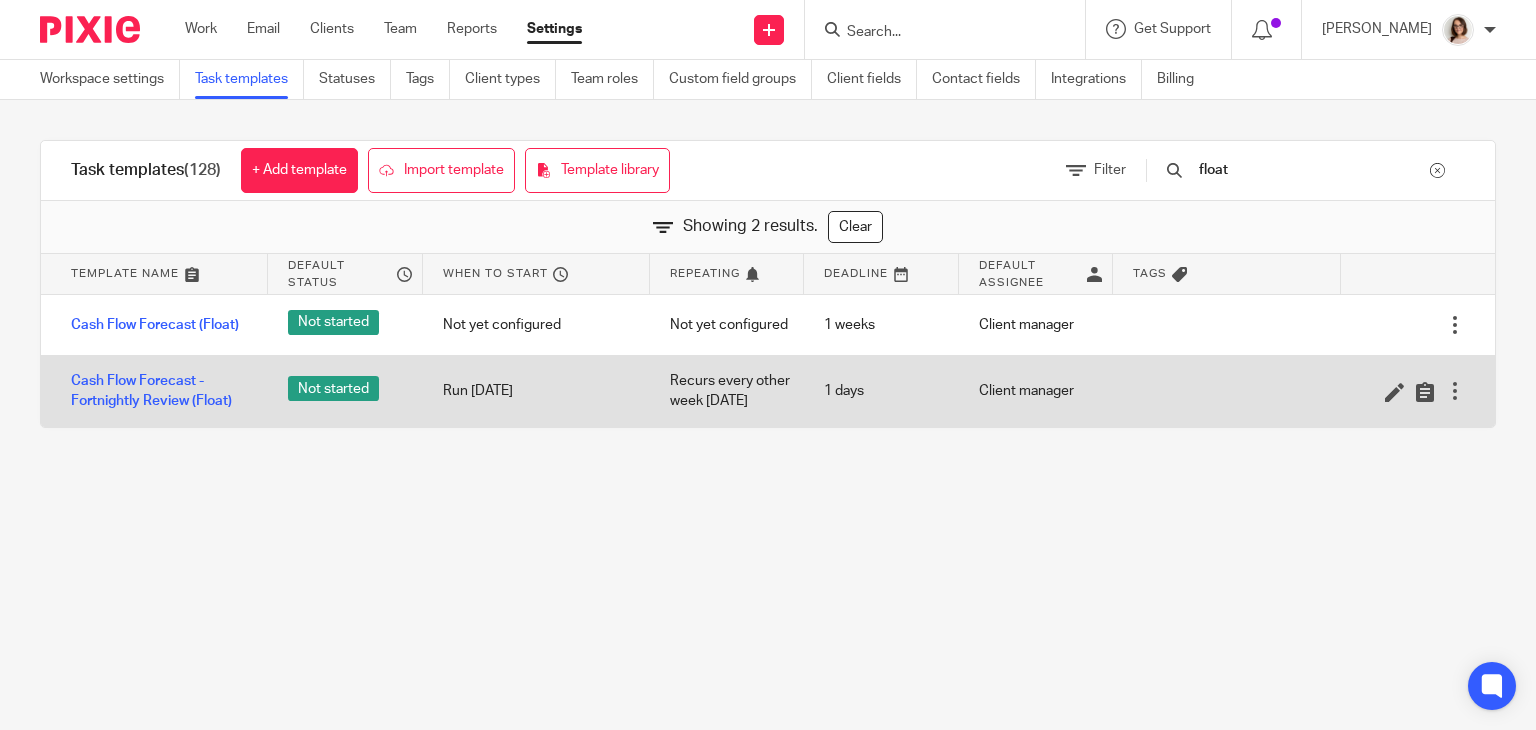 type on "float" 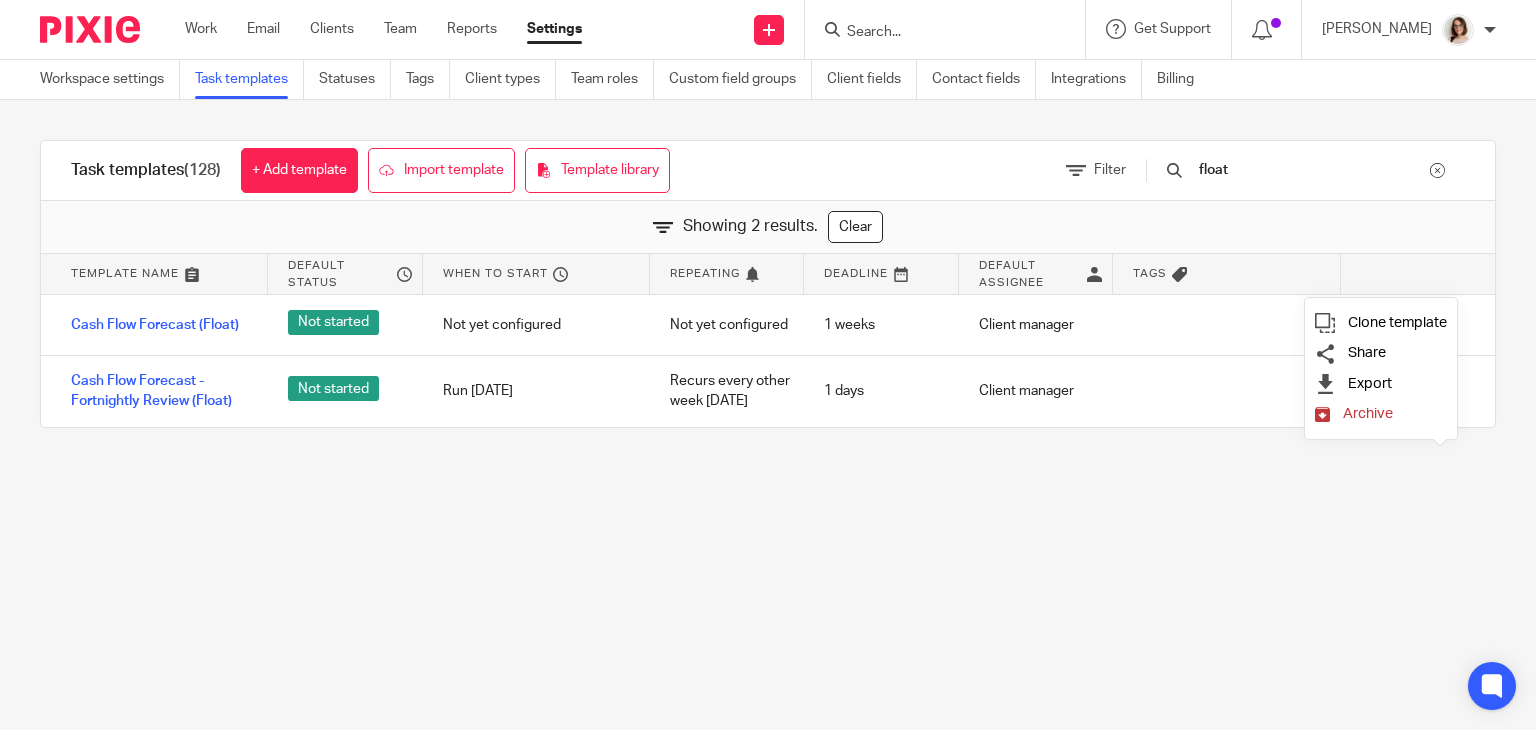 click on "Archive" at bounding box center [1368, 413] 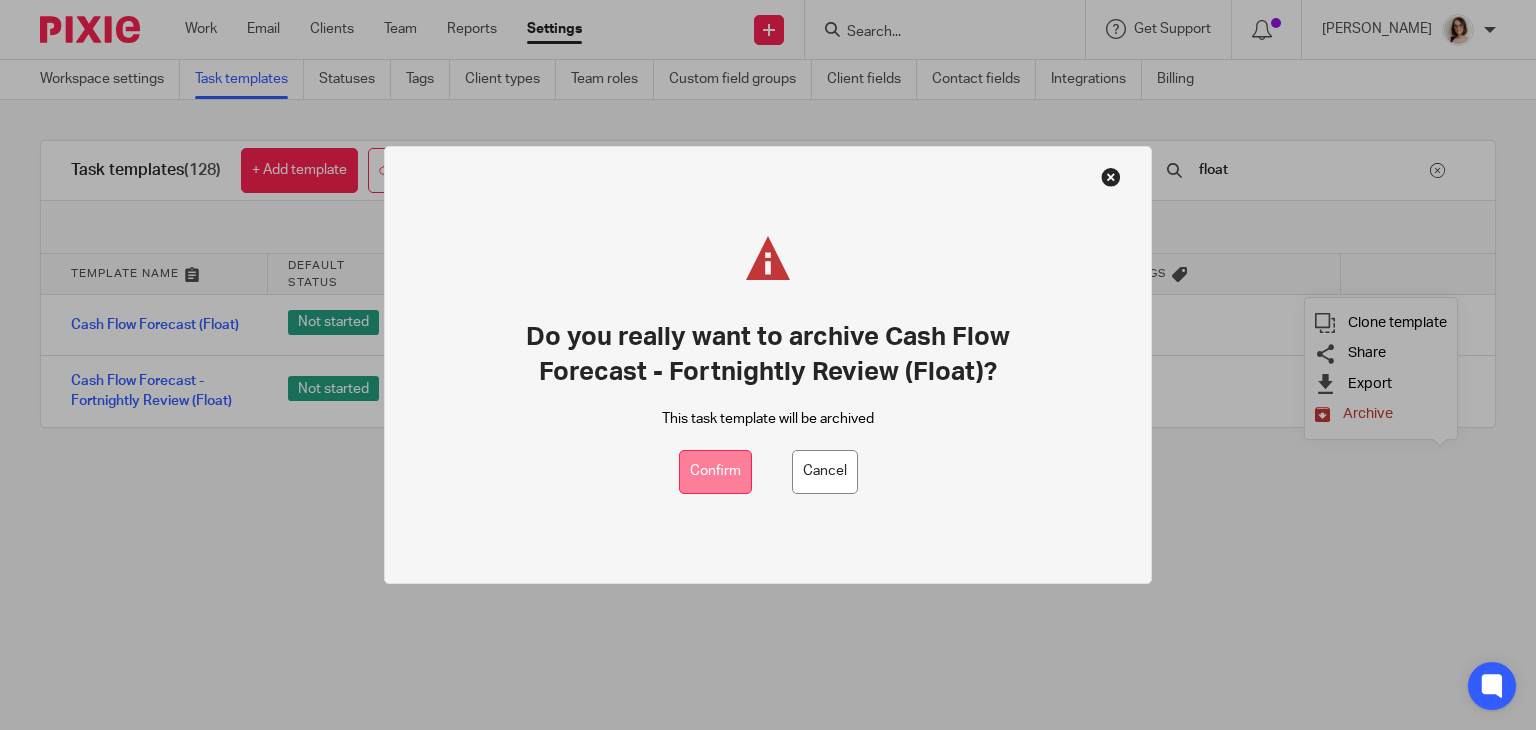 click on "Confirm" at bounding box center (715, 472) 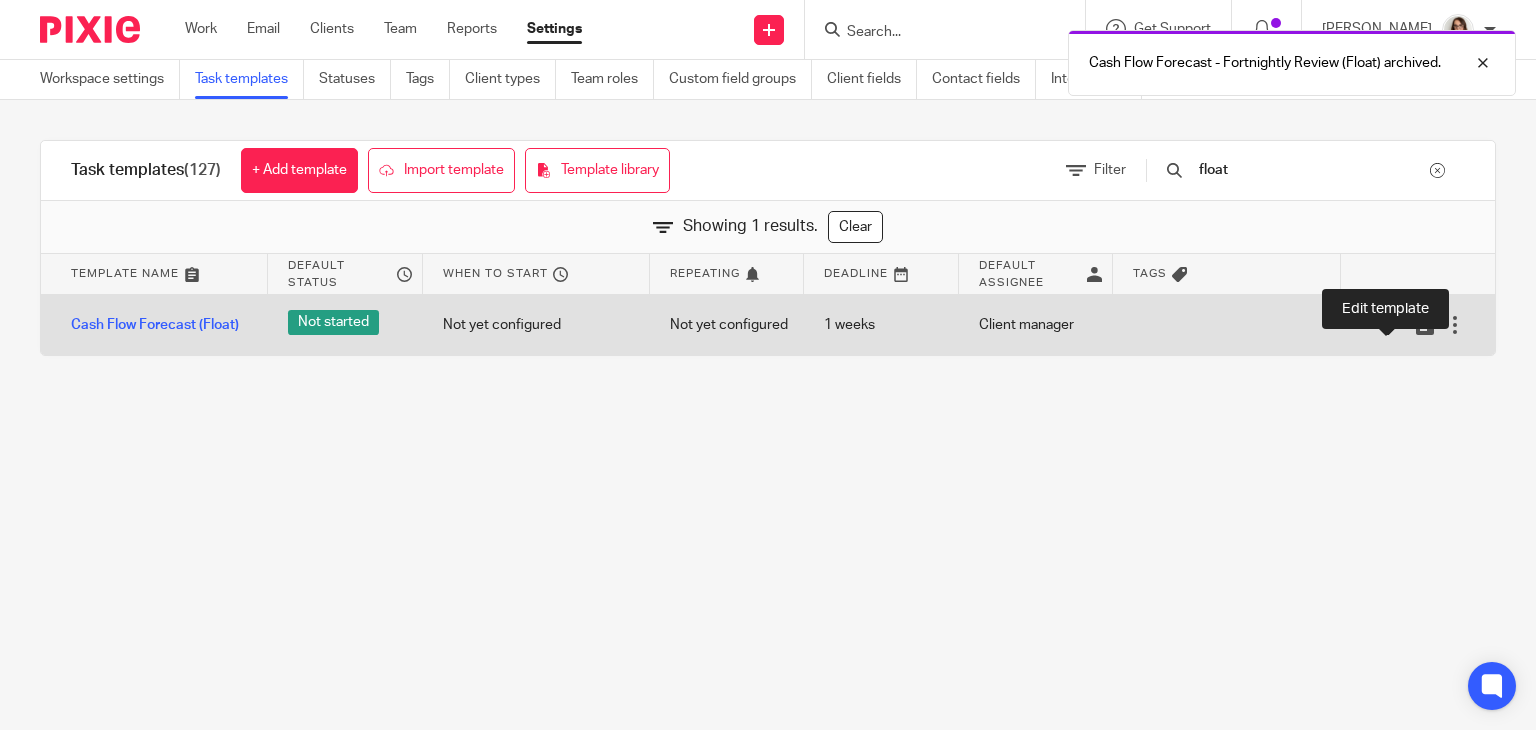 click at bounding box center (1395, 325) 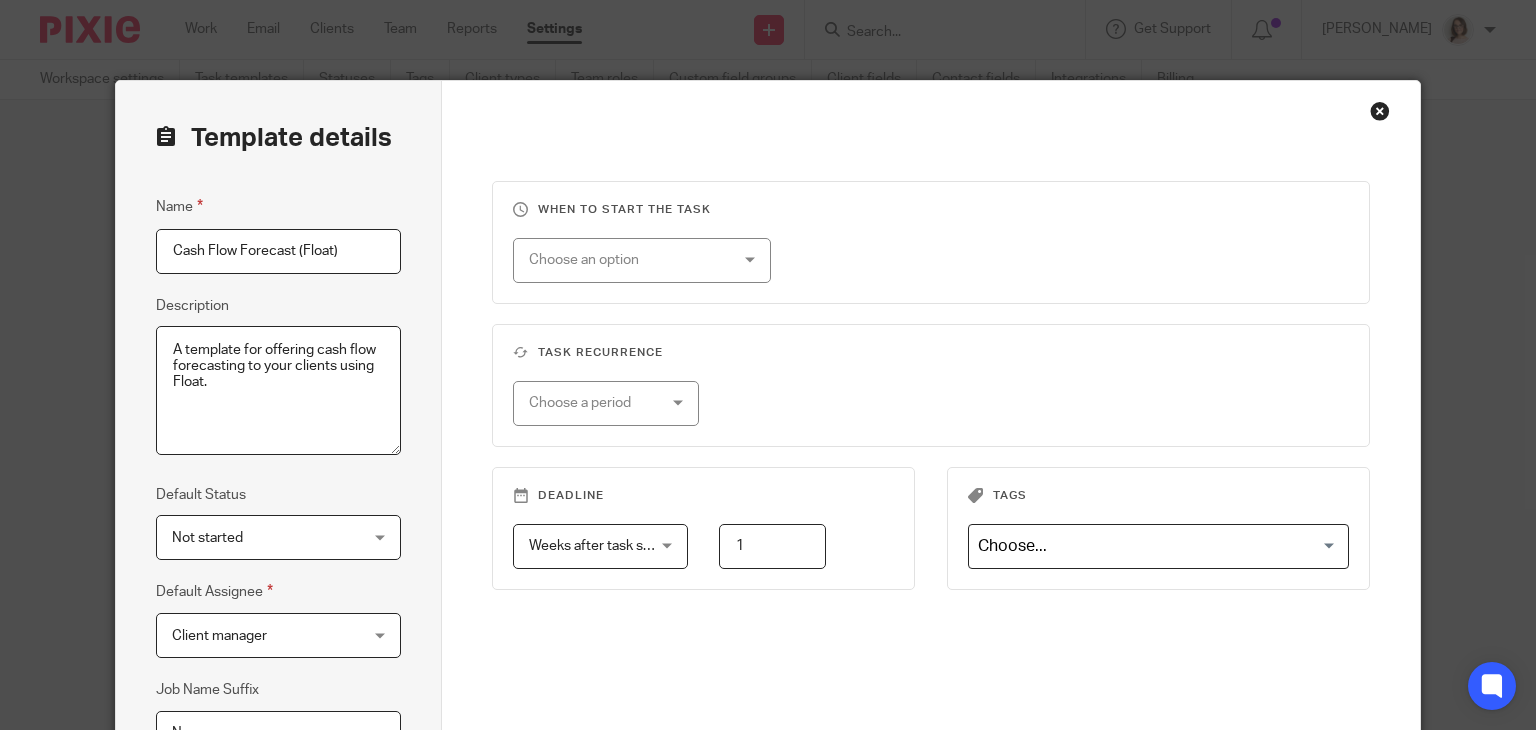 scroll, scrollTop: 0, scrollLeft: 0, axis: both 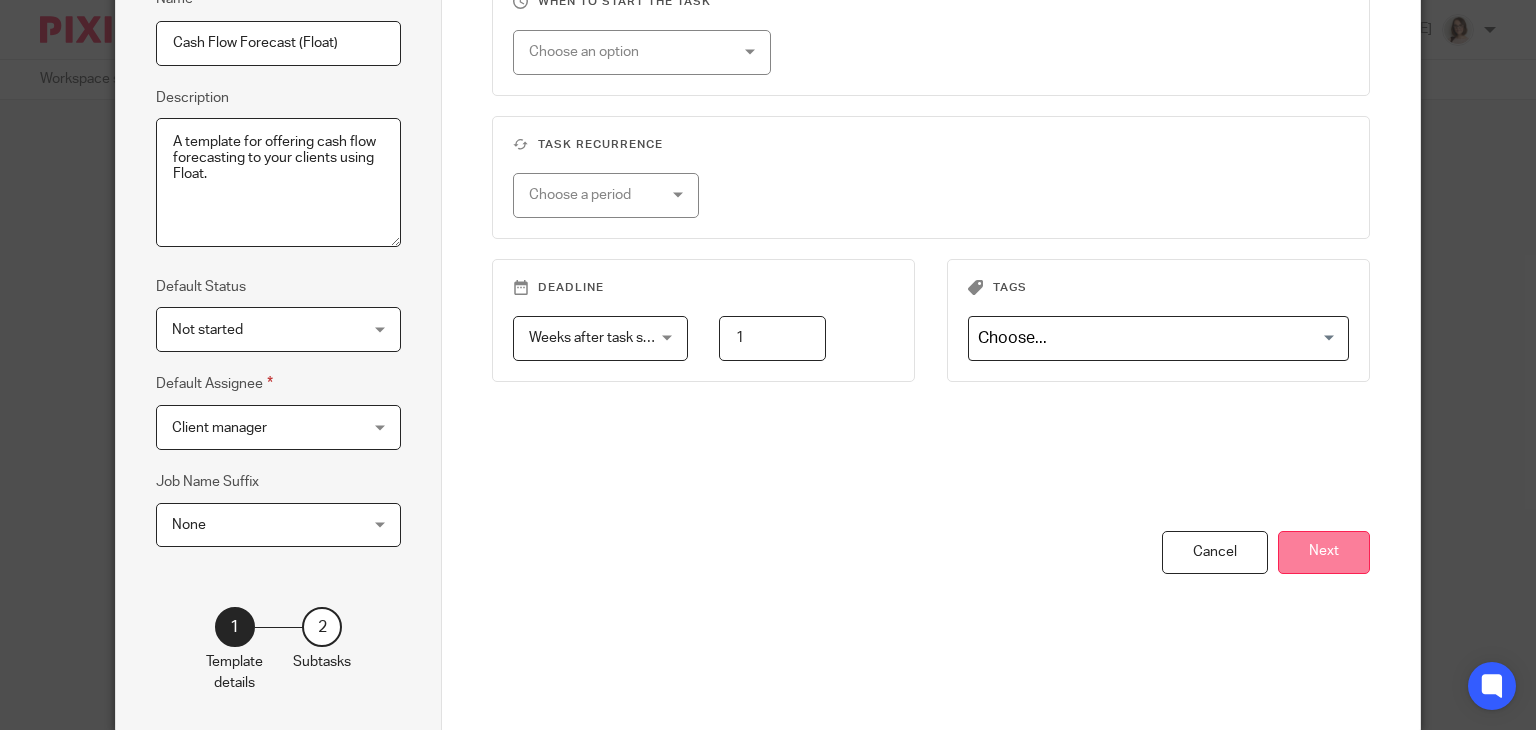 click on "Next" at bounding box center (1324, 552) 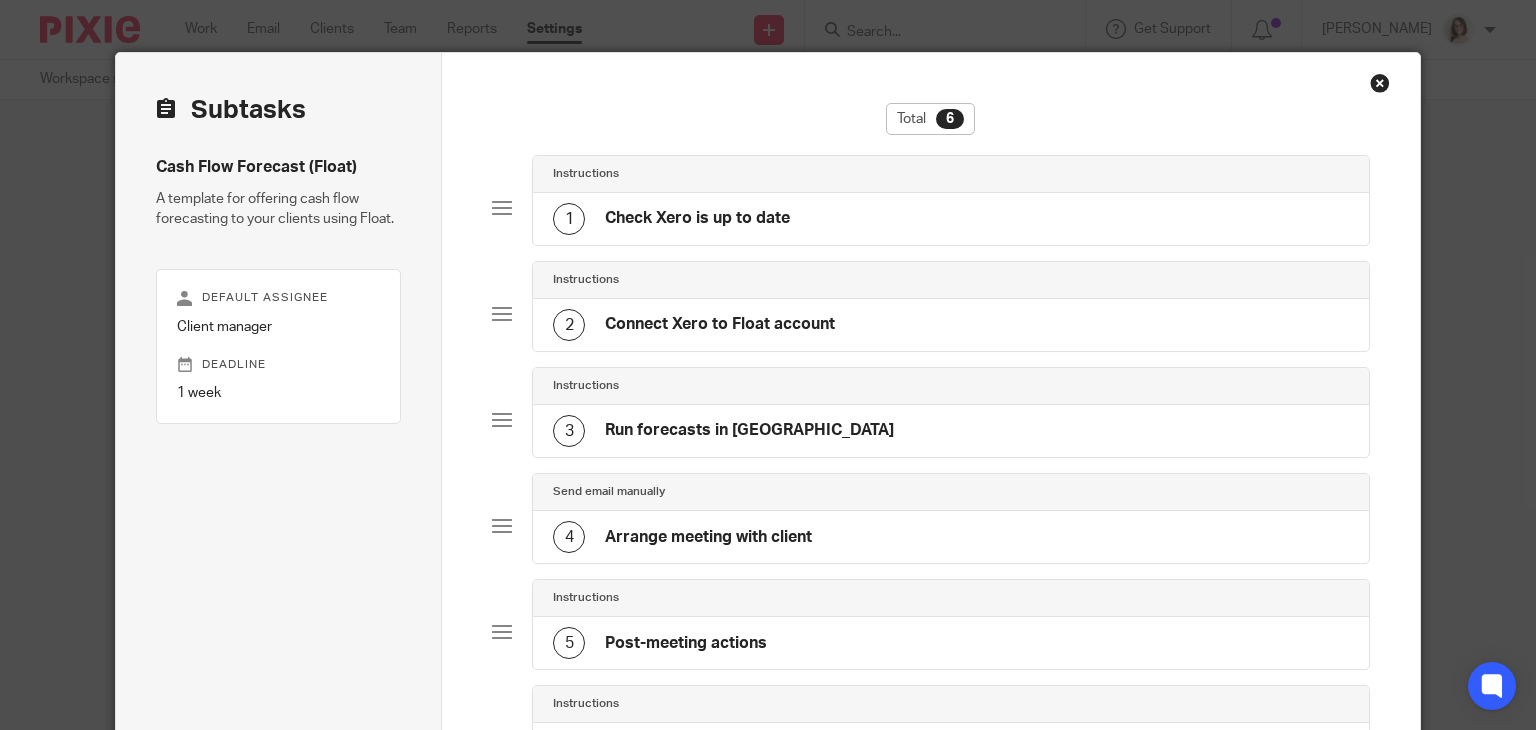 scroll, scrollTop: 20, scrollLeft: 0, axis: vertical 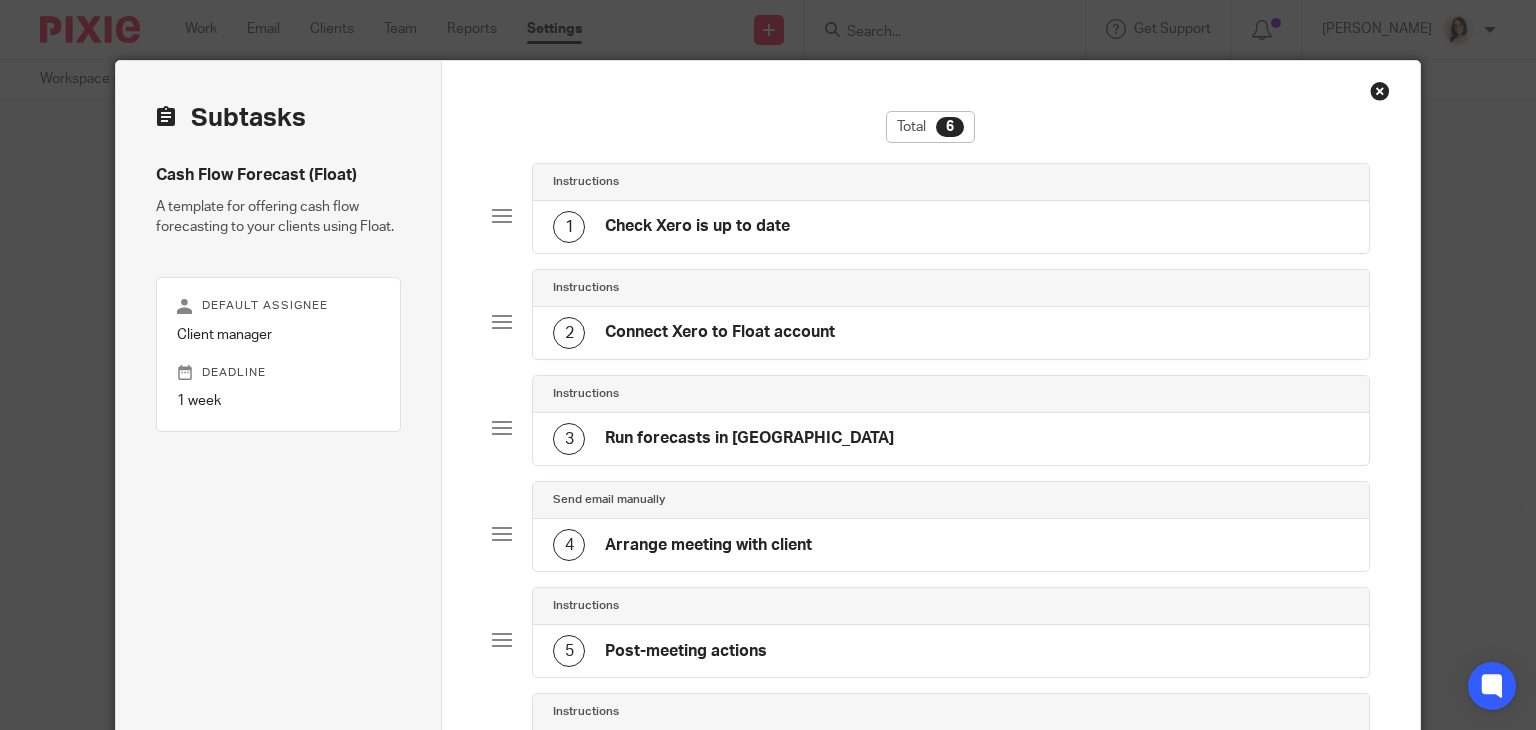 click on "1
Check Xero is up to date" 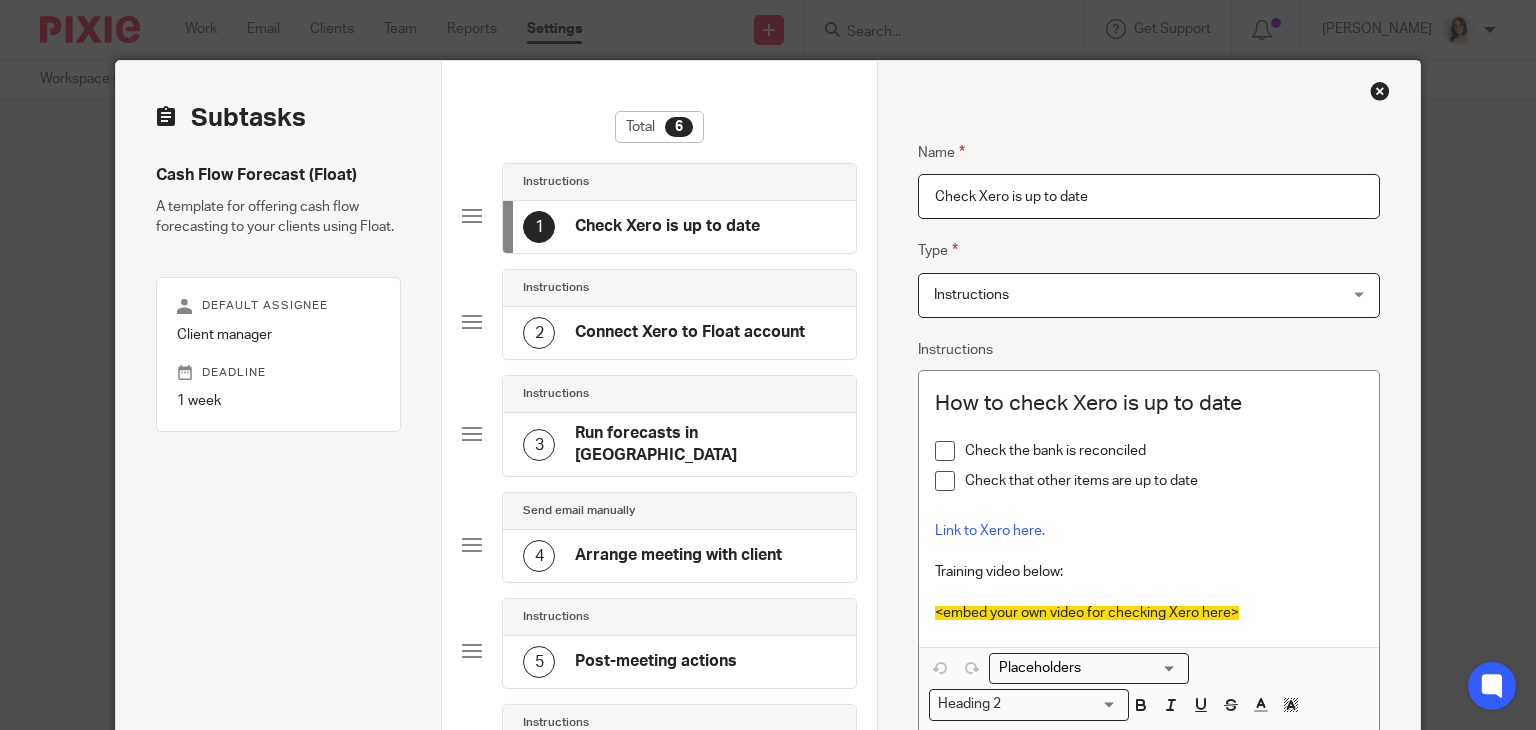 click on "Connect Xero to Float account" 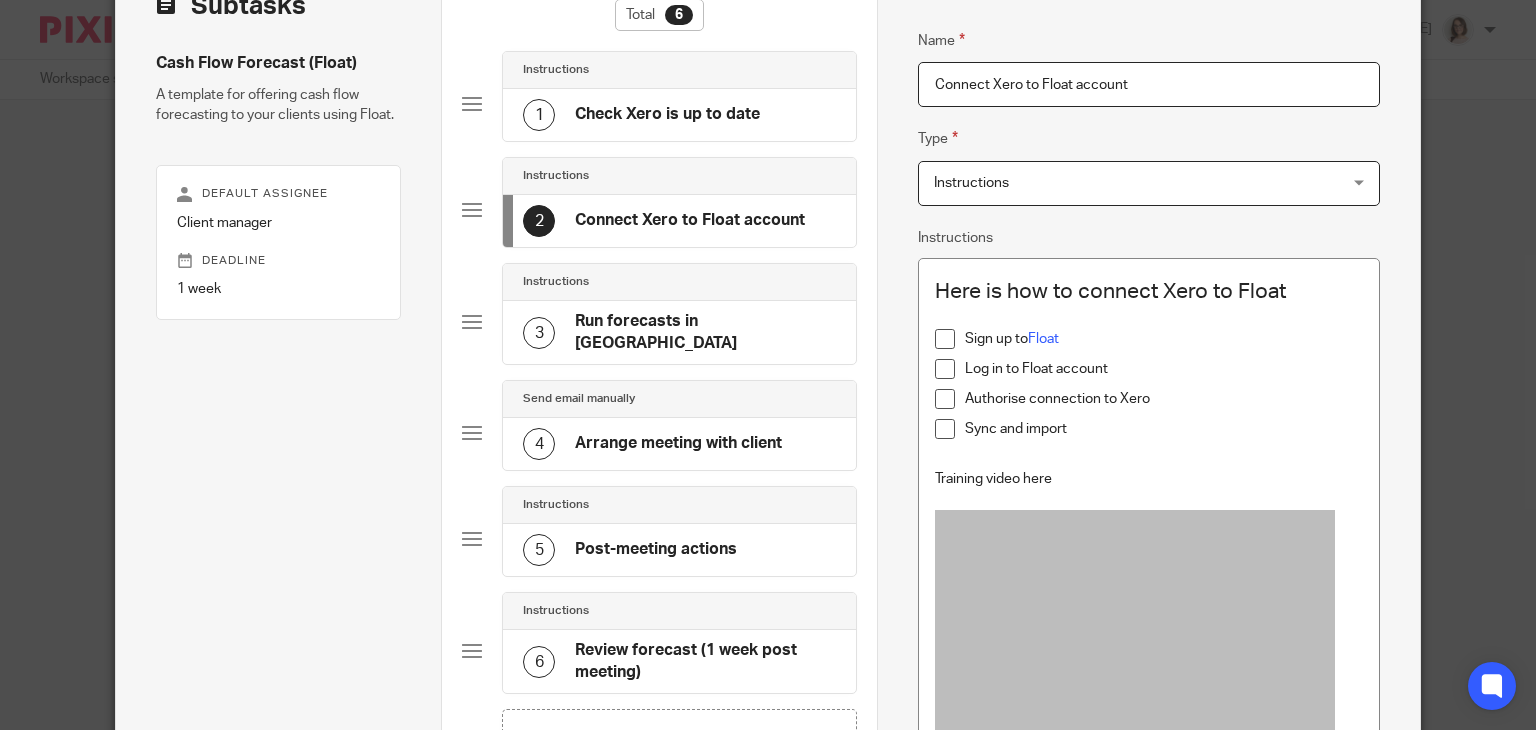 scroll, scrollTop: 0, scrollLeft: 0, axis: both 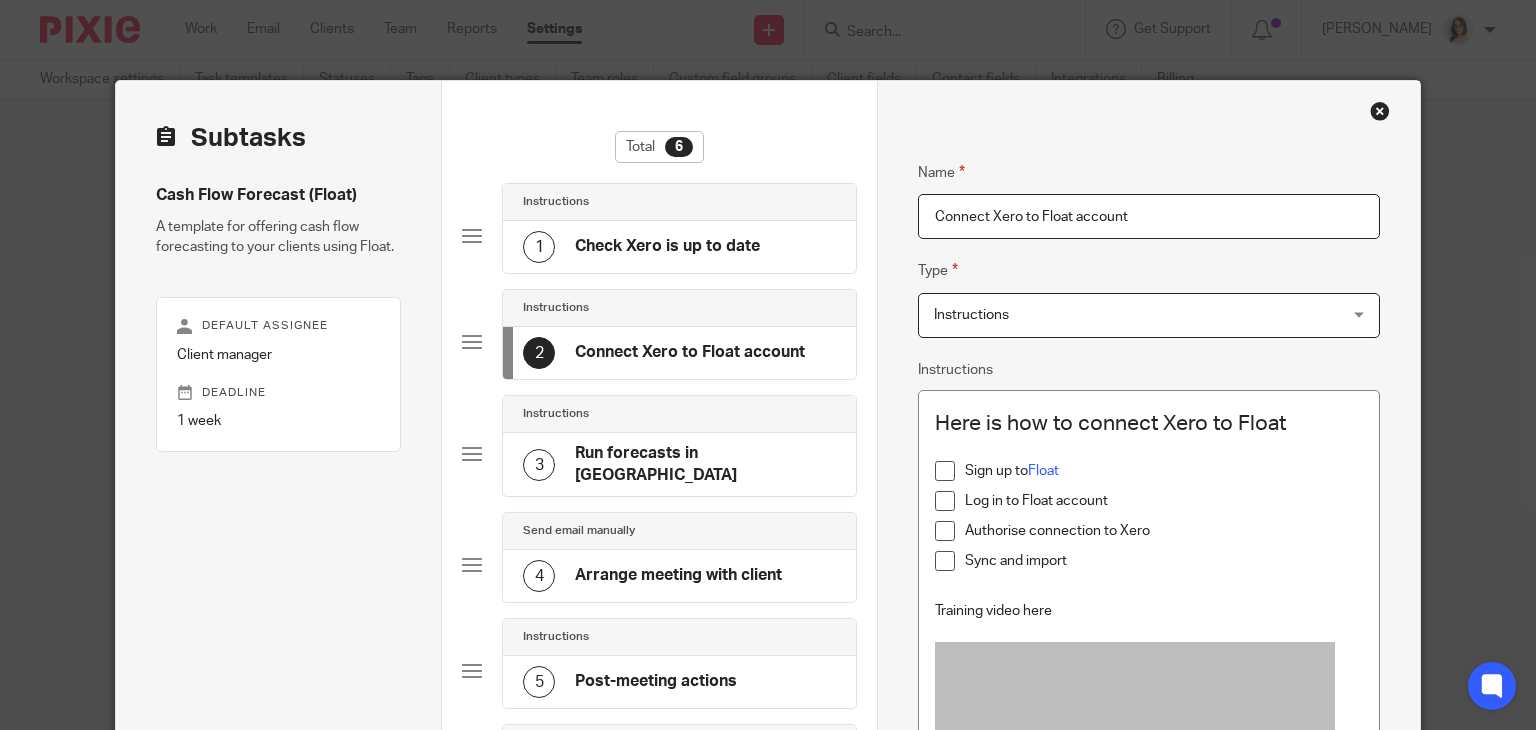 click at bounding box center [1380, 111] 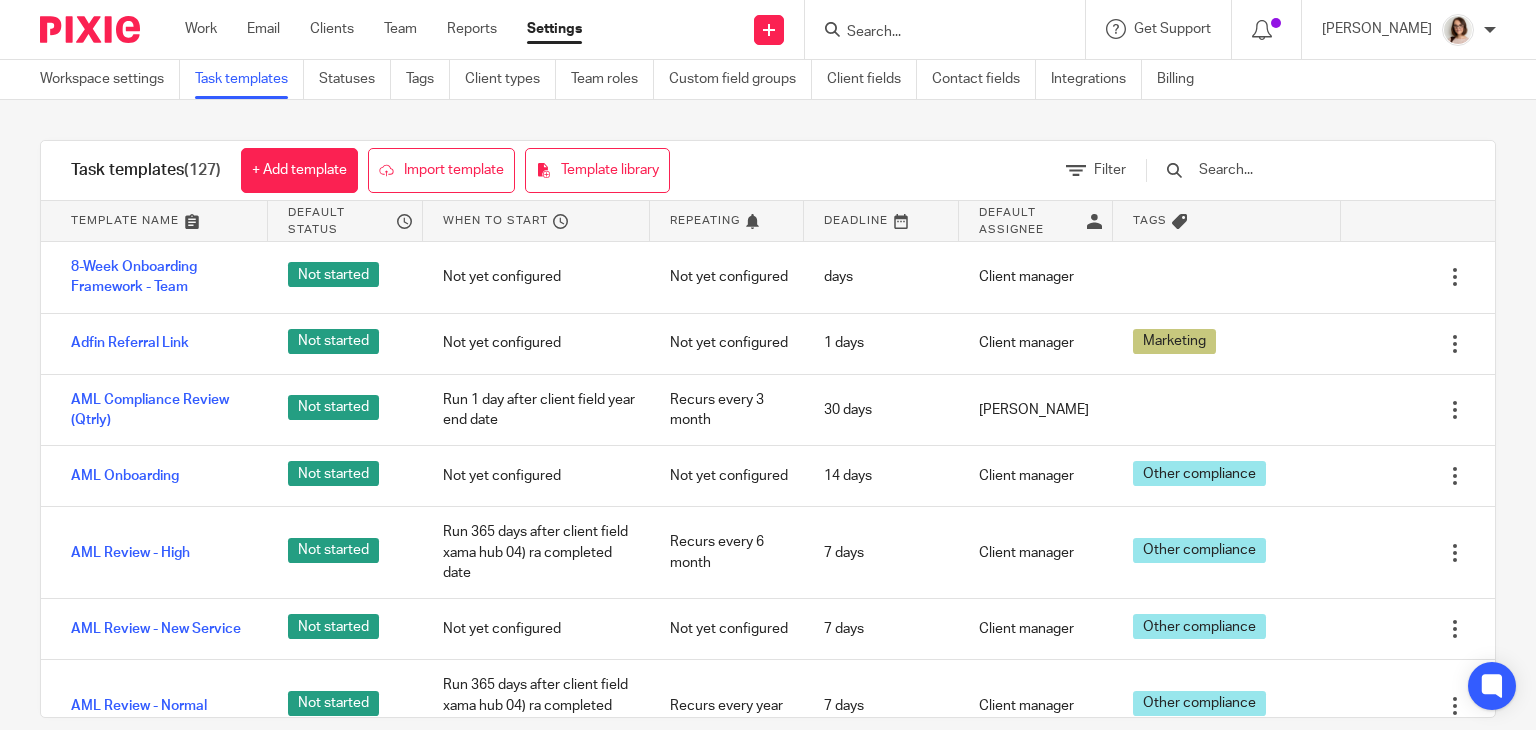 scroll, scrollTop: 0, scrollLeft: 0, axis: both 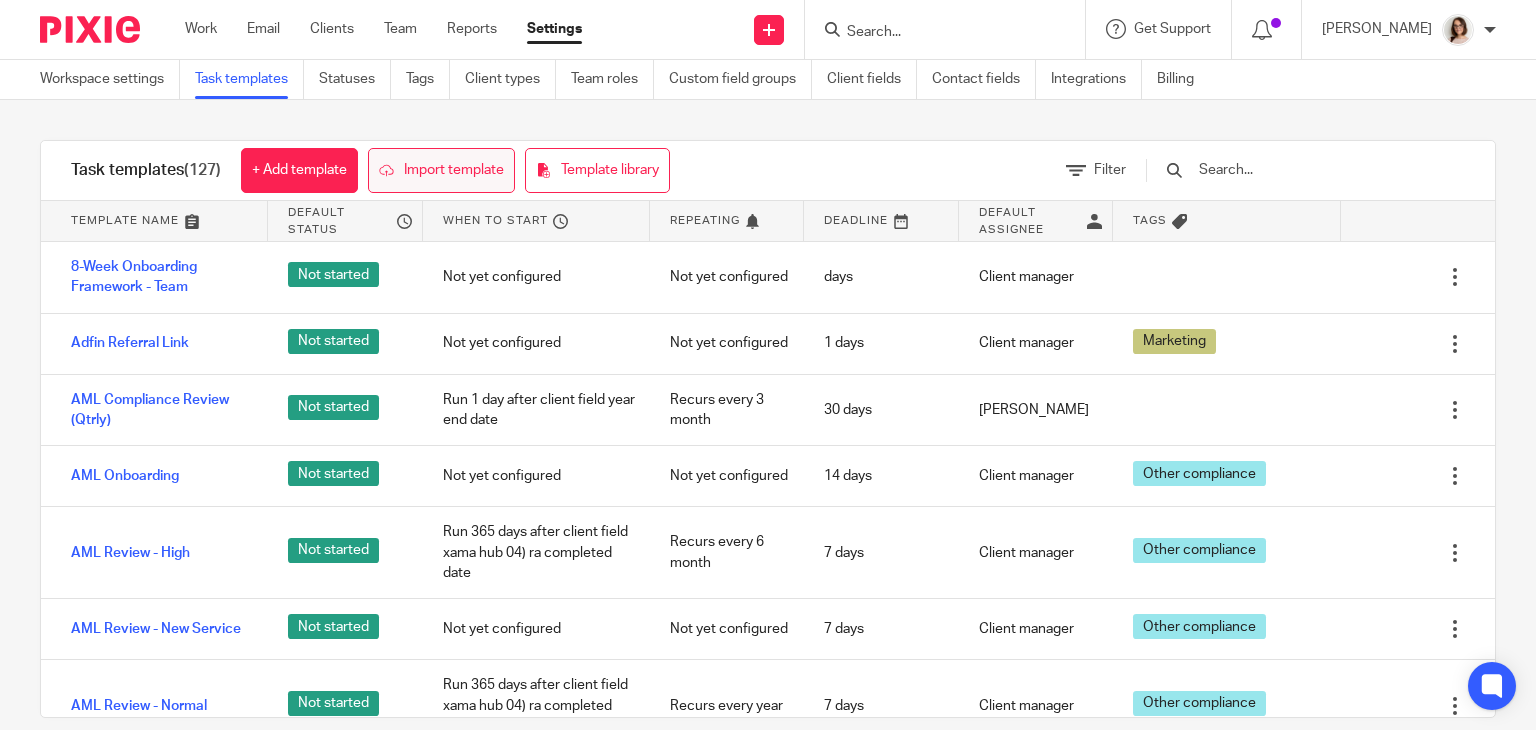 click on "Import template" at bounding box center (441, 170) 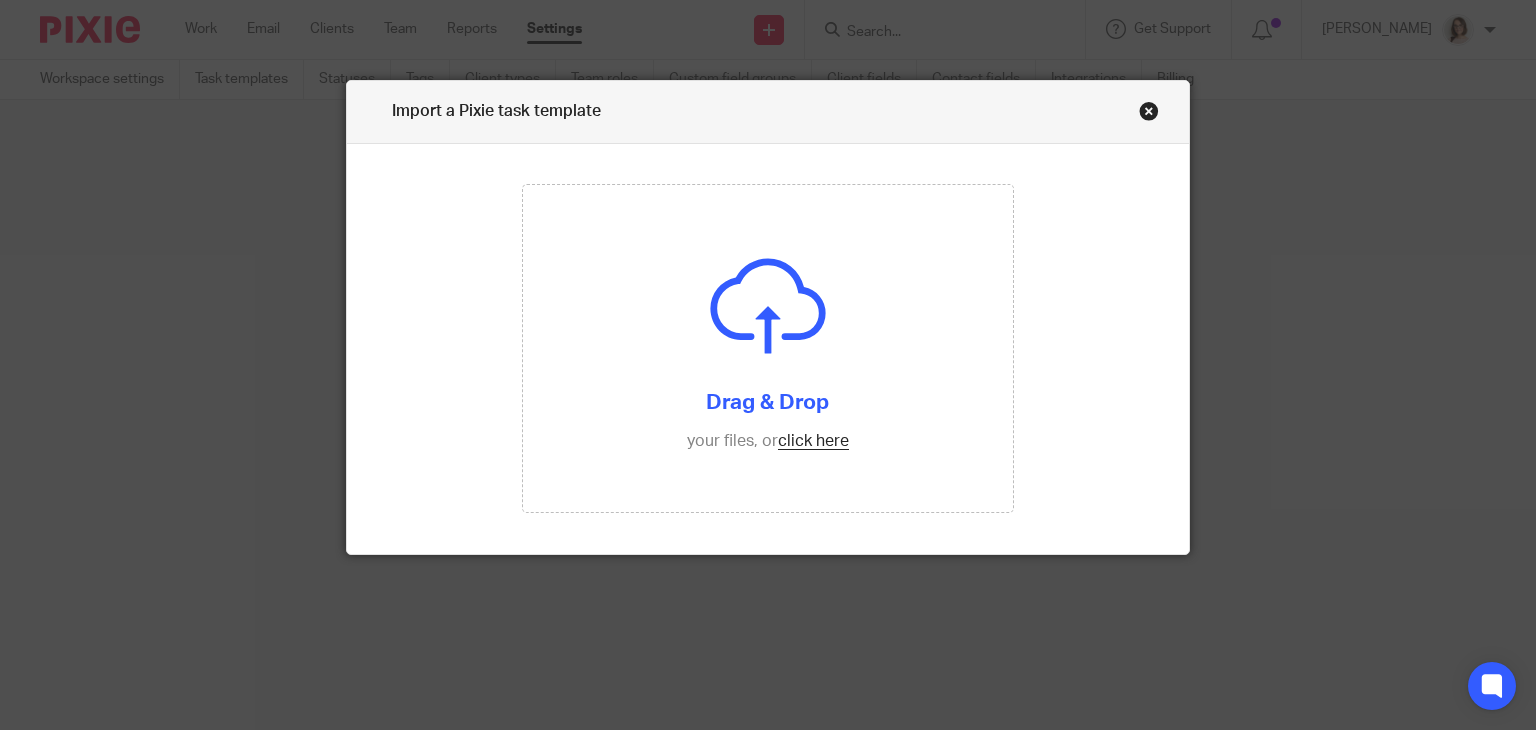scroll, scrollTop: 0, scrollLeft: 0, axis: both 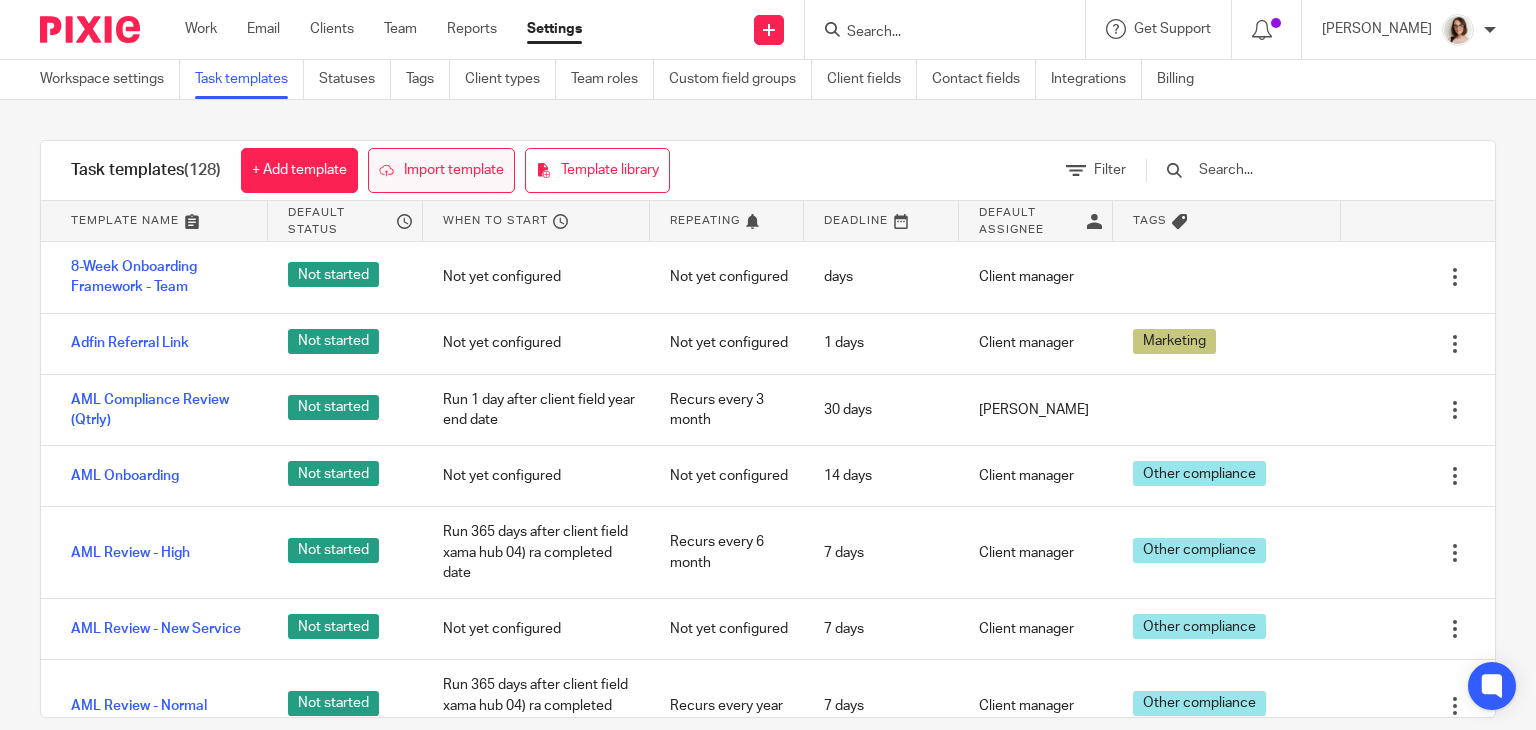 click on "Import template" at bounding box center (441, 170) 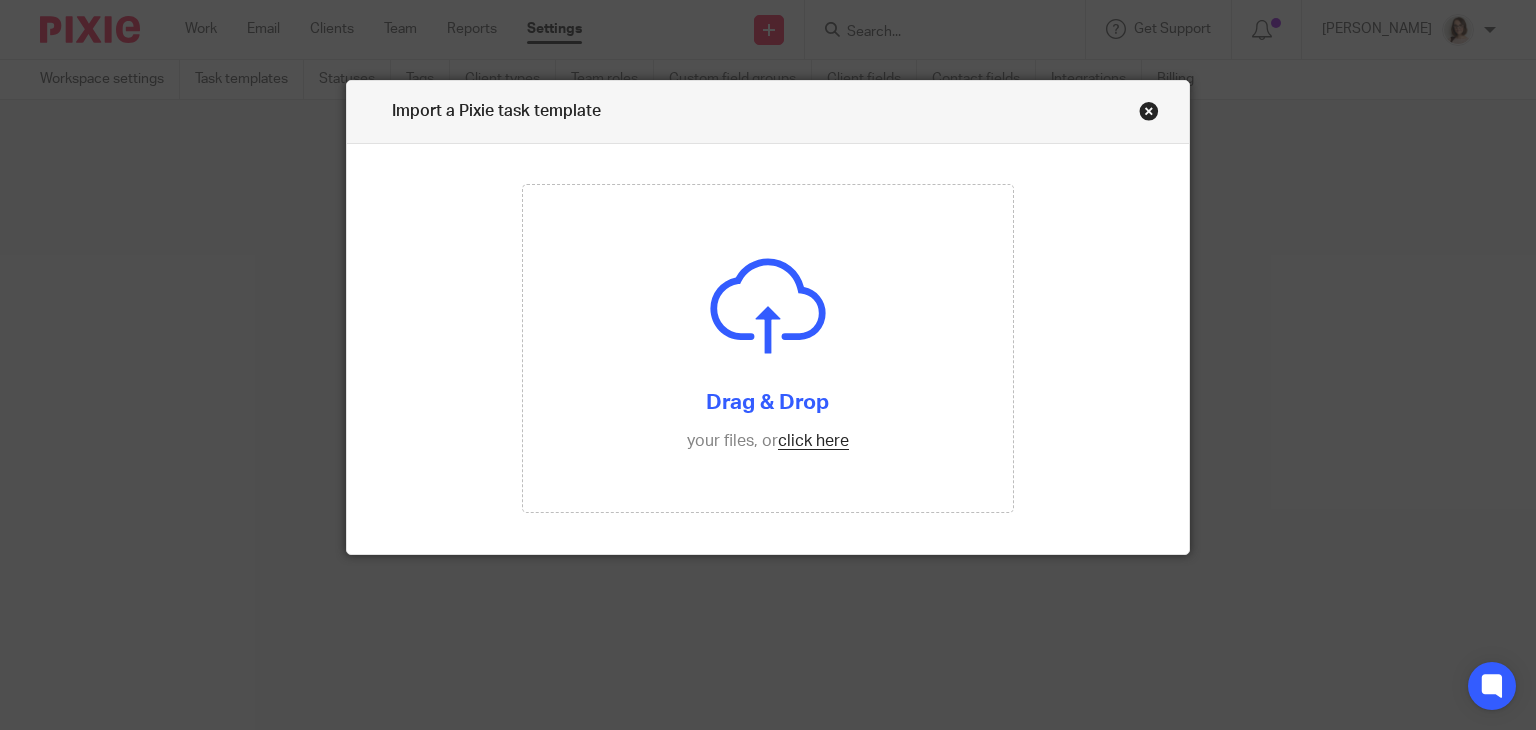 scroll, scrollTop: 0, scrollLeft: 0, axis: both 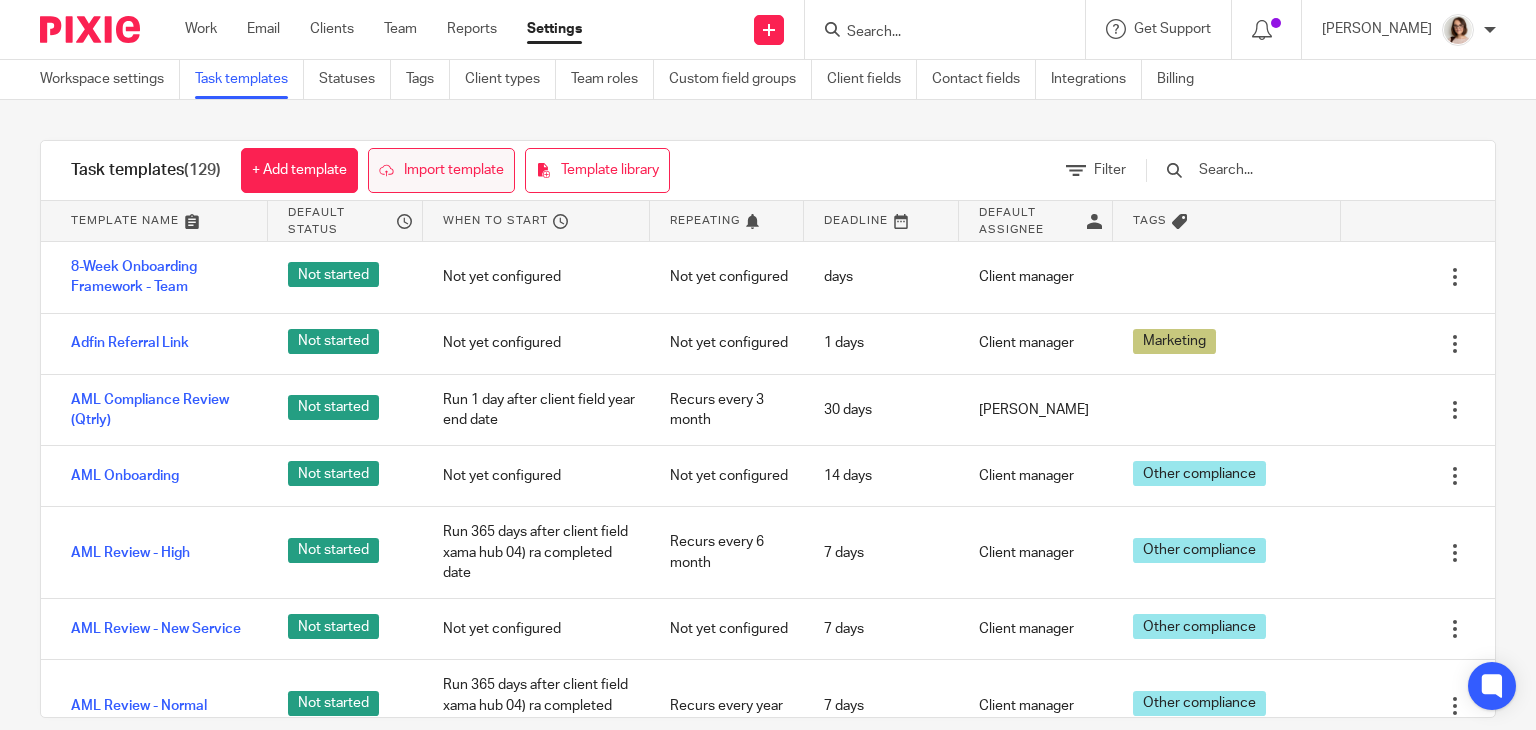click on "Import template" at bounding box center [441, 170] 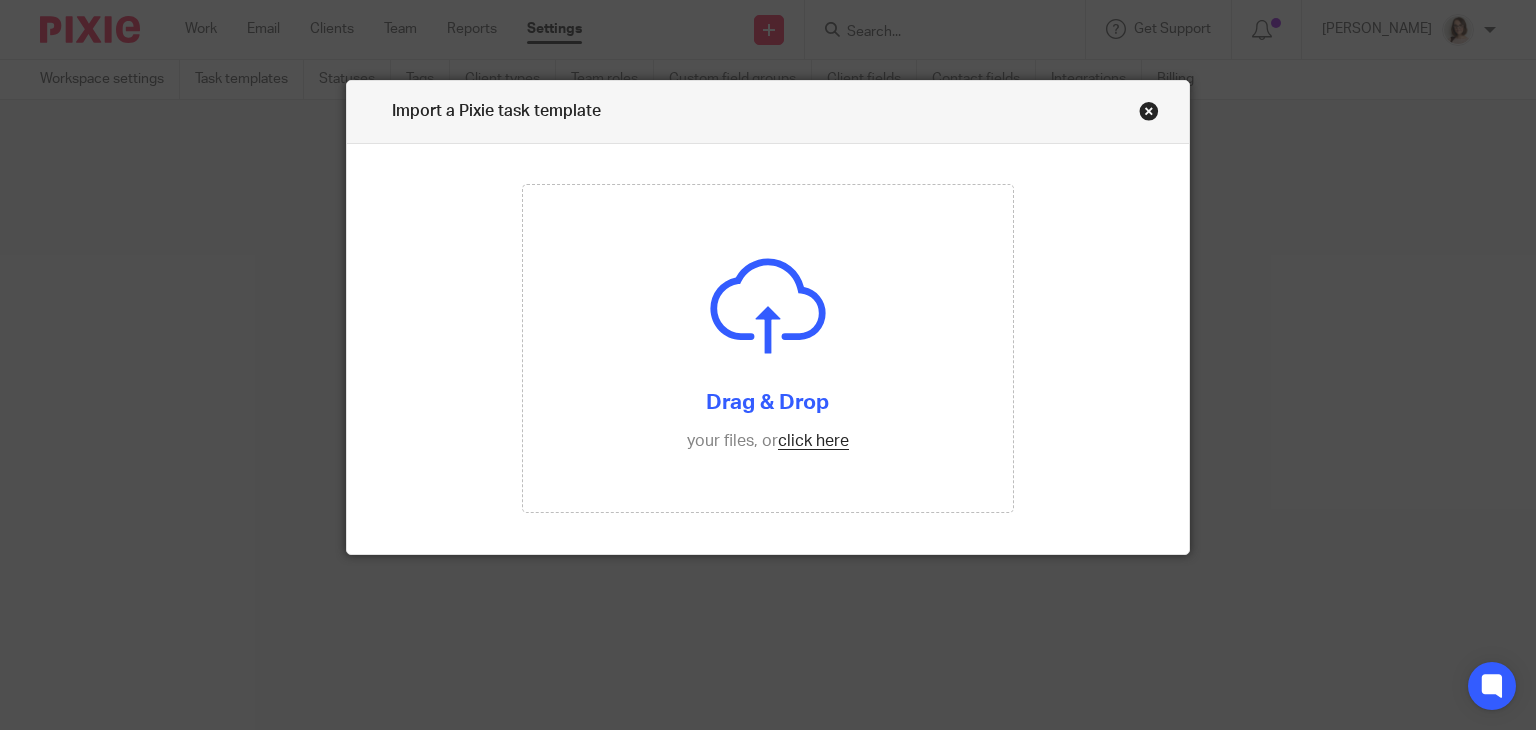 scroll, scrollTop: 0, scrollLeft: 0, axis: both 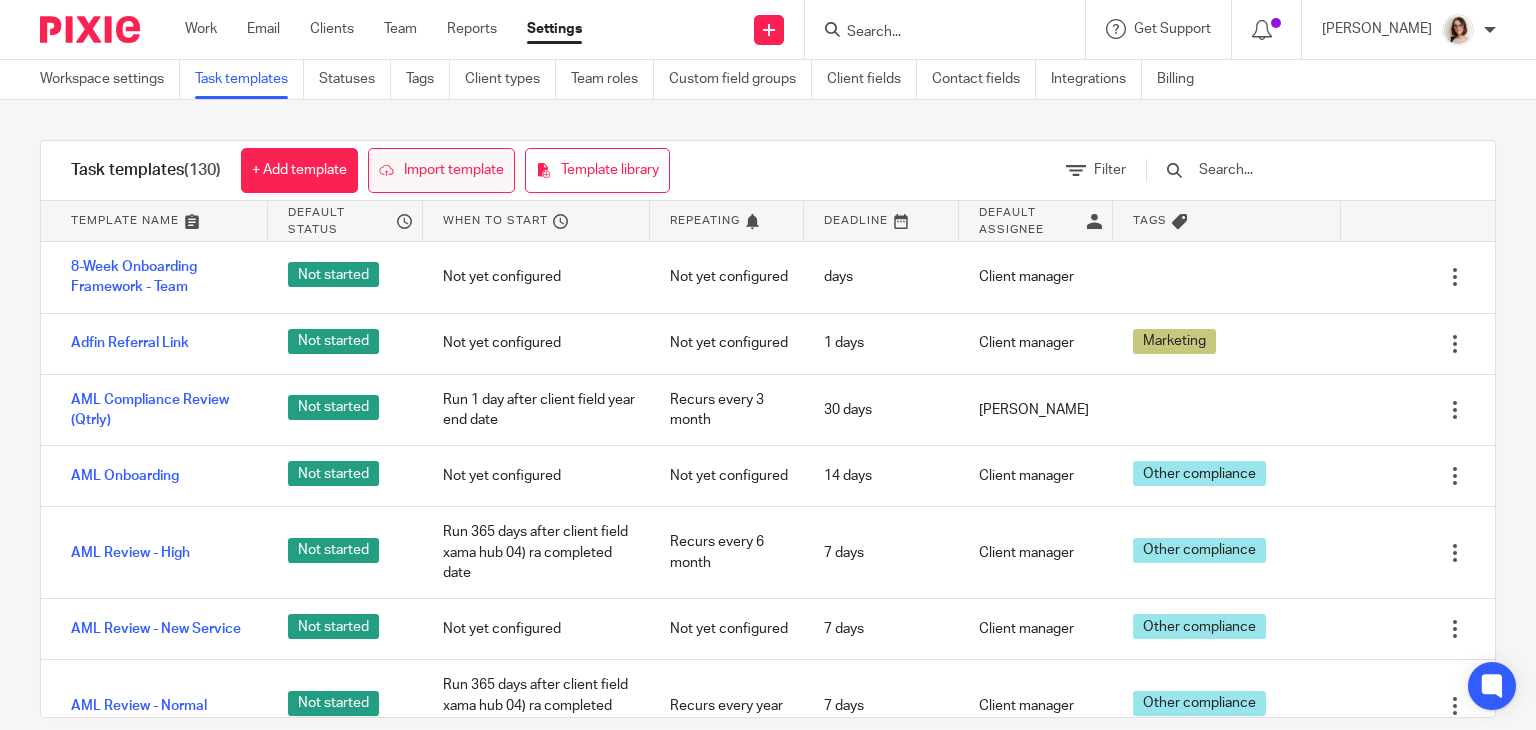 click on "Import template" at bounding box center (441, 170) 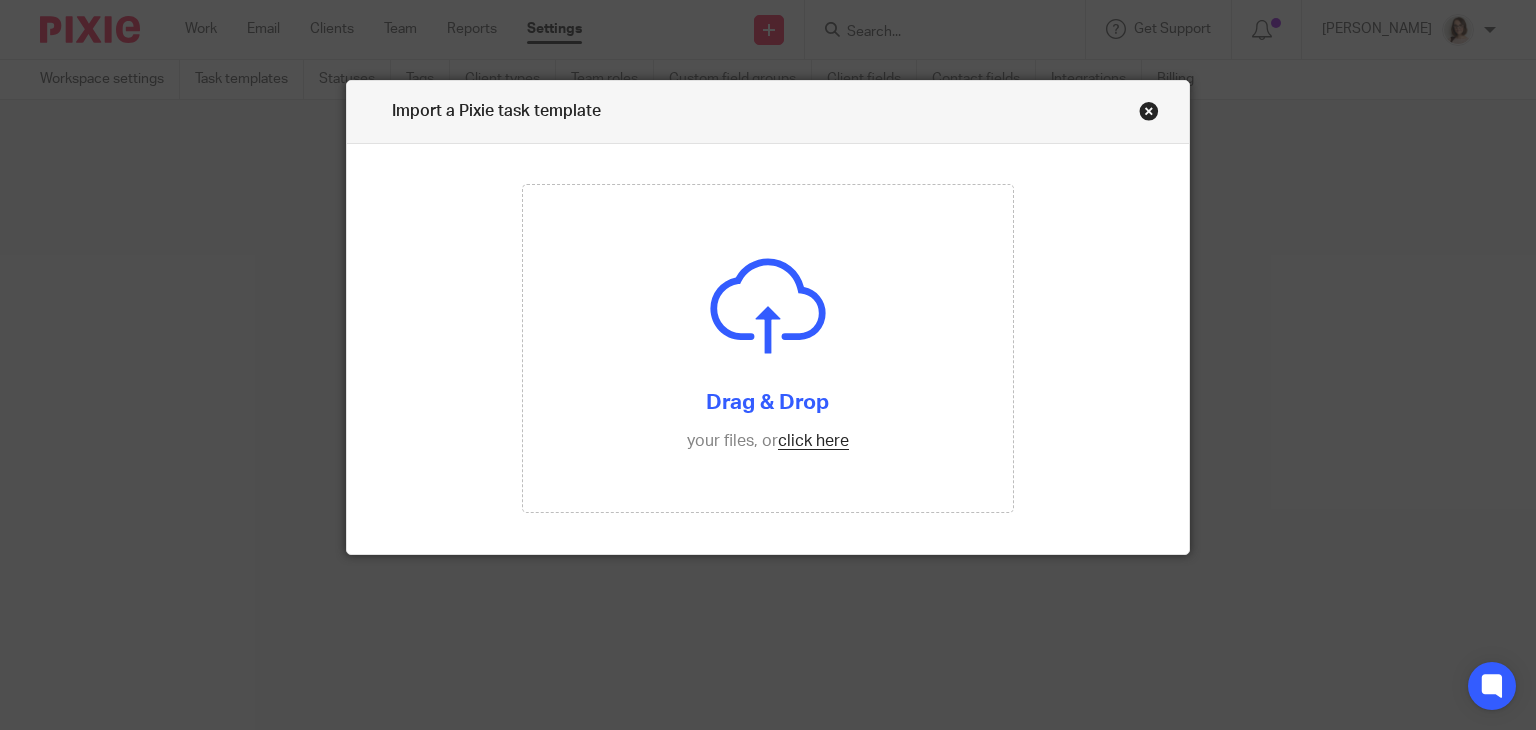 scroll, scrollTop: 0, scrollLeft: 0, axis: both 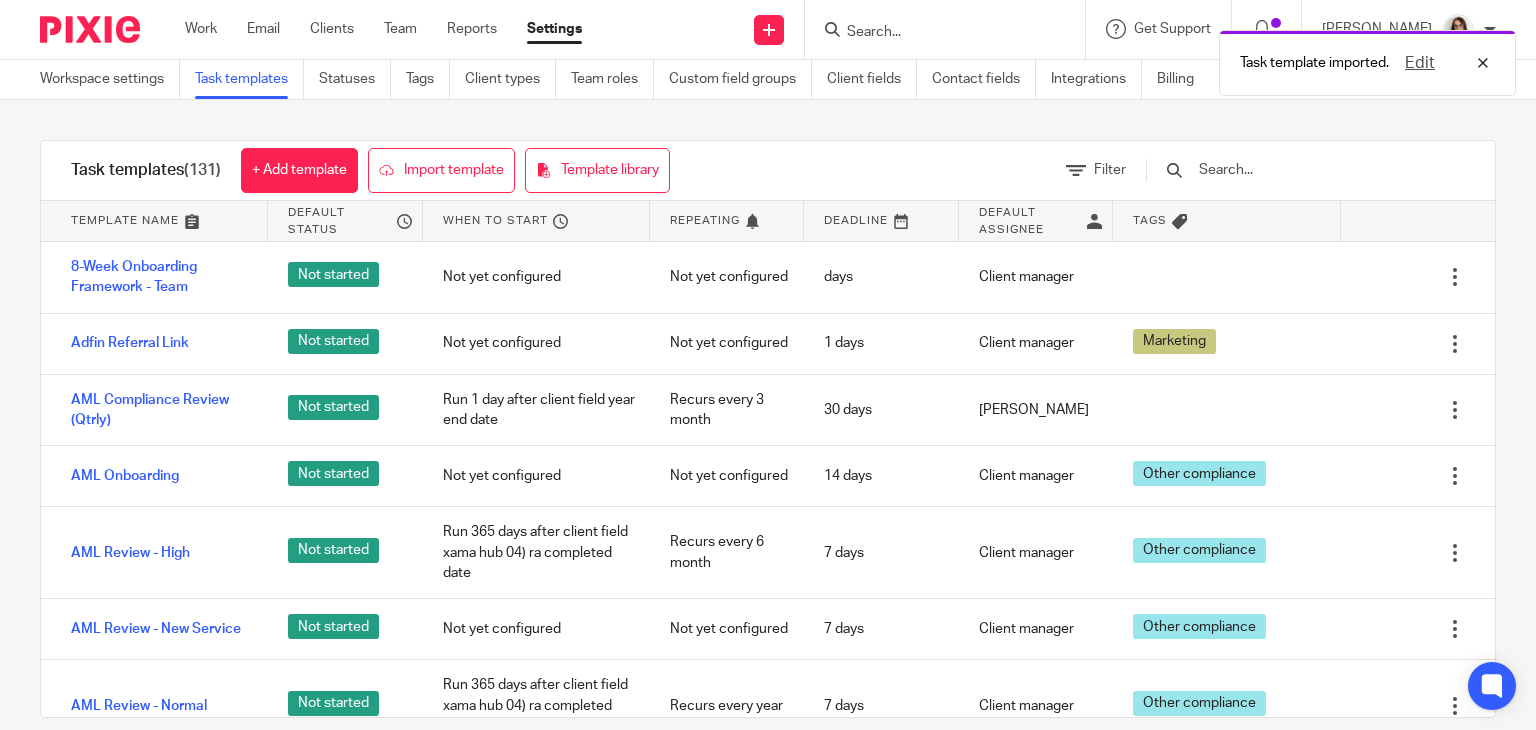 click on "Task templates
(131)
+ Add template
Import template
Template library
Filter
Template name
Default status
When to start
Repeating
Deadline
Default assignee
Tags
8-Week Onboarding Framework - Team
Not started
Not yet configured
Not yet configured
days
Client manager
Adfin Referral Link
Not started
Not yet configured
Not yet configured
1 days
Client manager
Marketing         AML Compliance Review (Qtrly)
Not started
30 days" at bounding box center [768, 429] 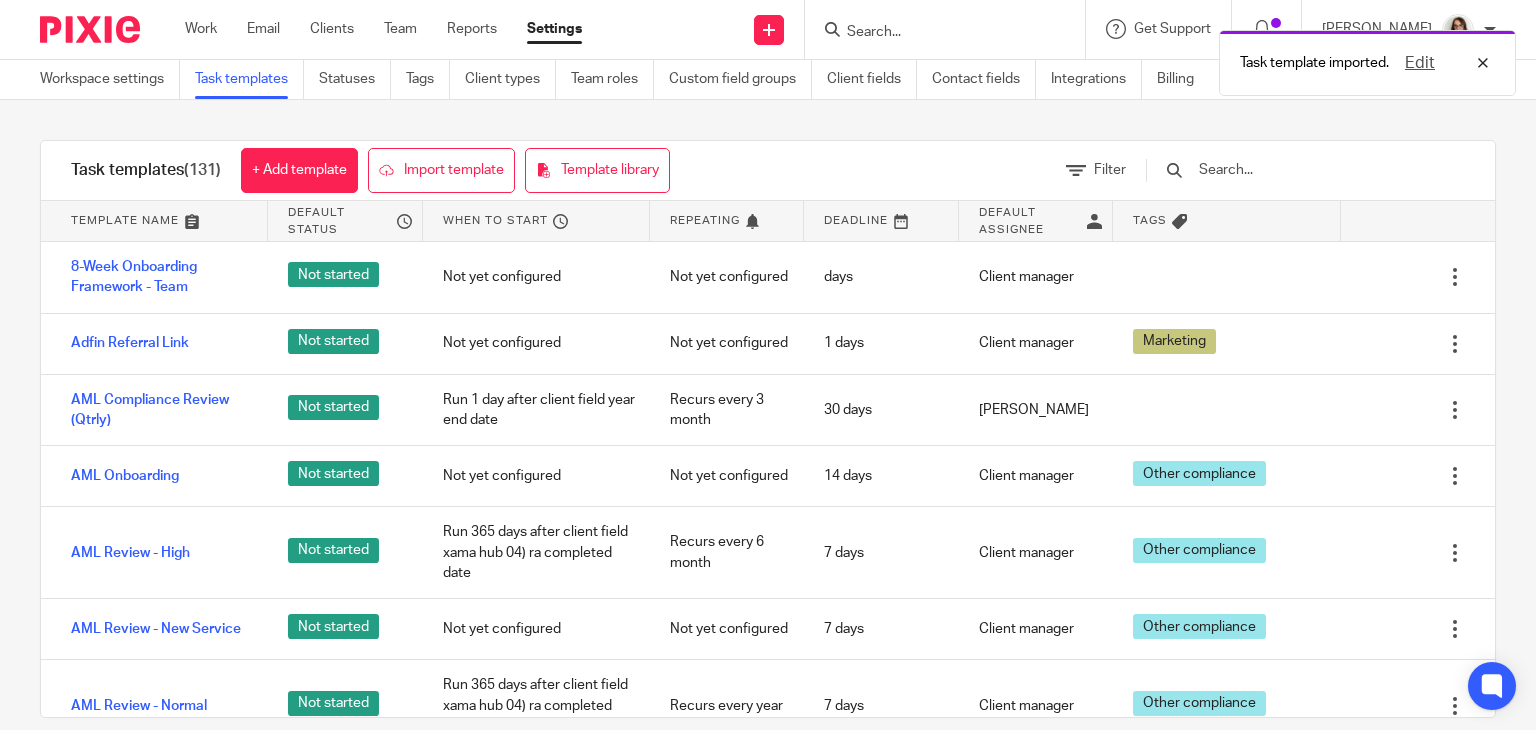 click at bounding box center (1313, 170) 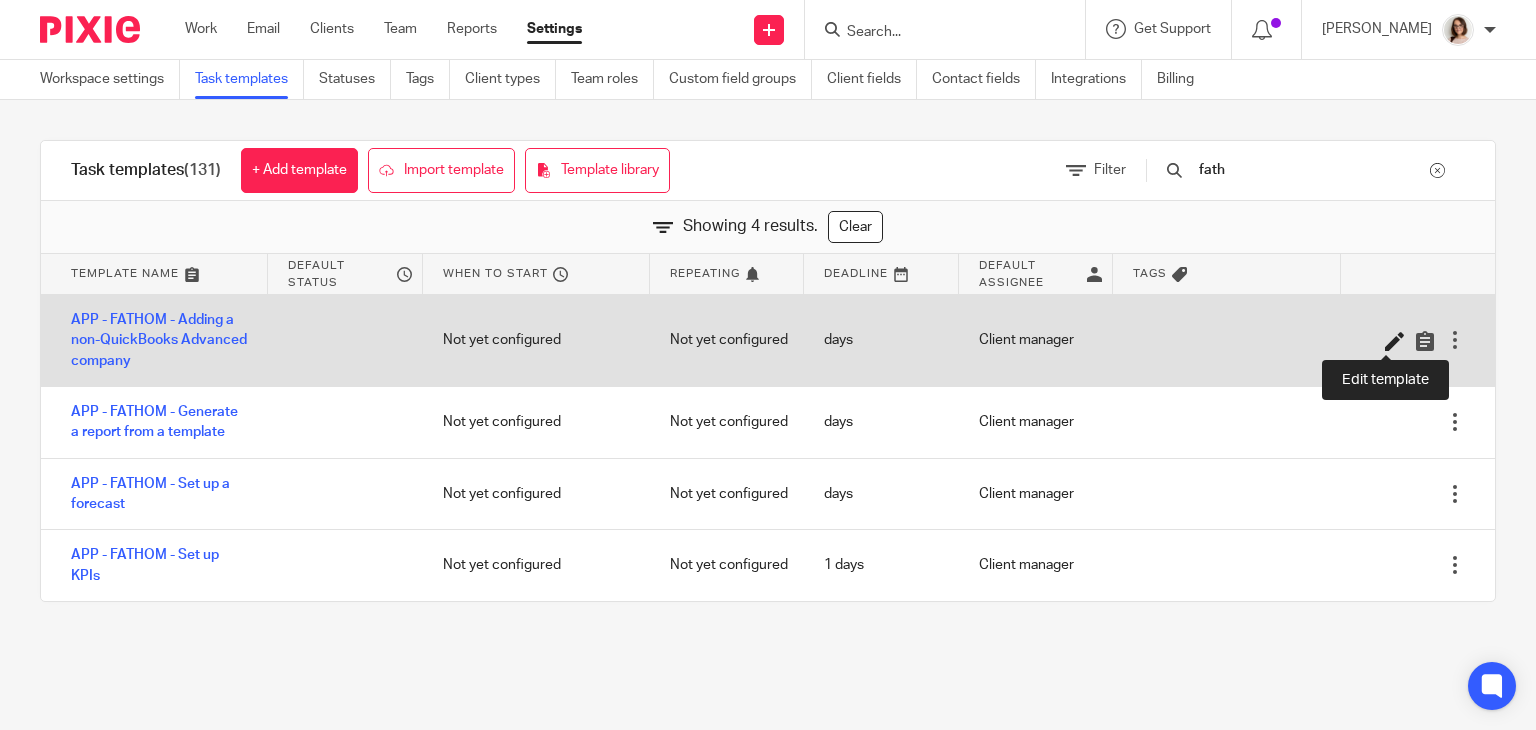 type on "fath" 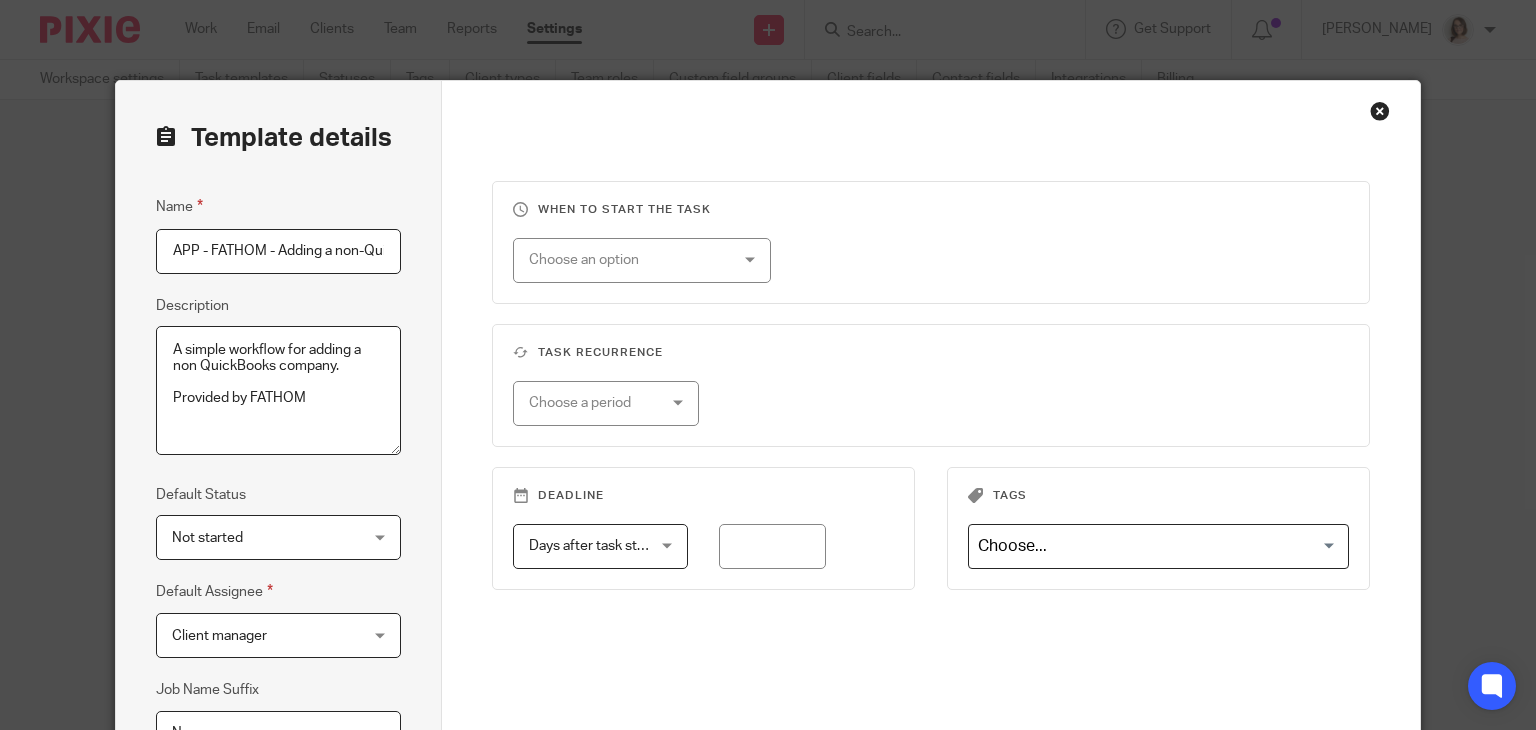 scroll, scrollTop: 0, scrollLeft: 0, axis: both 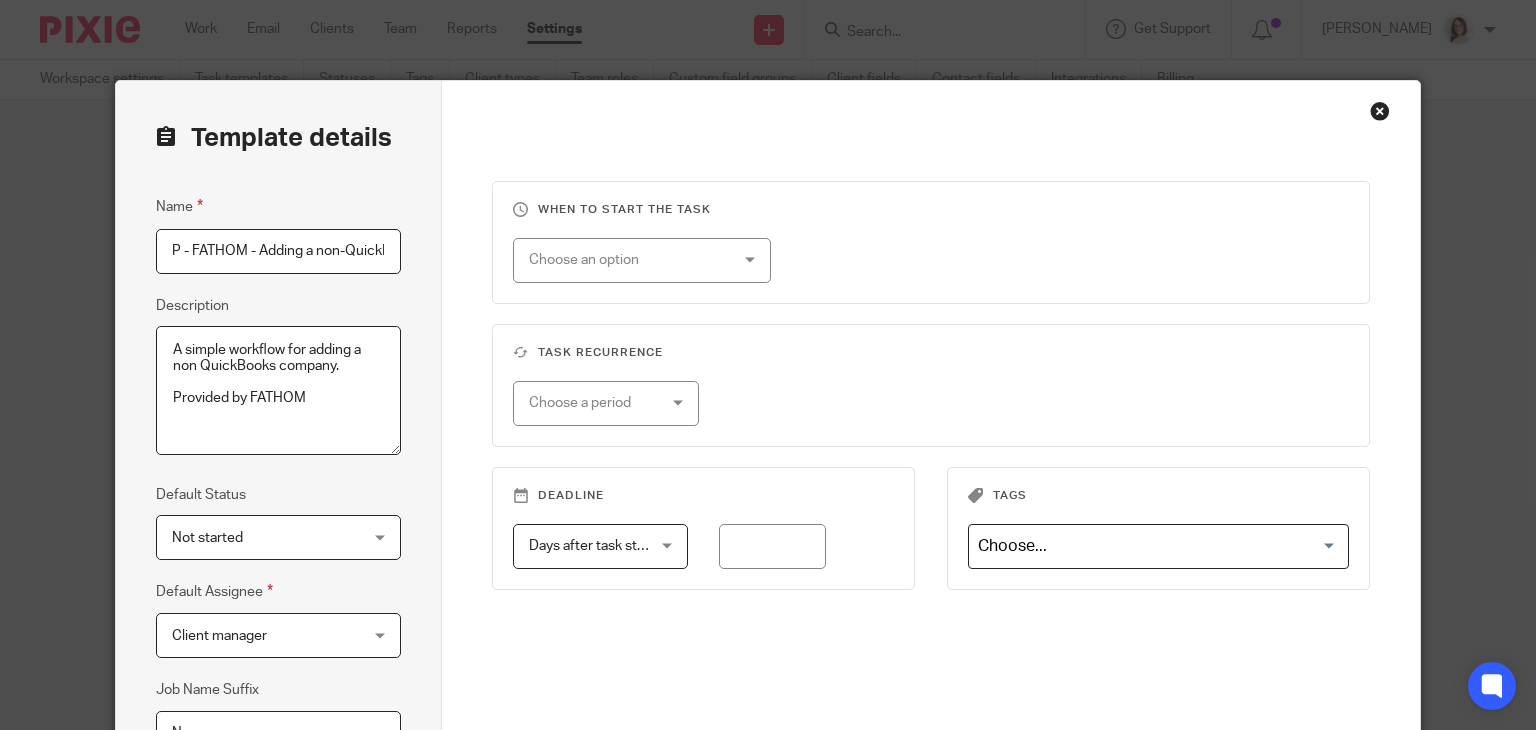 click on "APP - FATHOM - Adding a non-QuickBooks Advanced company" at bounding box center [278, 251] 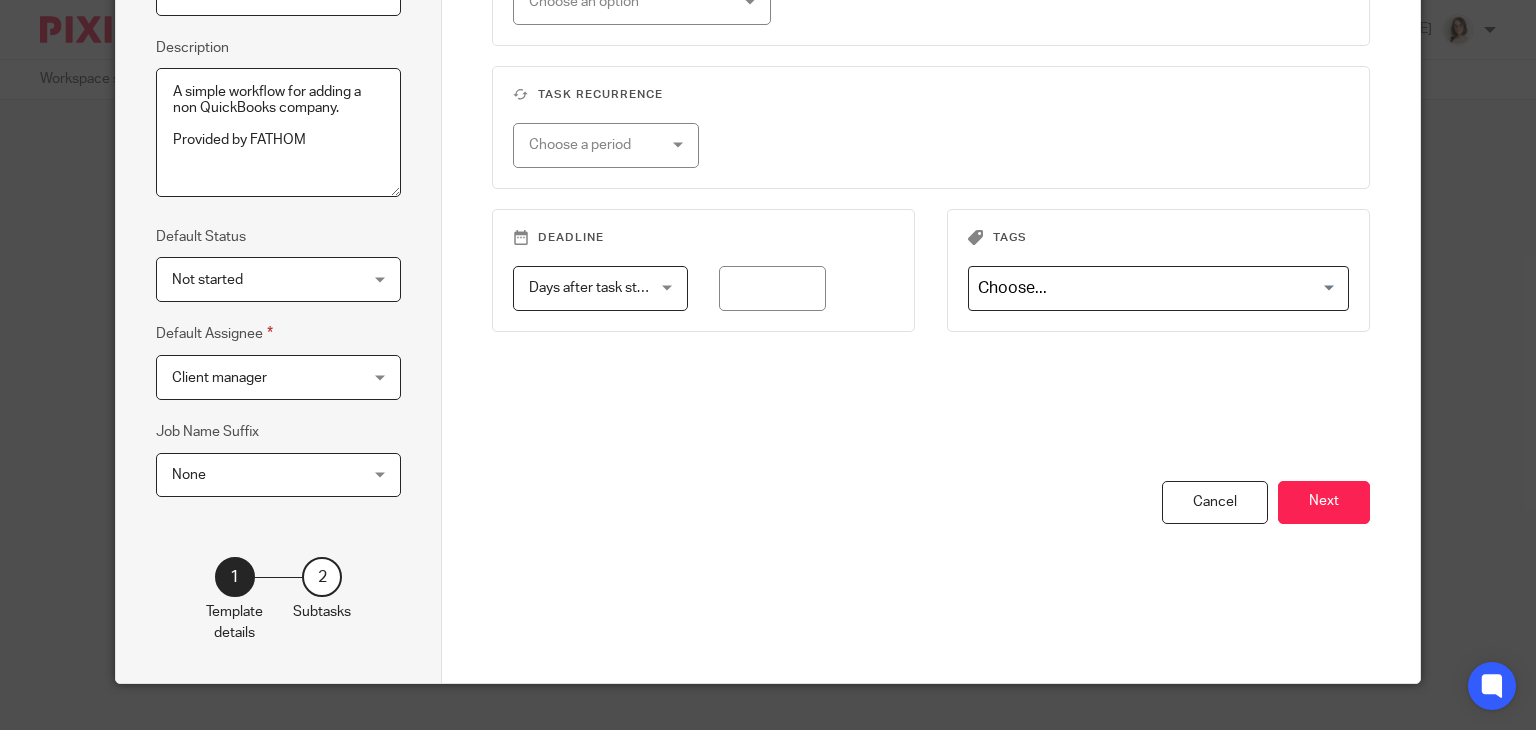 scroll, scrollTop: 290, scrollLeft: 0, axis: vertical 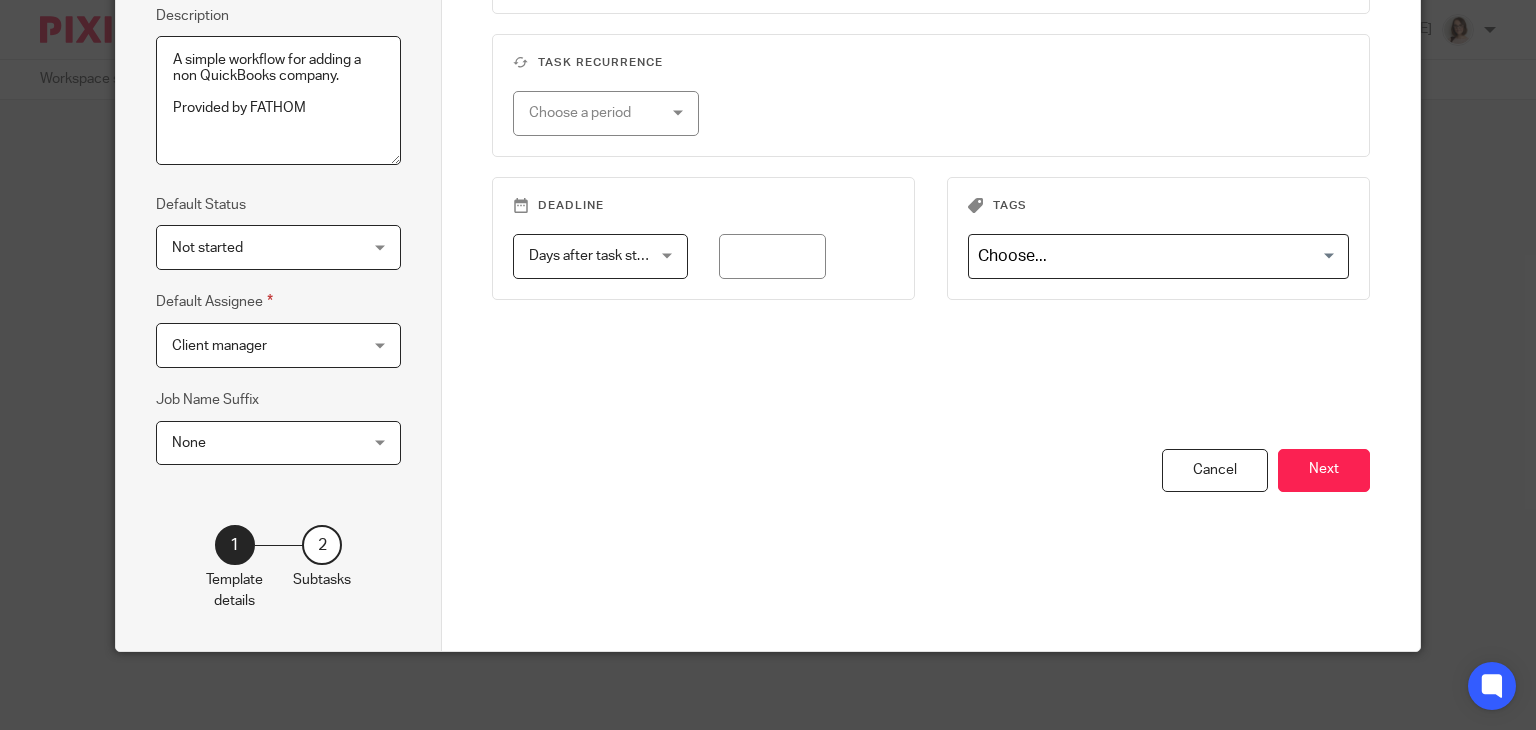 type on "APP - FATHOM - Adding a Xero company" 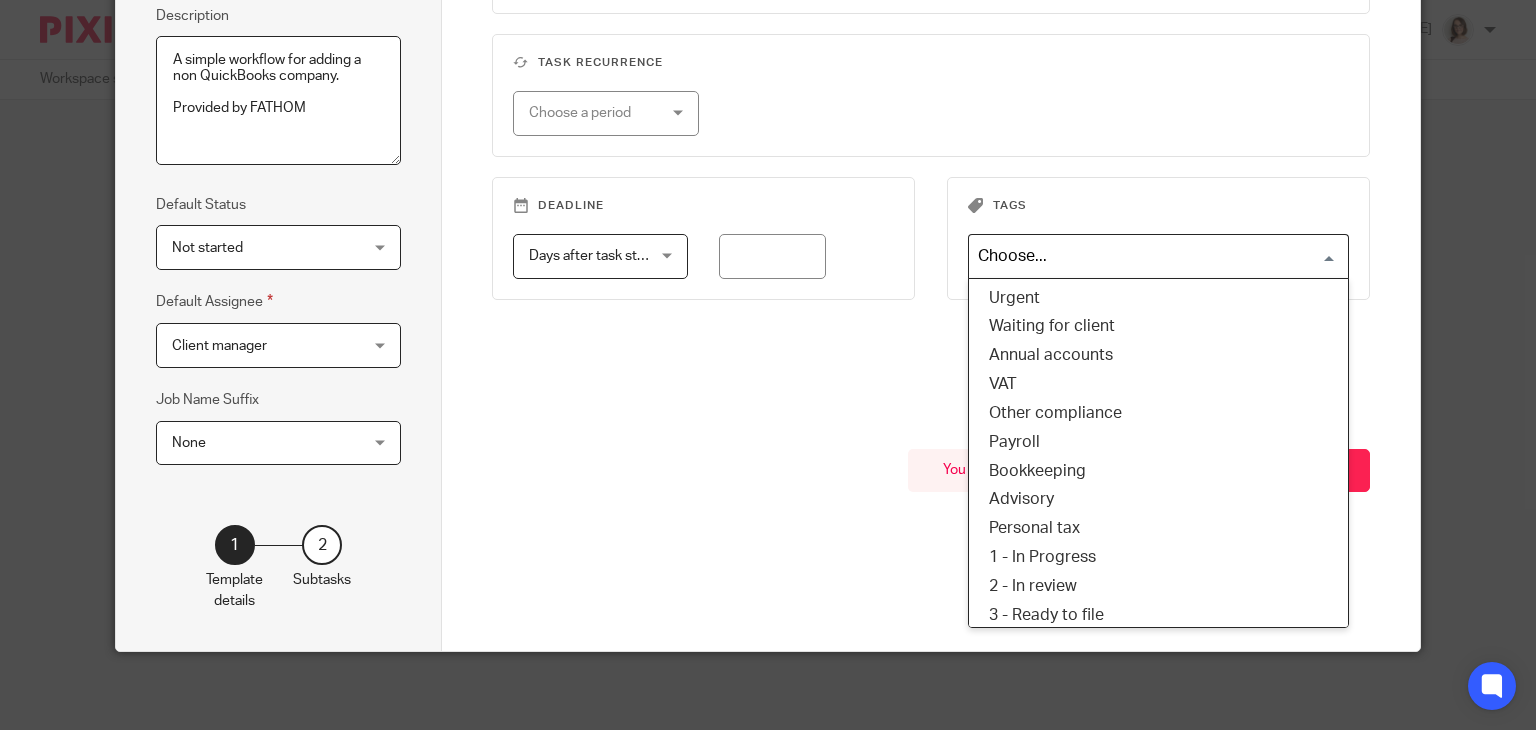 scroll, scrollTop: 0, scrollLeft: 0, axis: both 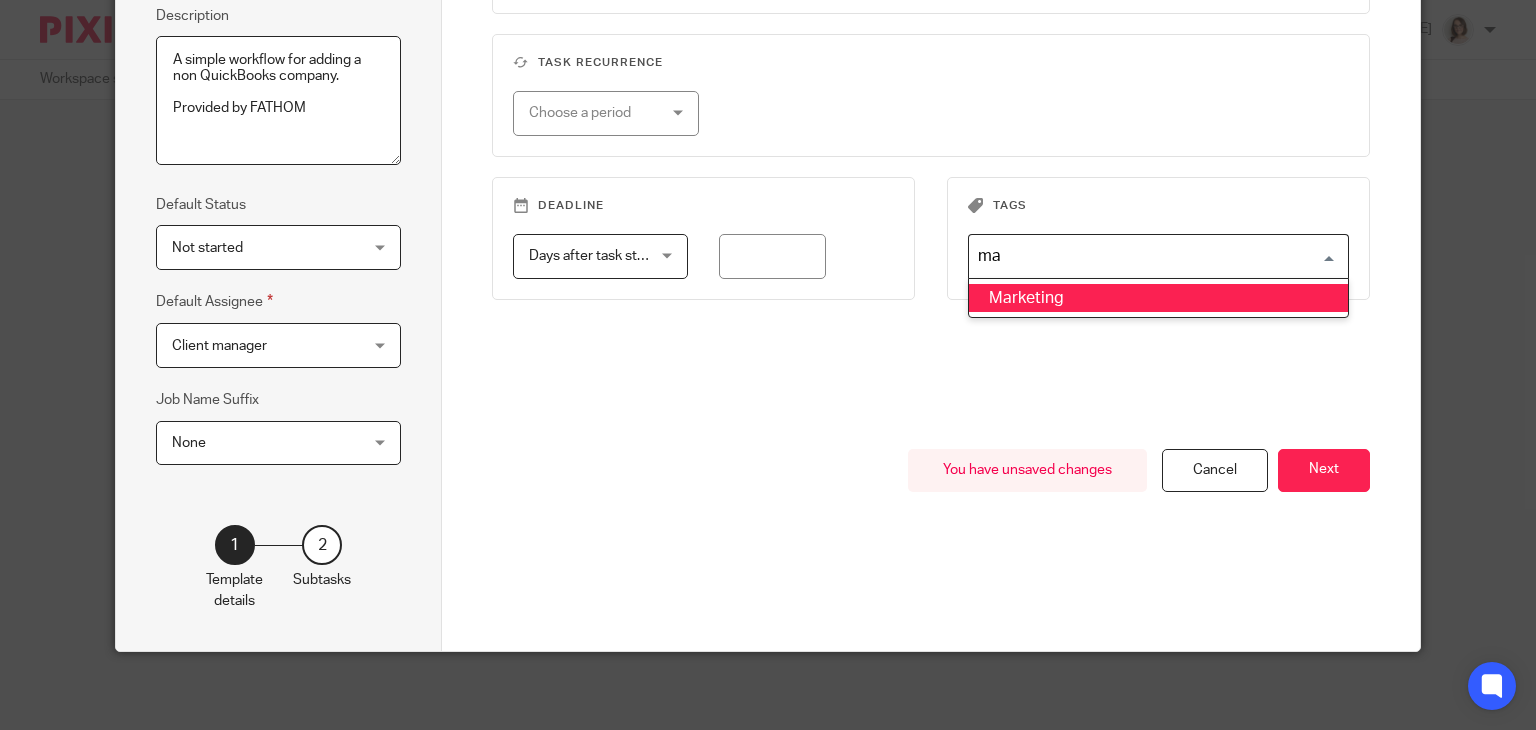 type on "m" 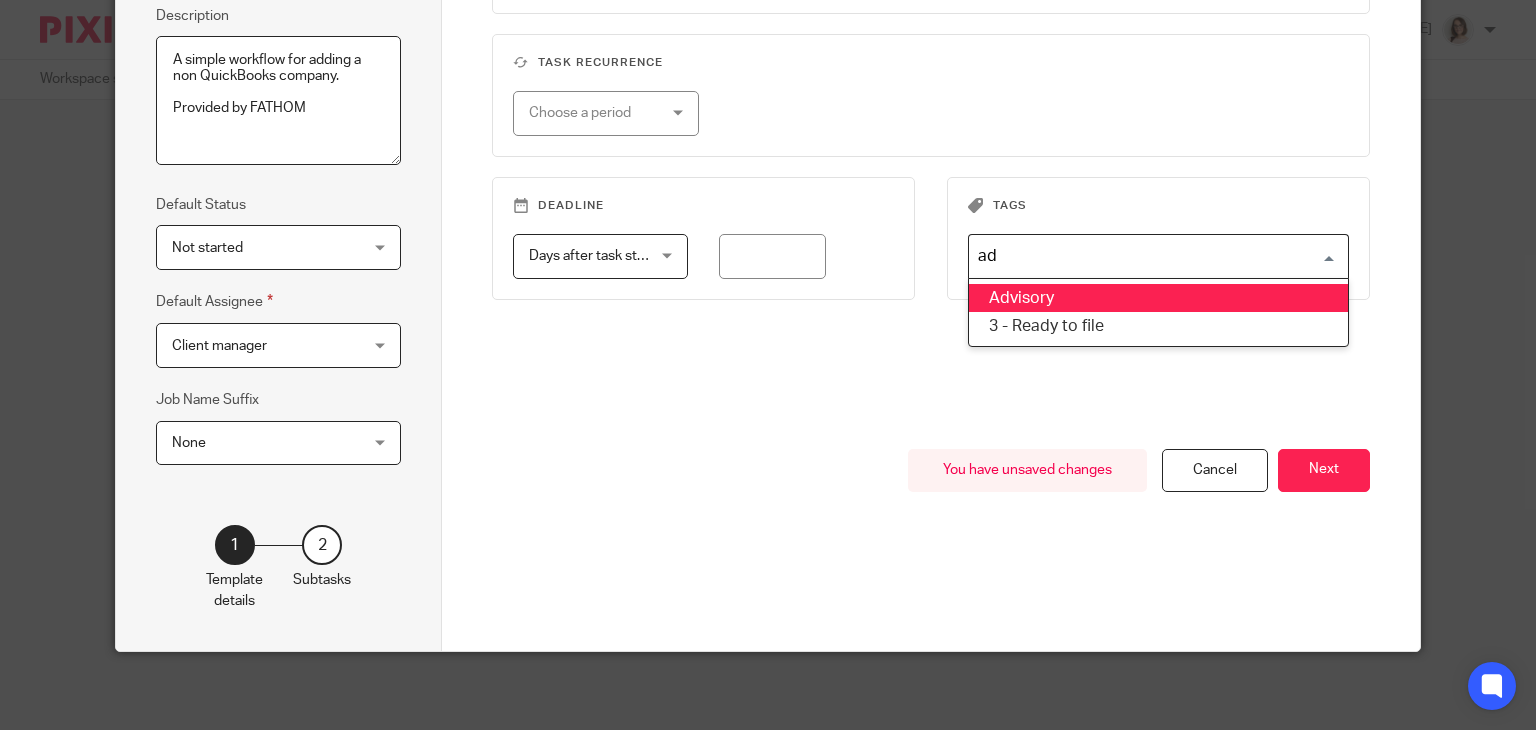 type on "adv" 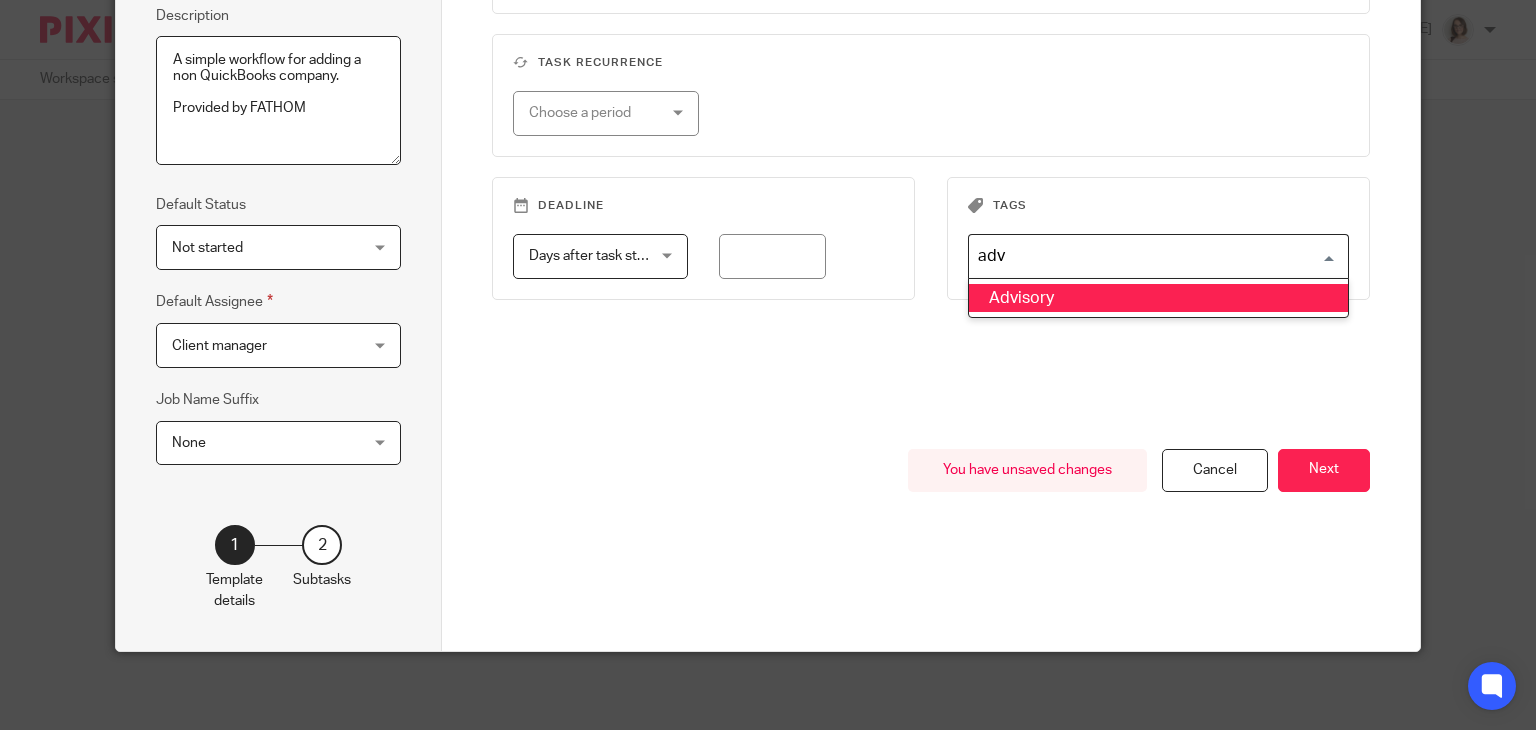 click on "Advisory" at bounding box center [1158, 298] 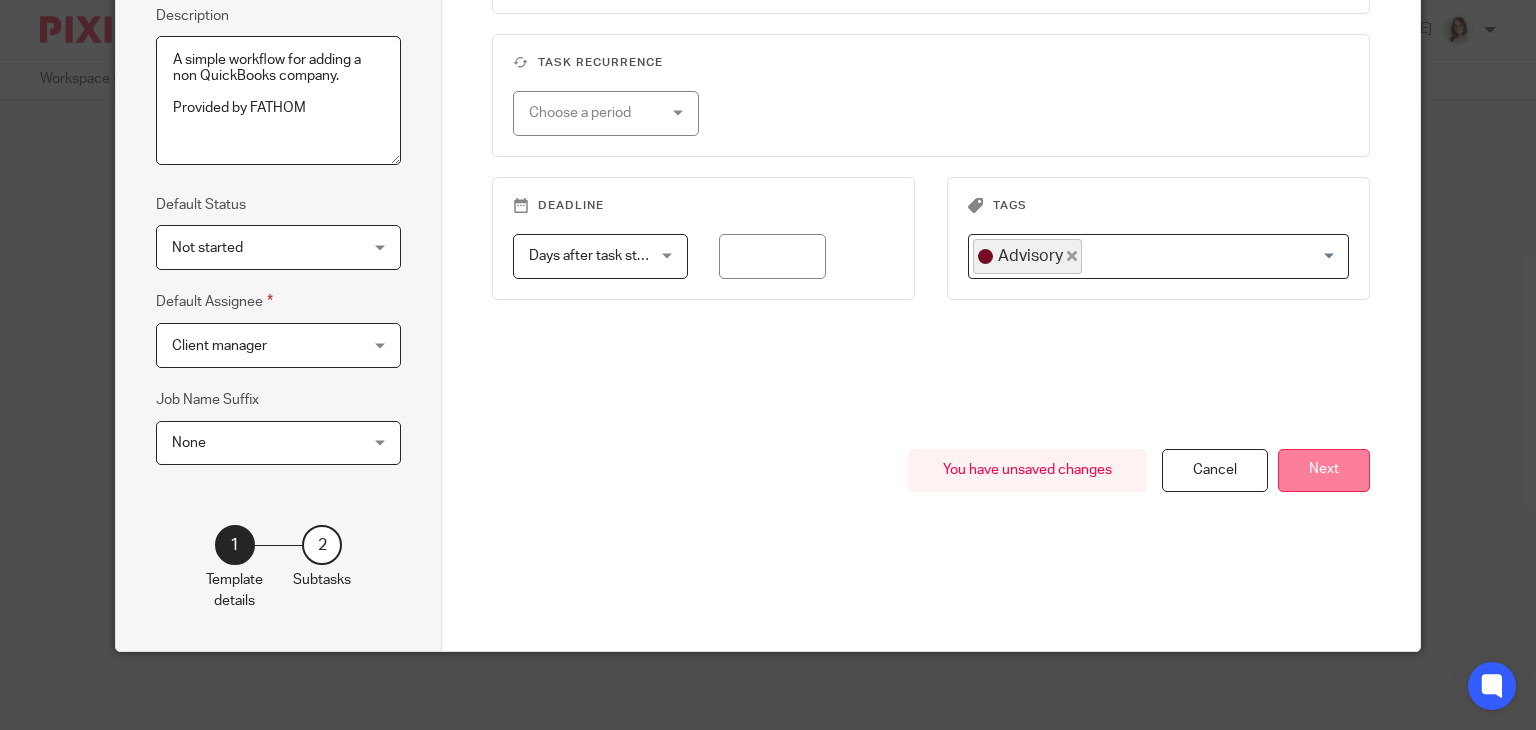 click on "Next" at bounding box center (1324, 470) 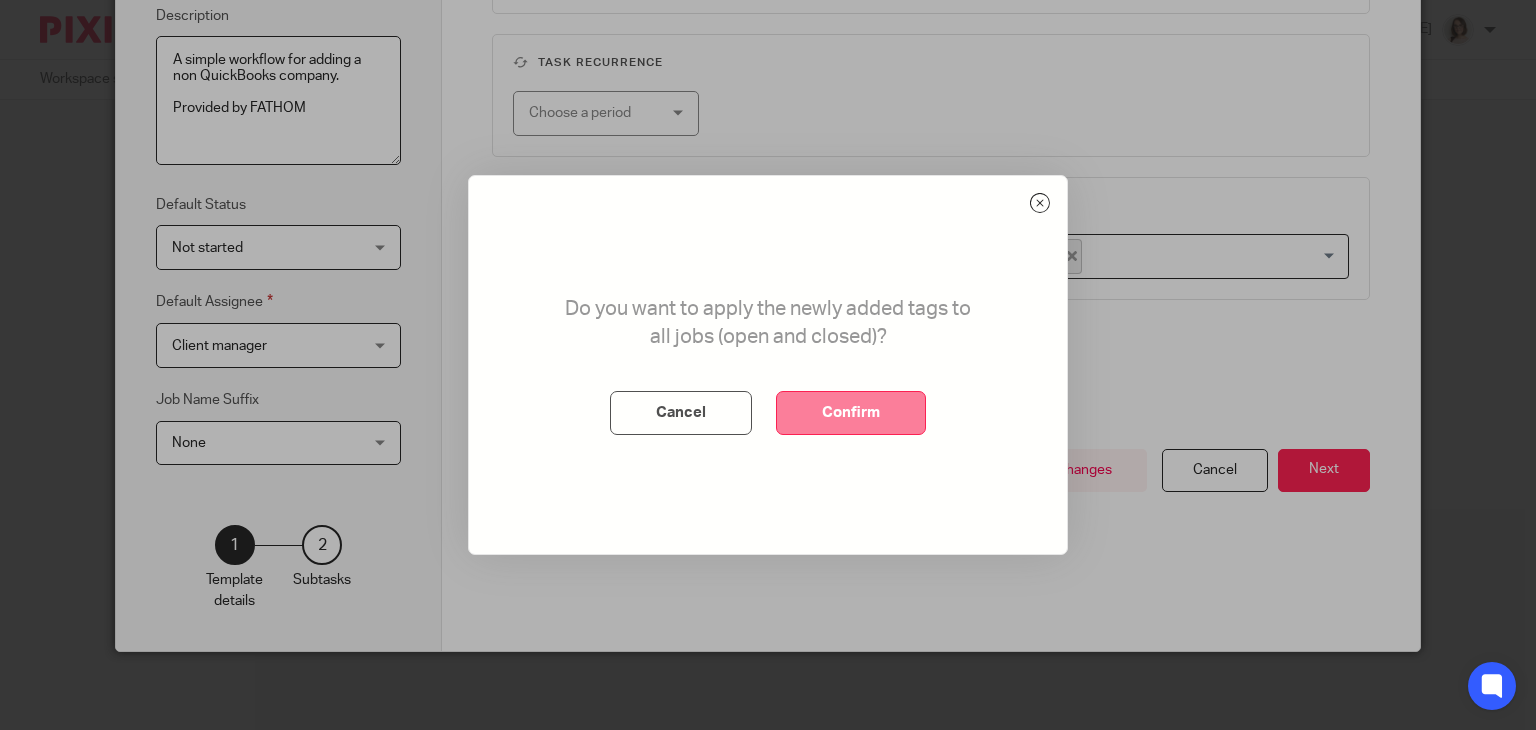 click on "Confirm" at bounding box center (851, 413) 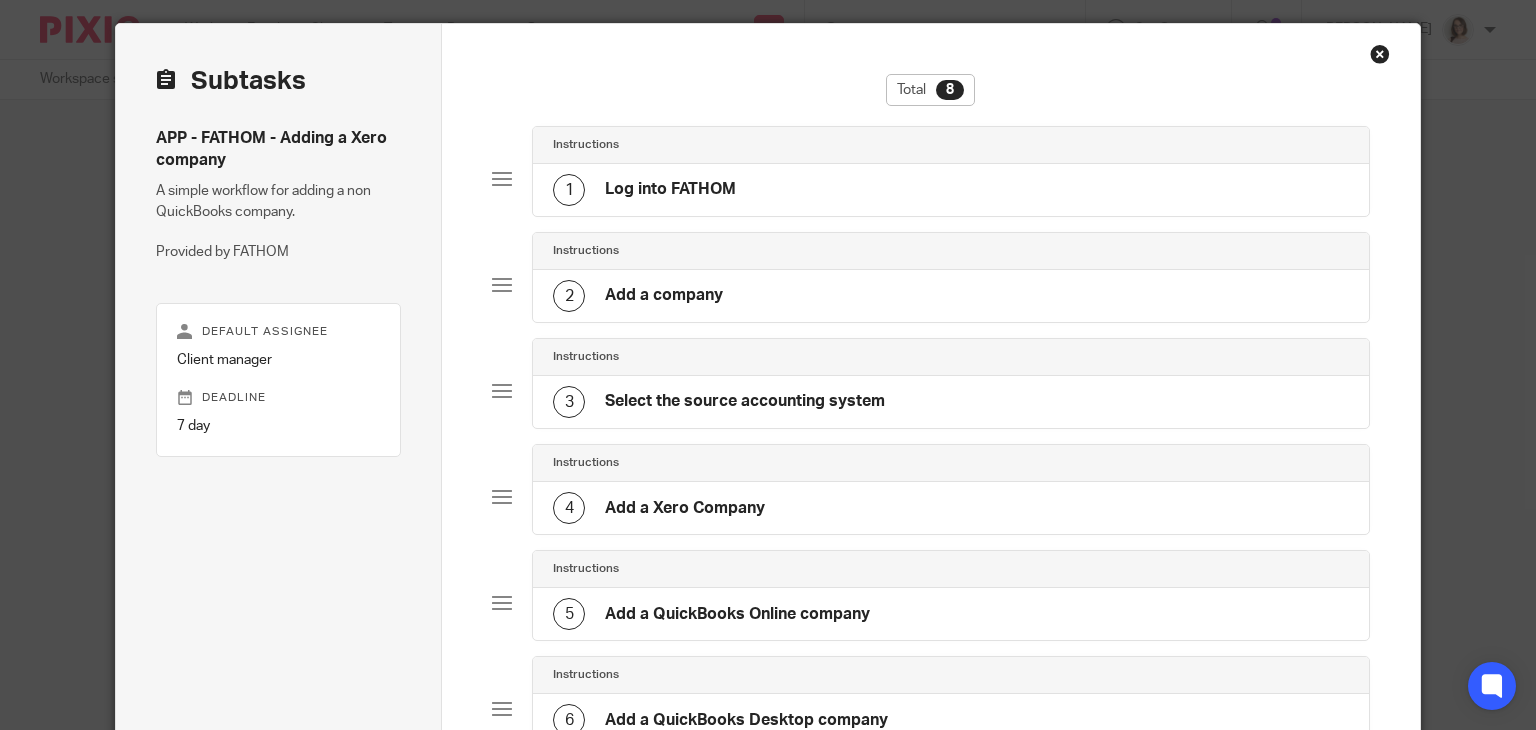 scroll, scrollTop: 43, scrollLeft: 0, axis: vertical 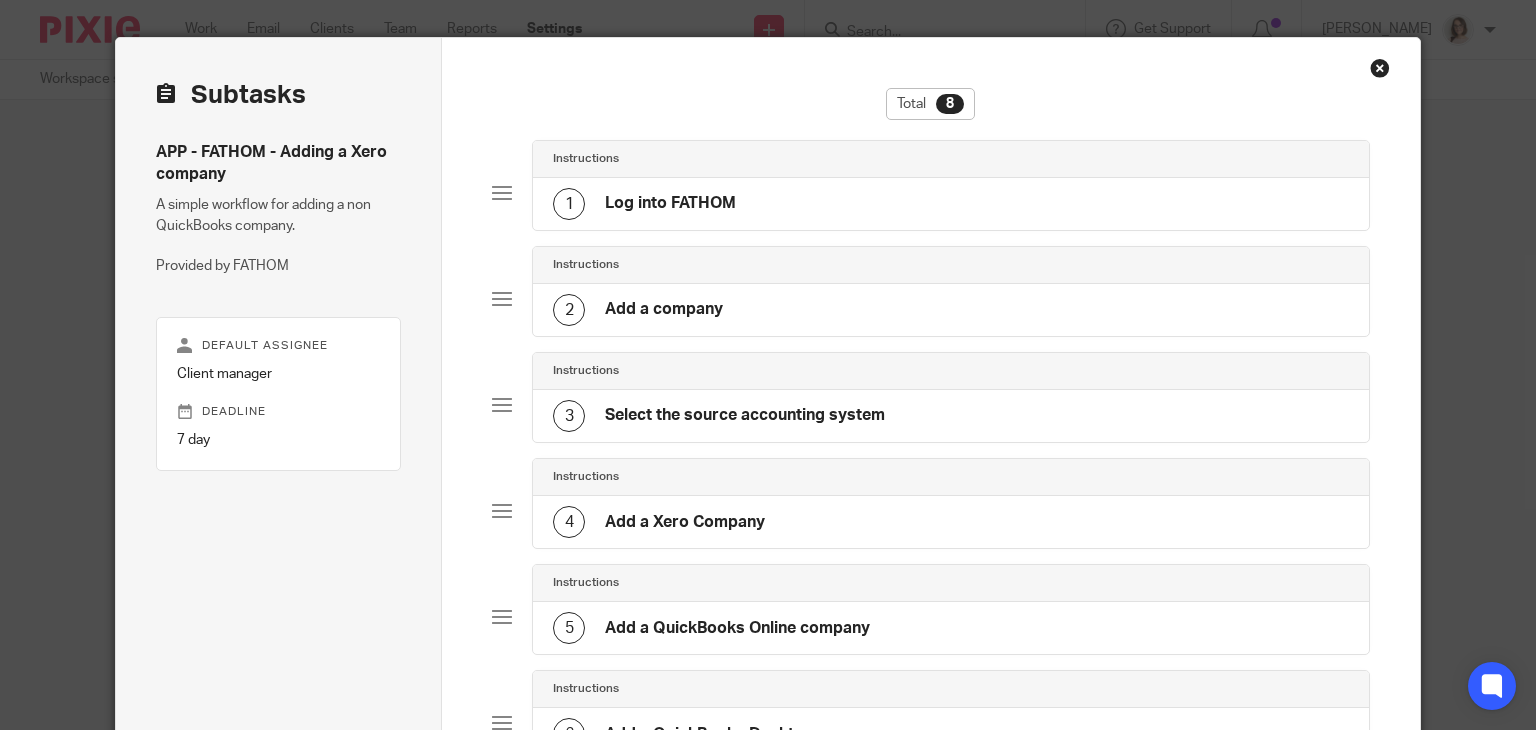 click on "1
Log into FATHOM" 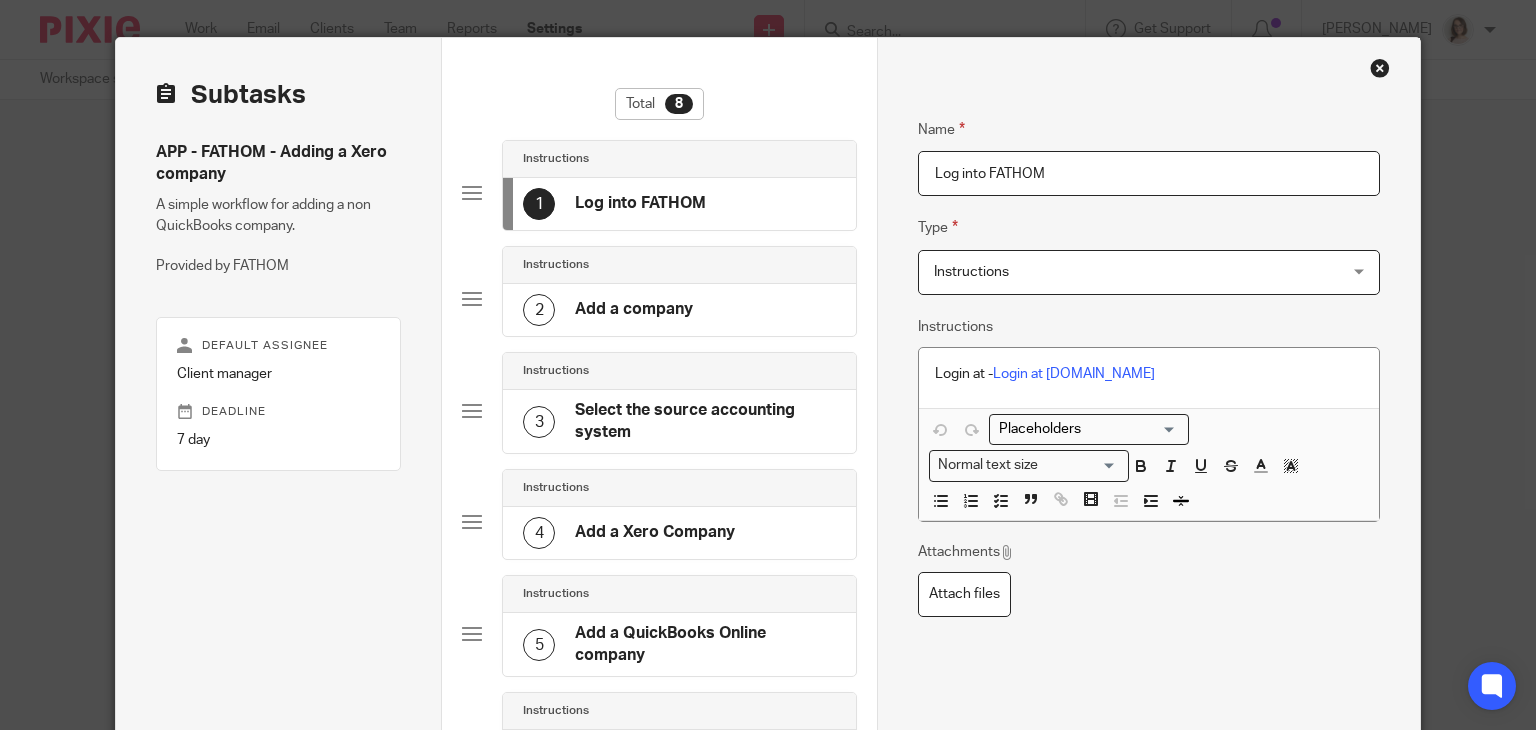 click on "2
Add a company" 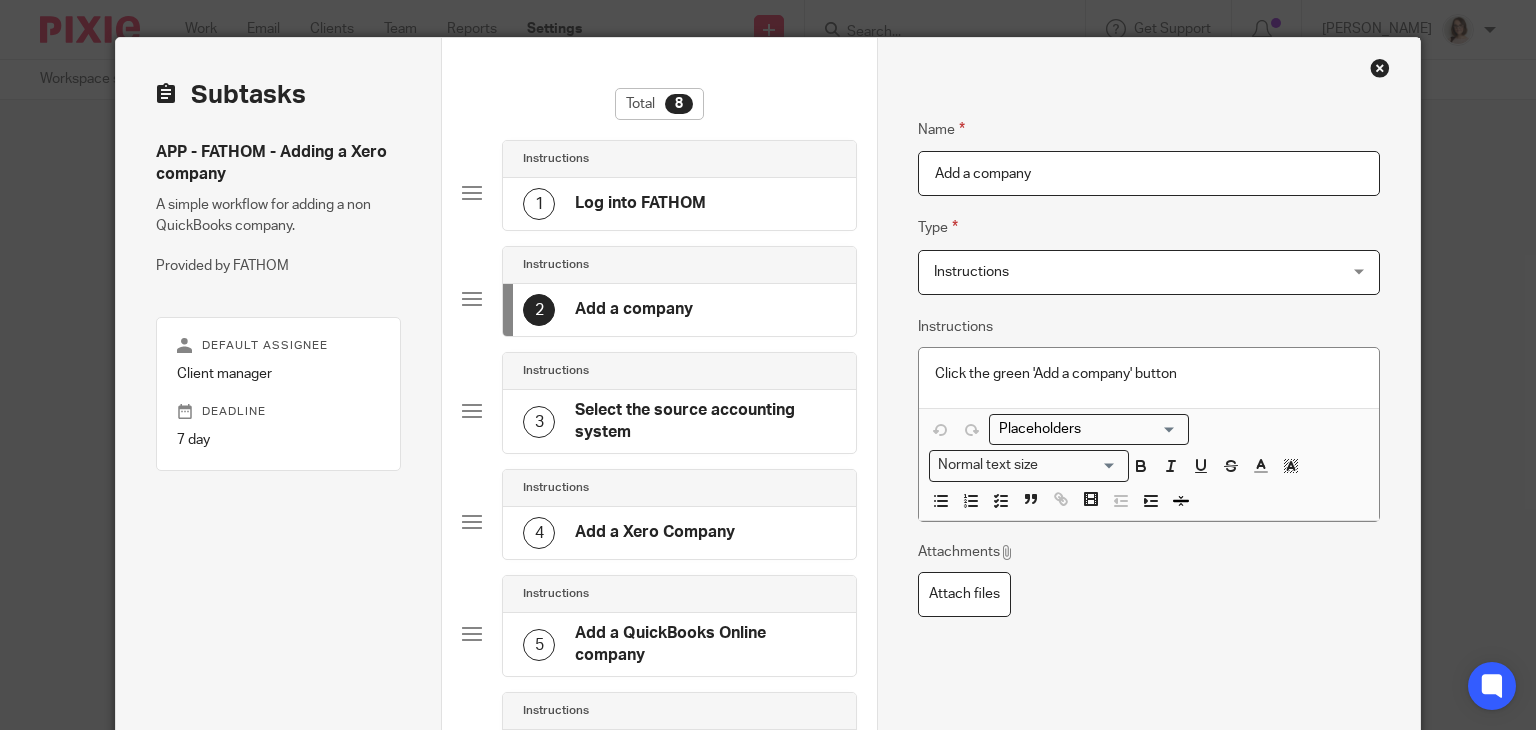 click on "Select the source accounting system" 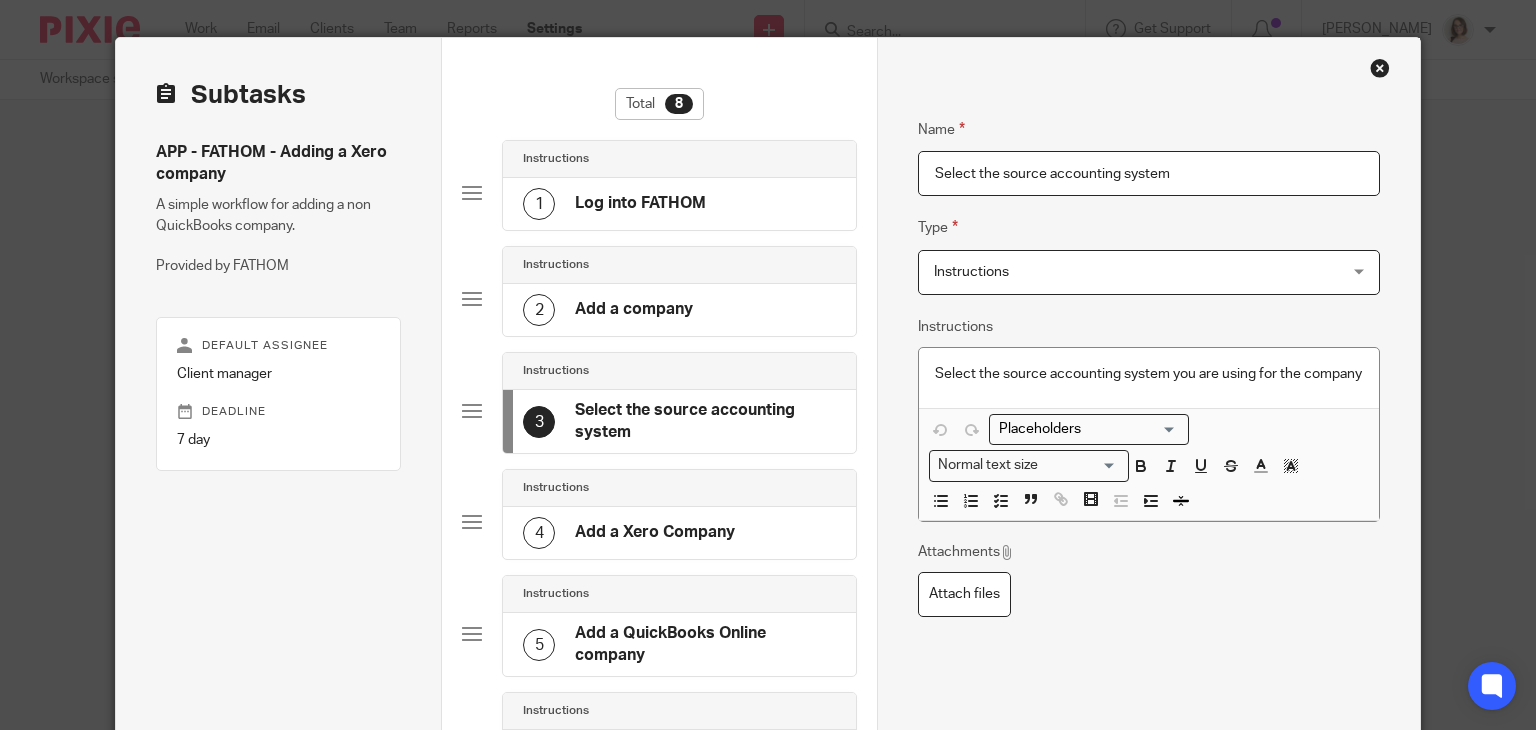 click on "Add a Xero Company" 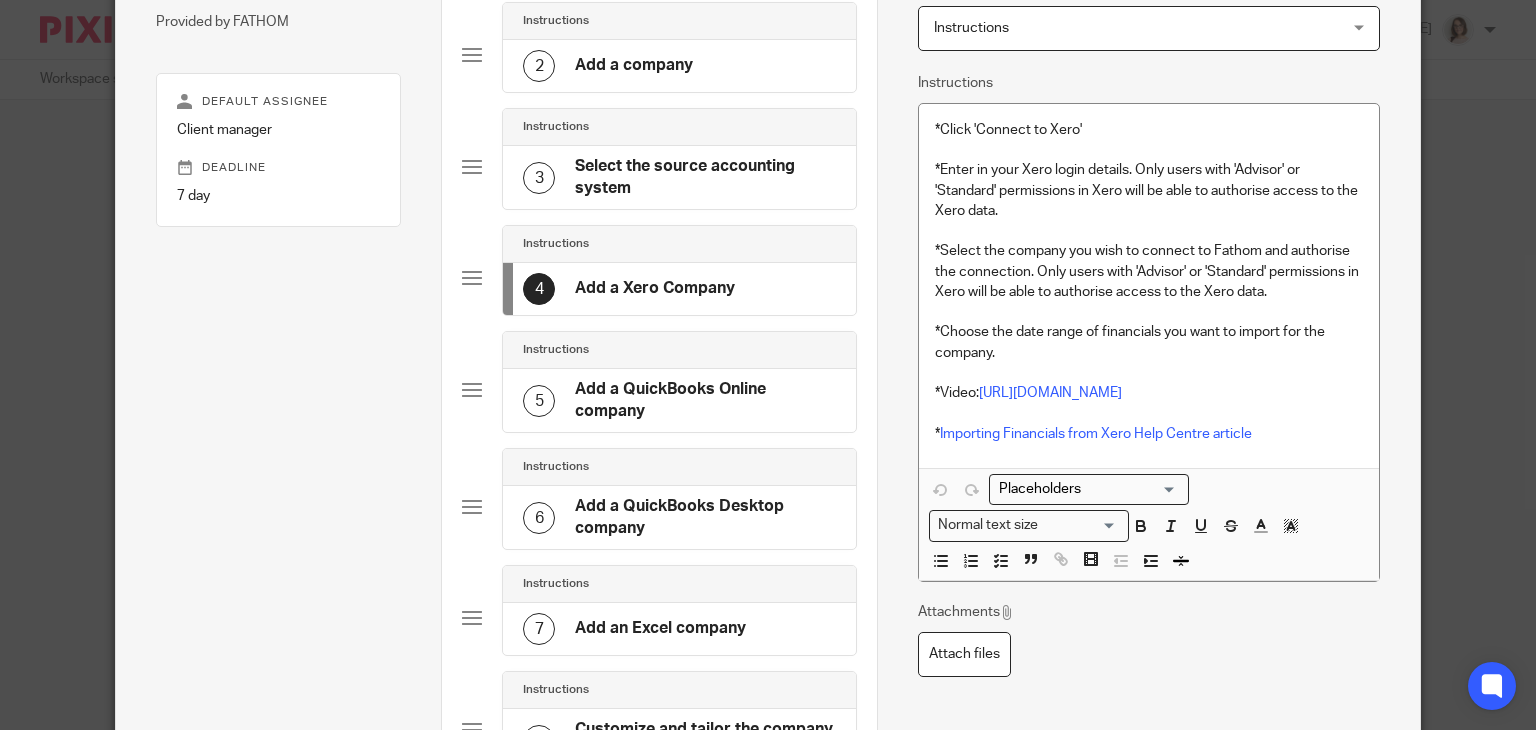 scroll, scrollTop: 288, scrollLeft: 0, axis: vertical 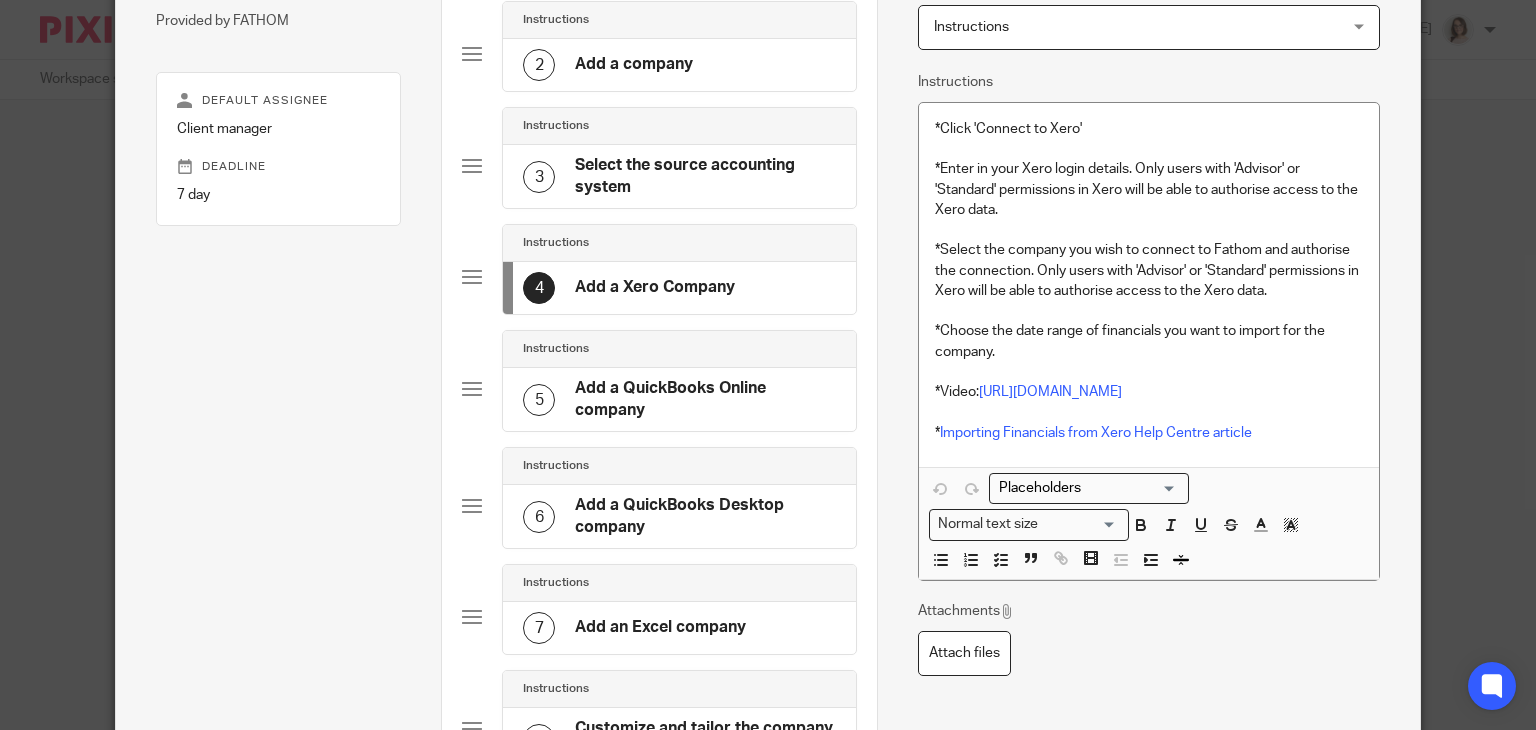 click on "Select the source accounting system" 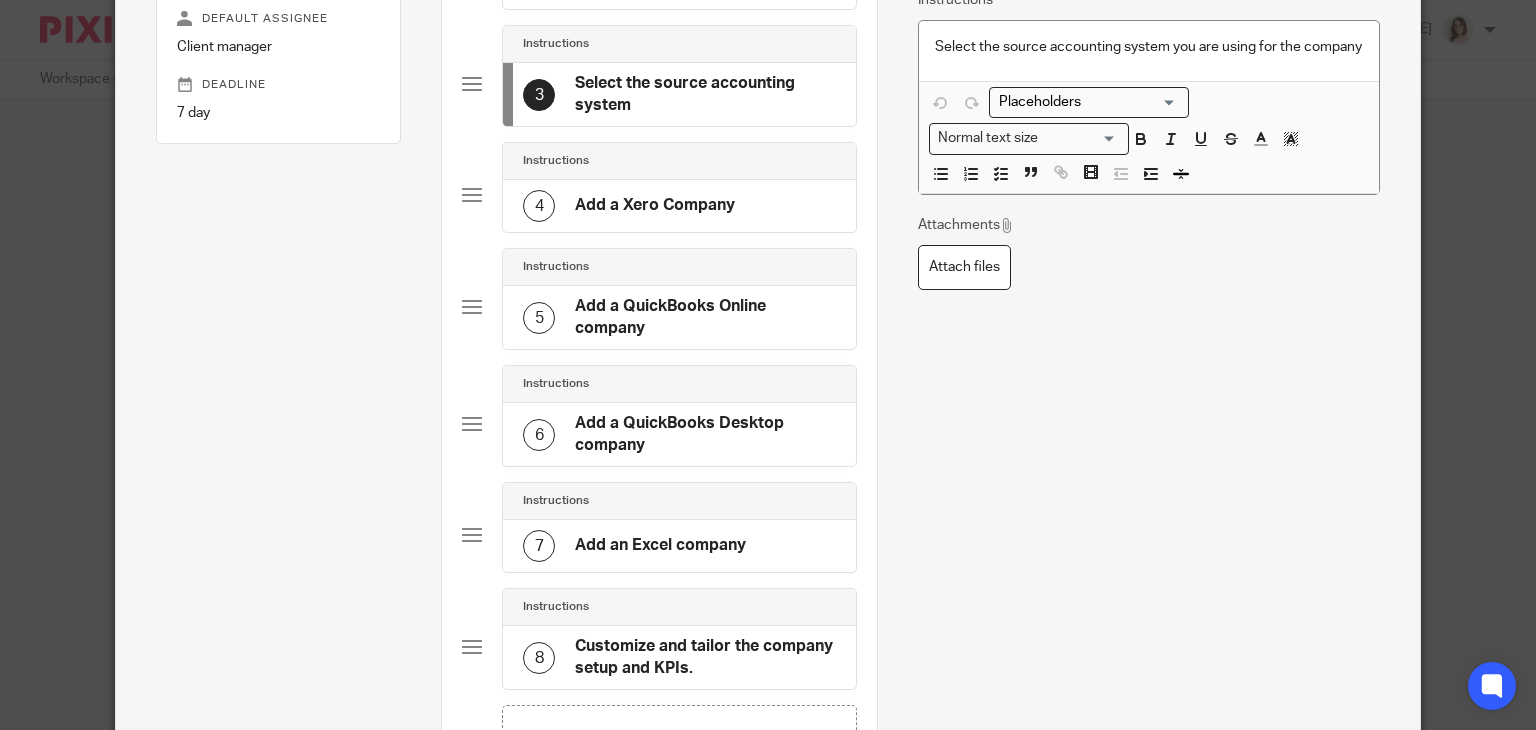 scroll, scrollTop: 332, scrollLeft: 0, axis: vertical 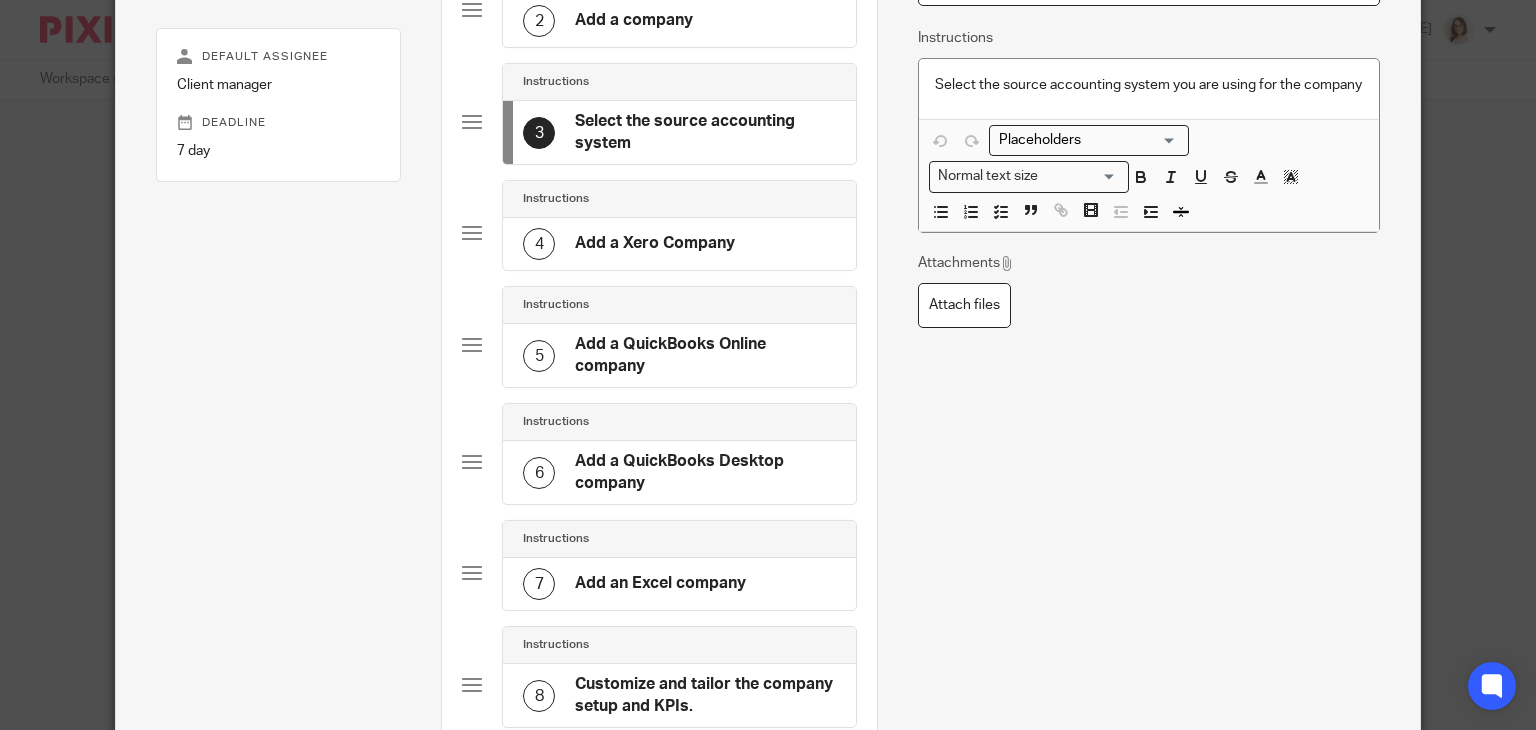 click on "Add a Xero Company" 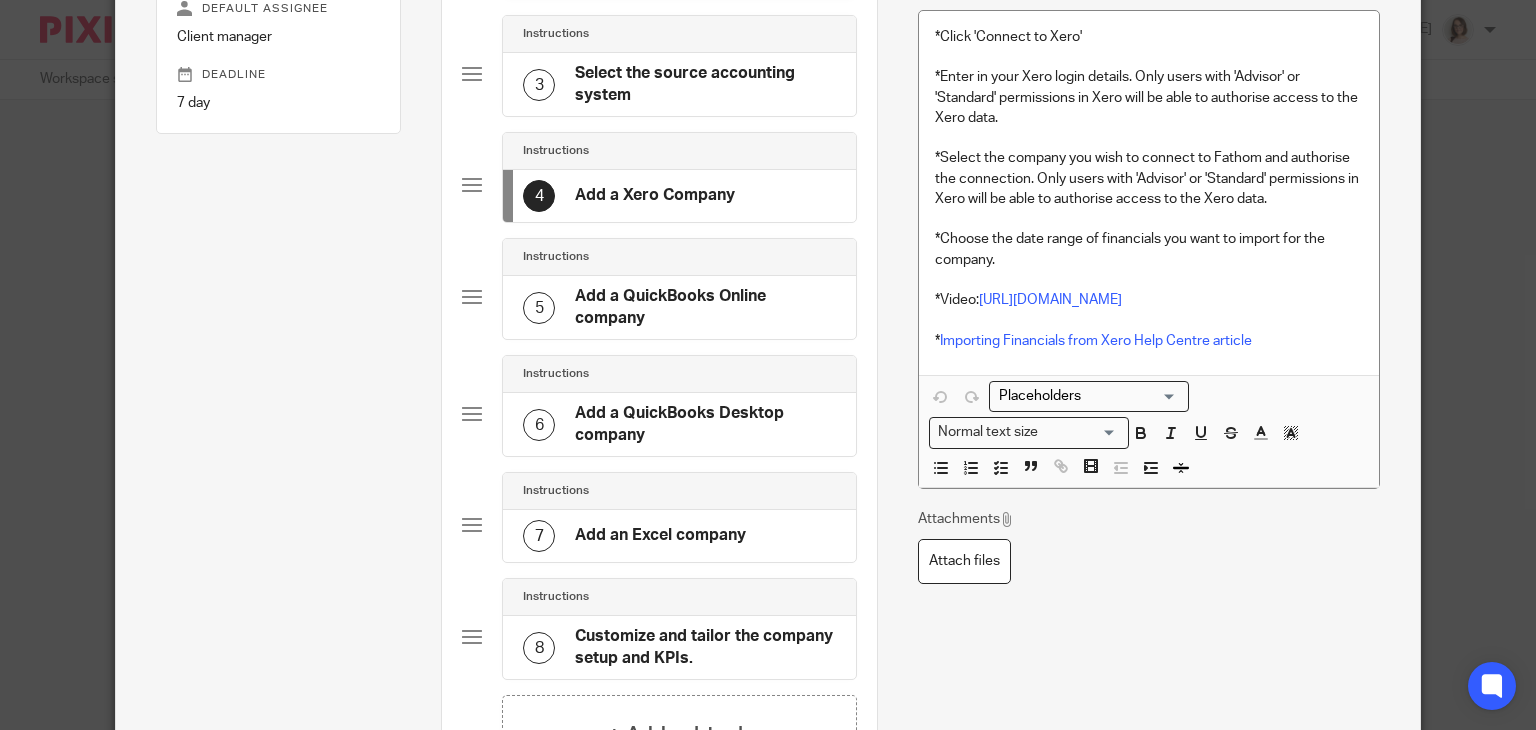 scroll, scrollTop: 386, scrollLeft: 0, axis: vertical 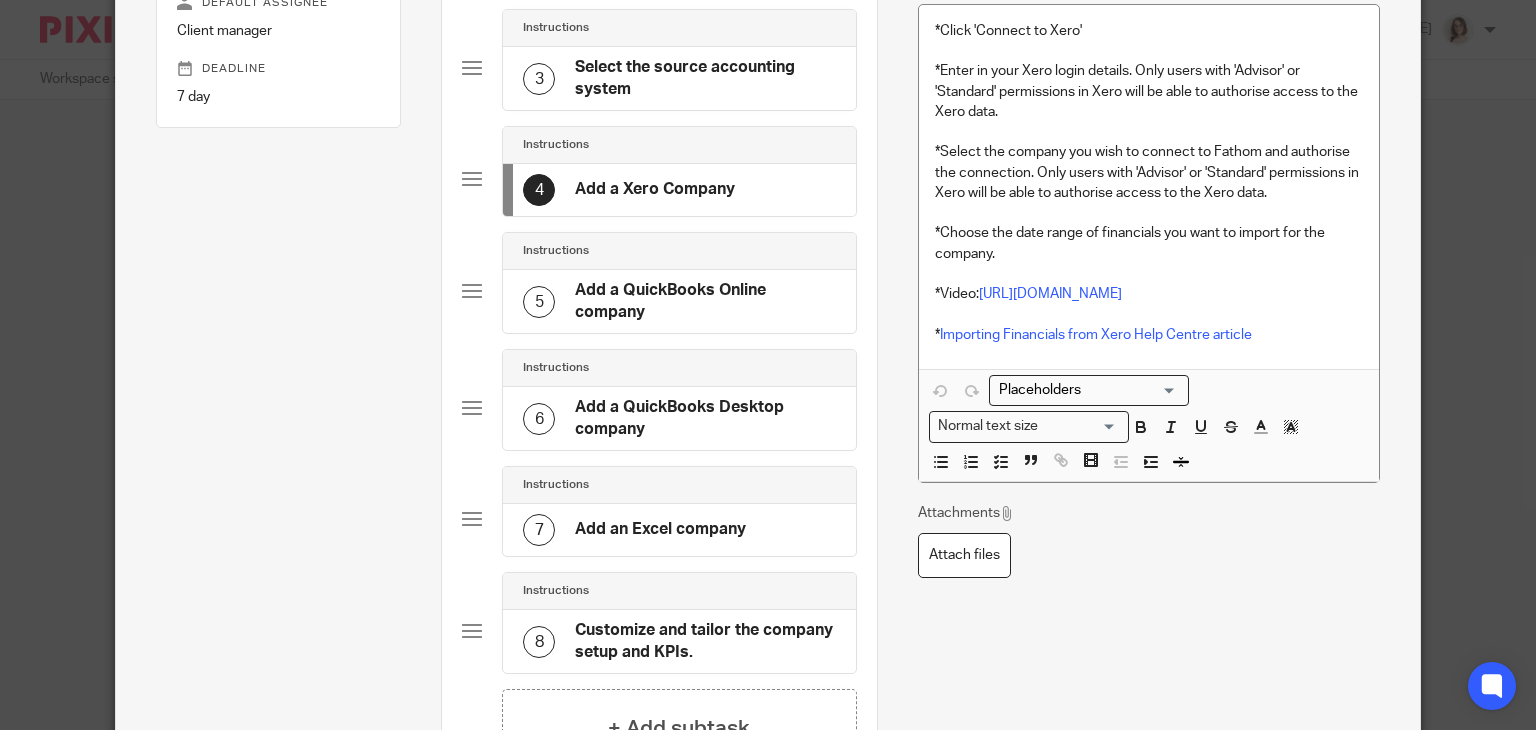 click on "Add a QuickBooks Online company" 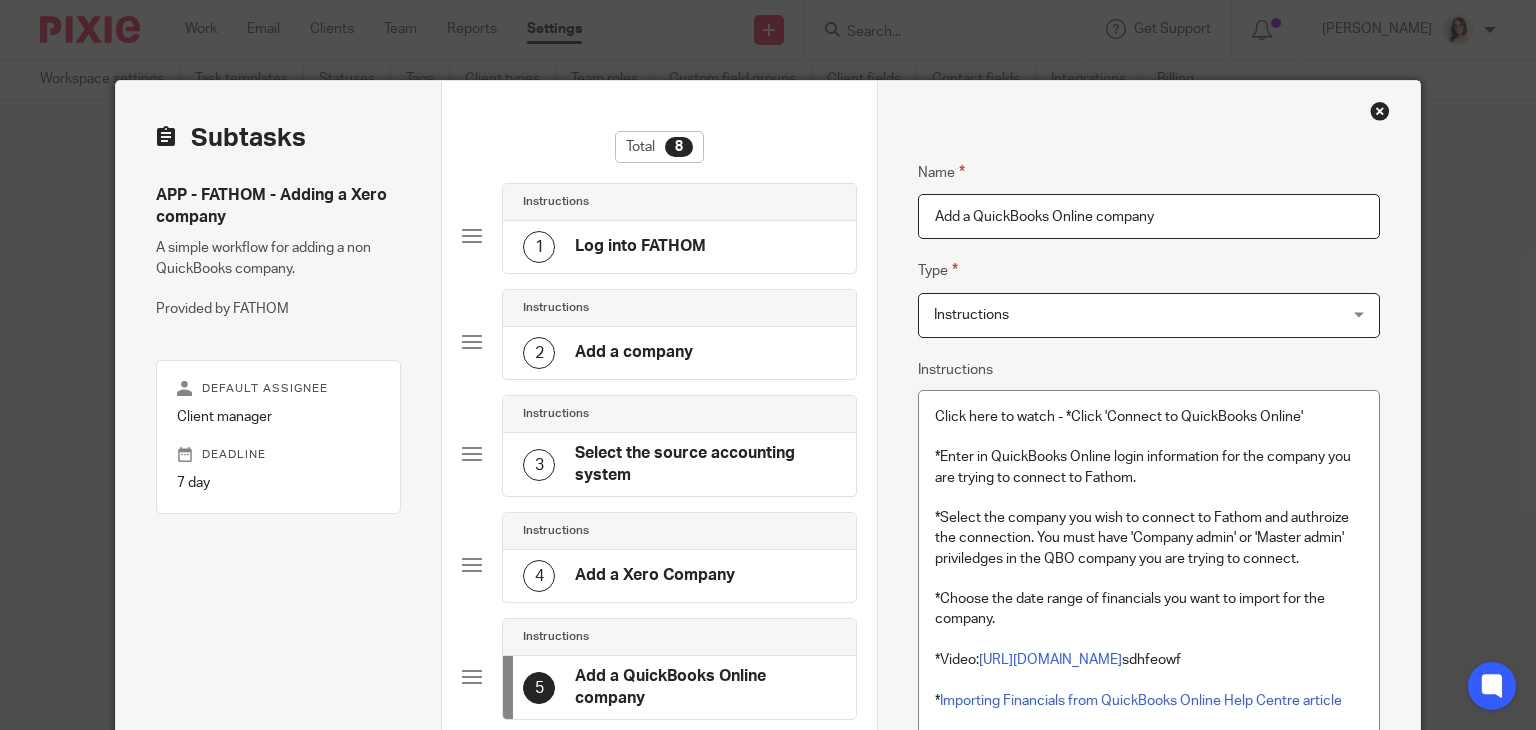 scroll, scrollTop: 601, scrollLeft: 0, axis: vertical 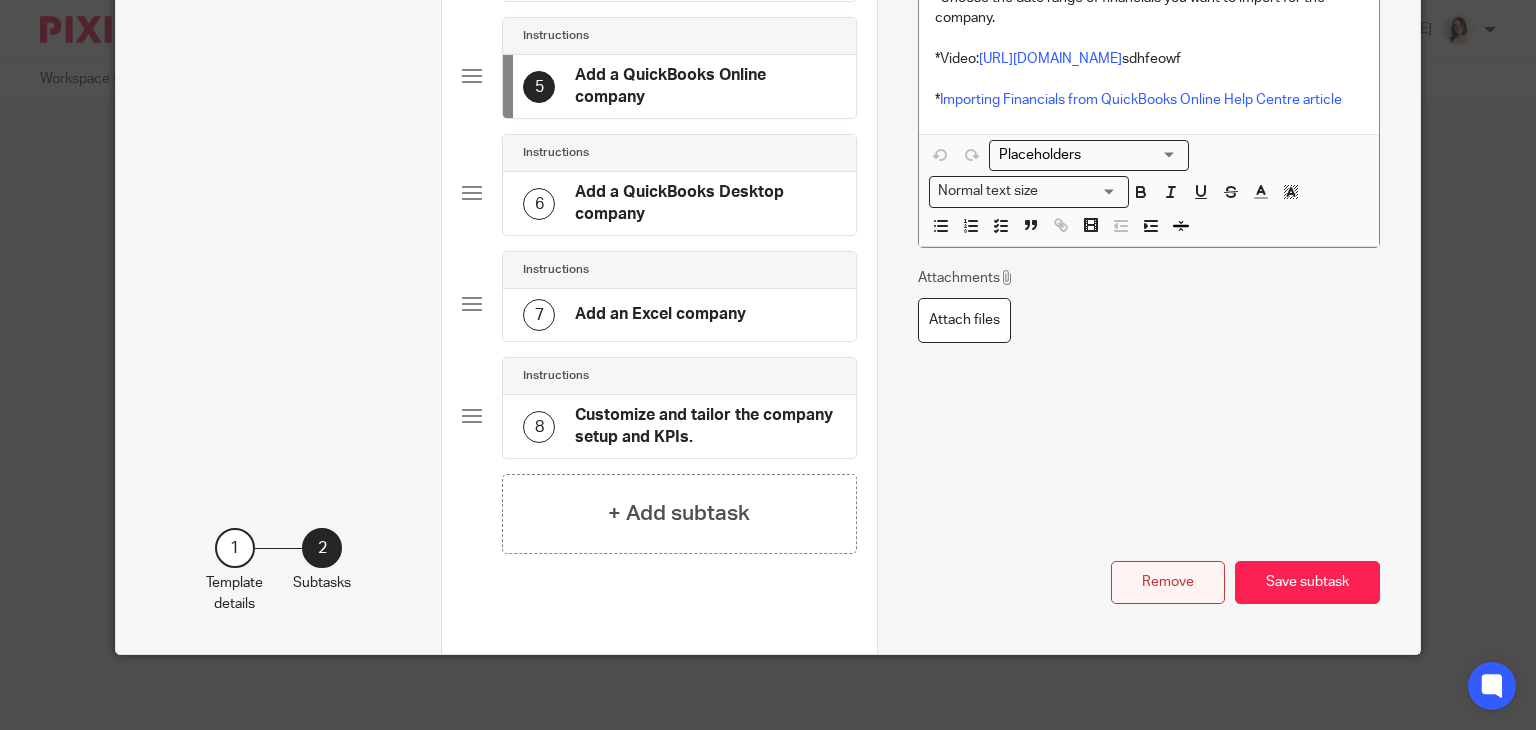 click on "Remove" at bounding box center (1168, 582) 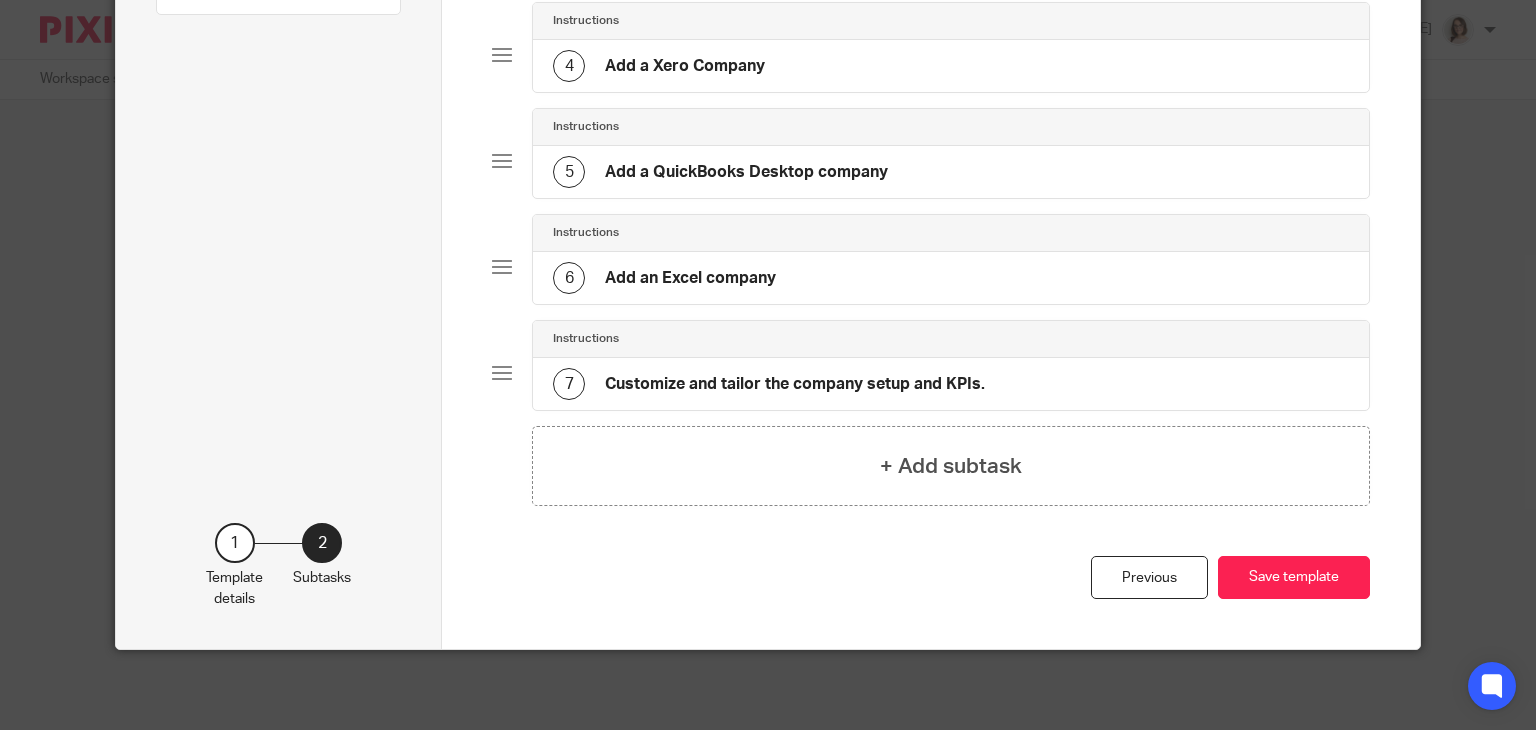 scroll, scrollTop: 495, scrollLeft: 0, axis: vertical 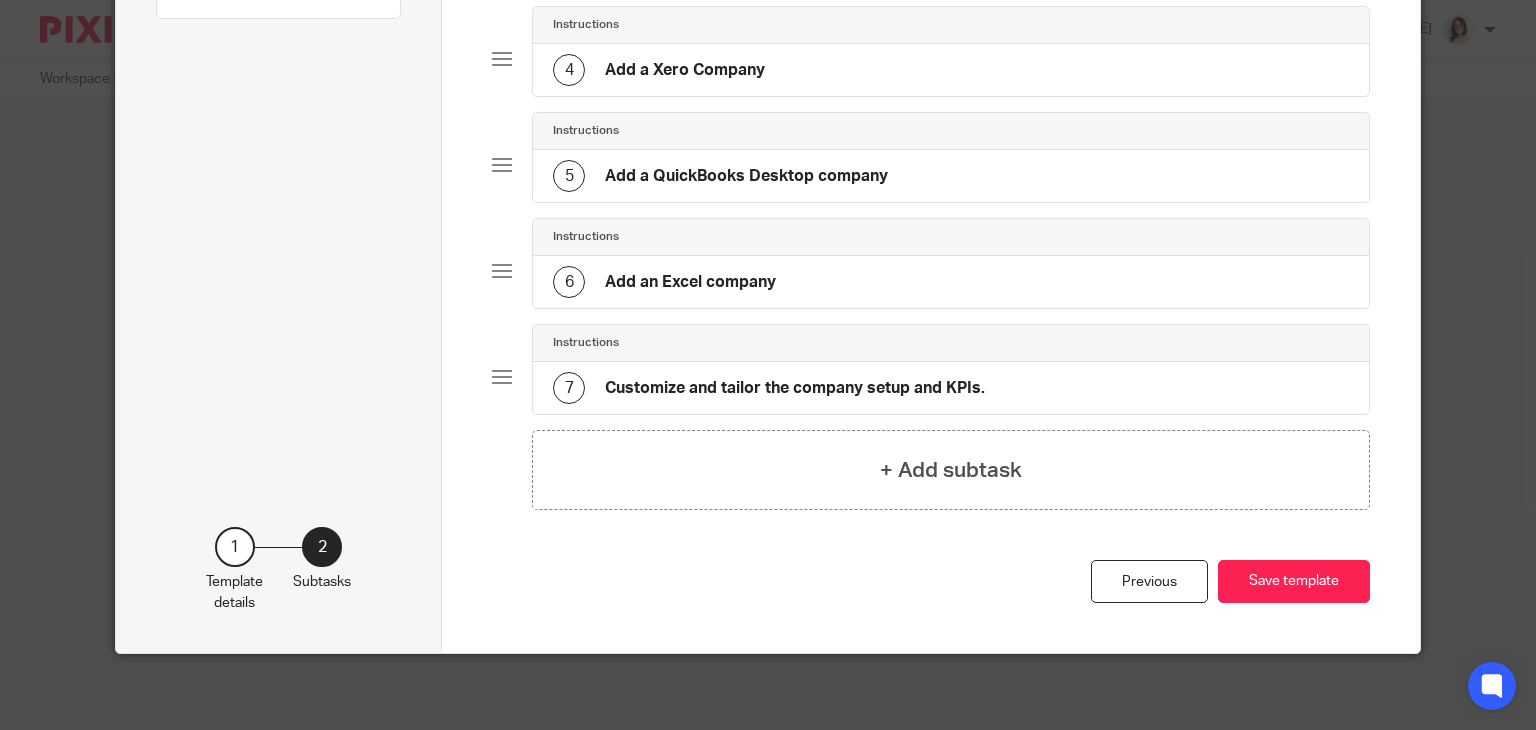 click on "Add a QuickBooks Desktop company" 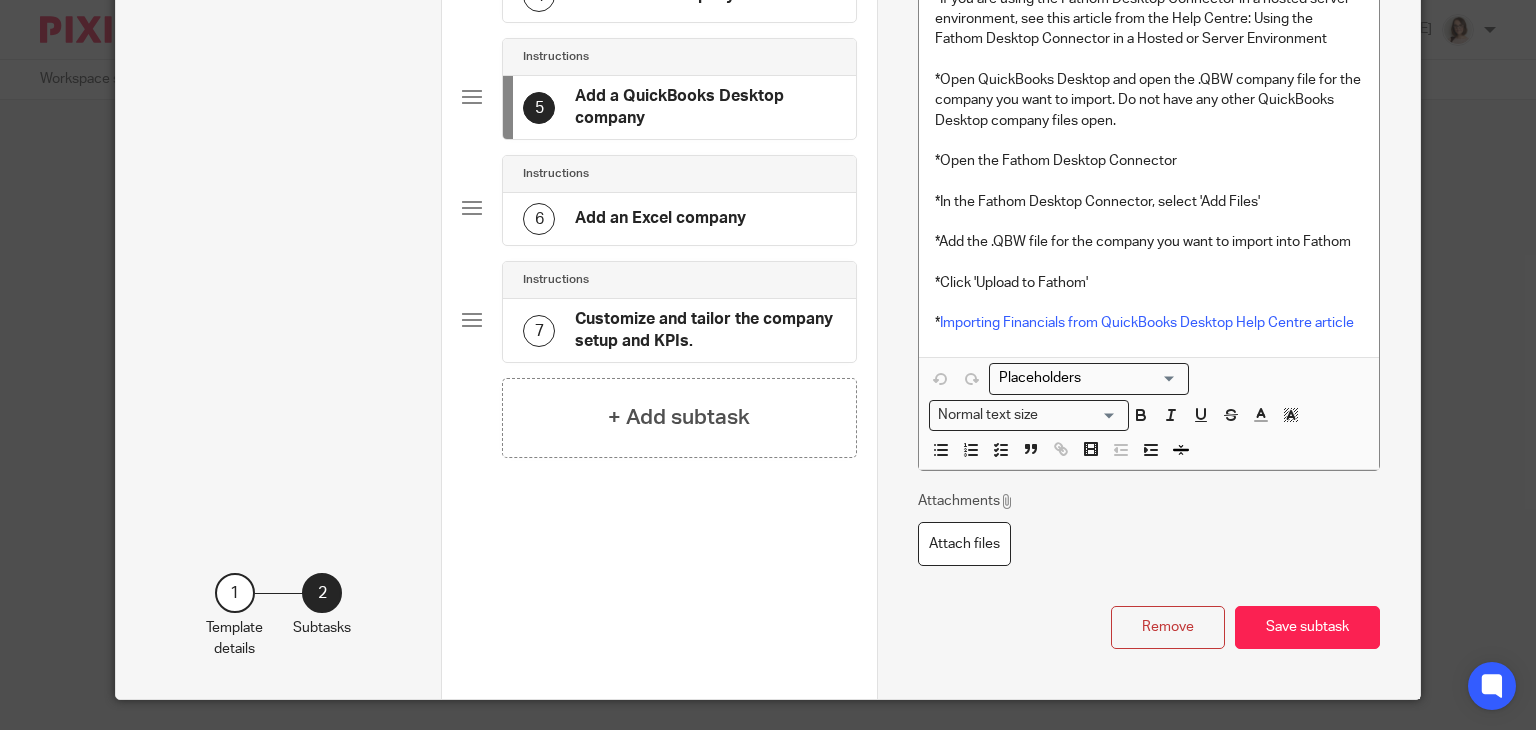 scroll, scrollTop: 627, scrollLeft: 0, axis: vertical 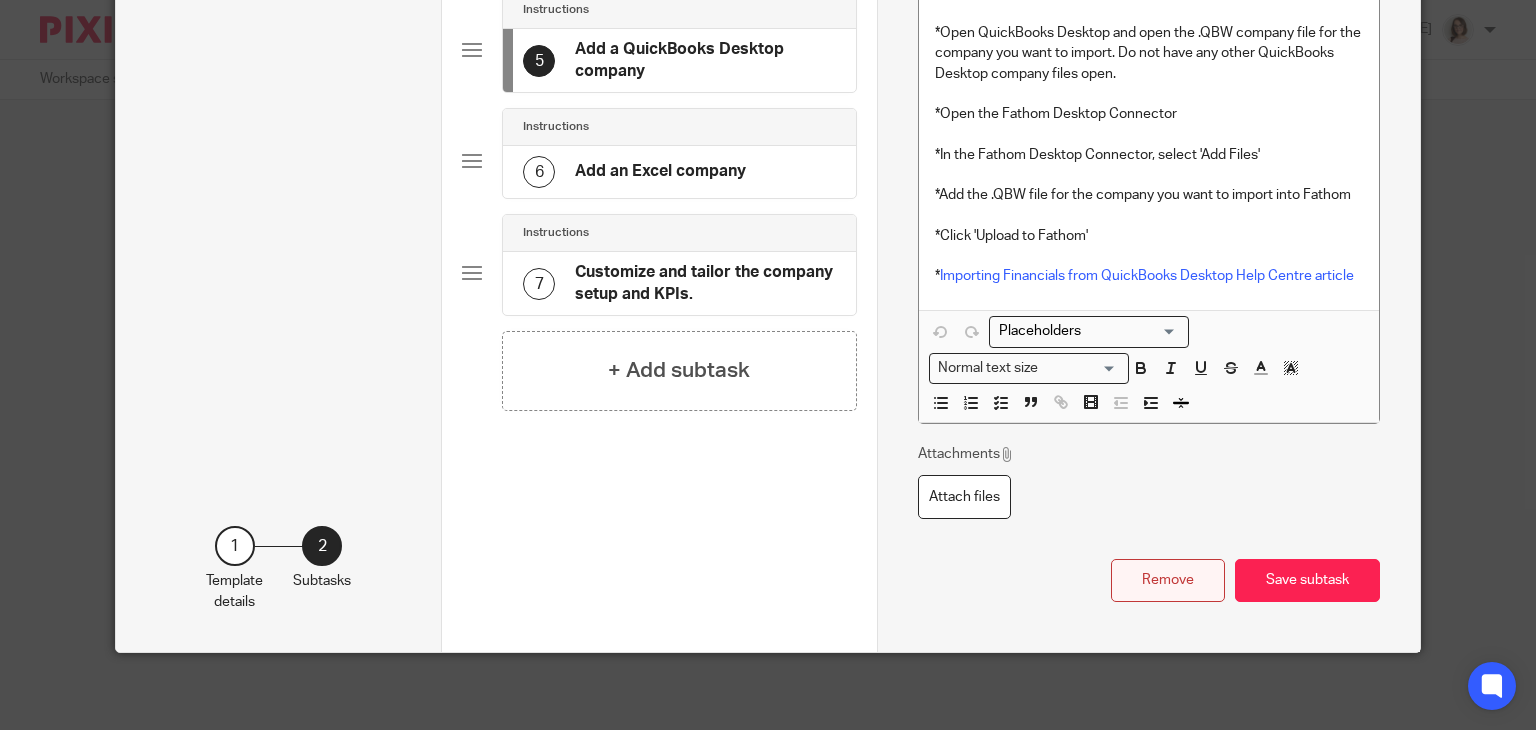 click on "Remove" at bounding box center [1168, 580] 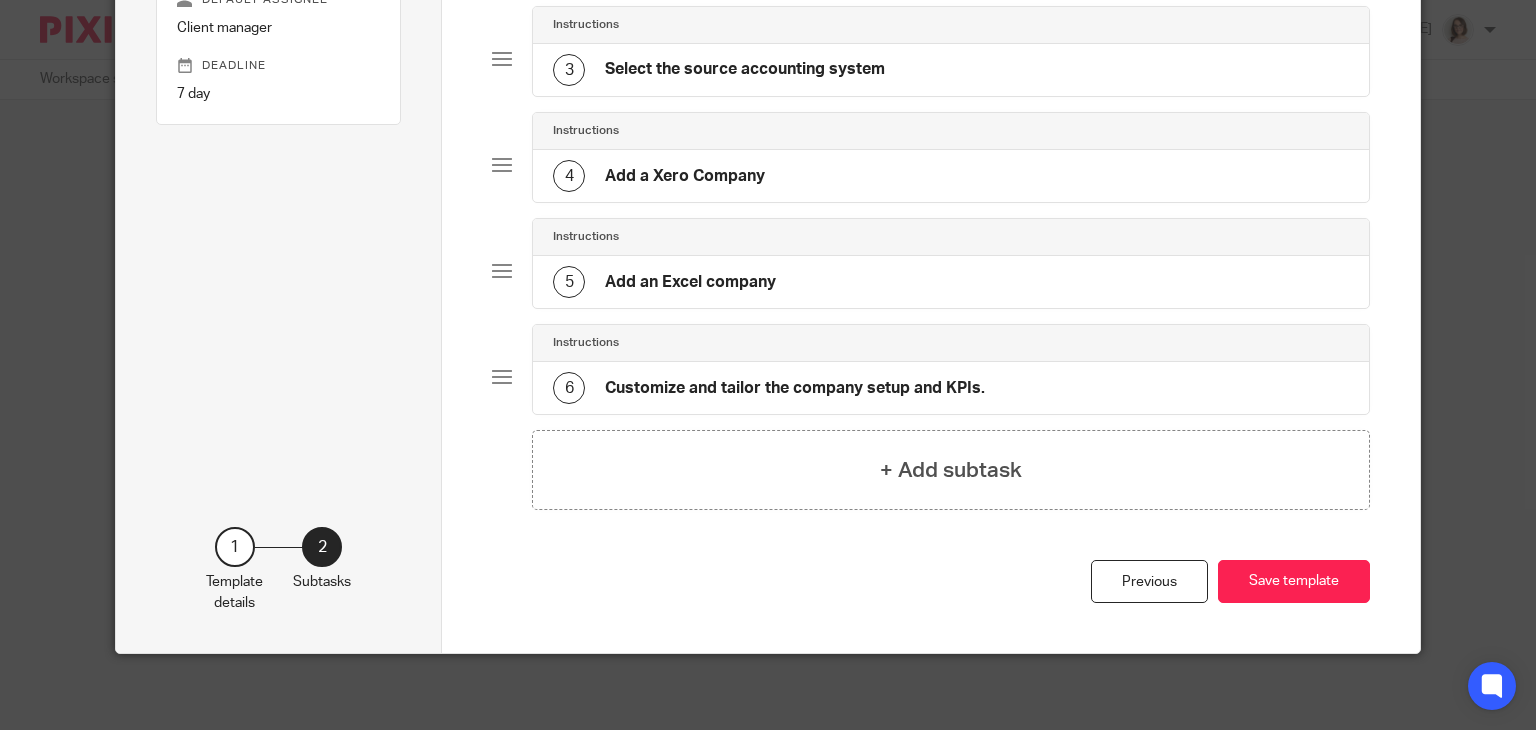 click on "Add an Excel company" 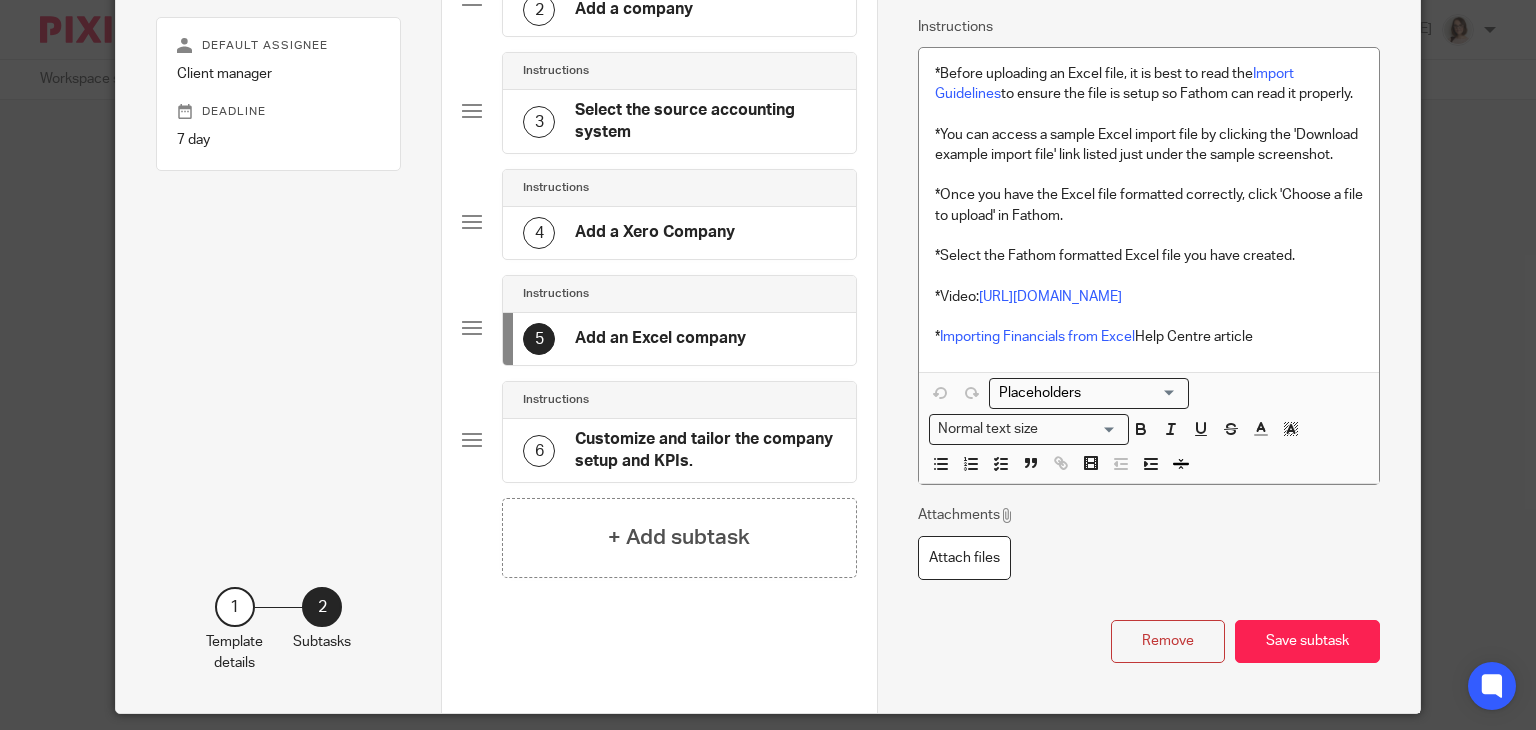 scroll, scrollTop: 404, scrollLeft: 0, axis: vertical 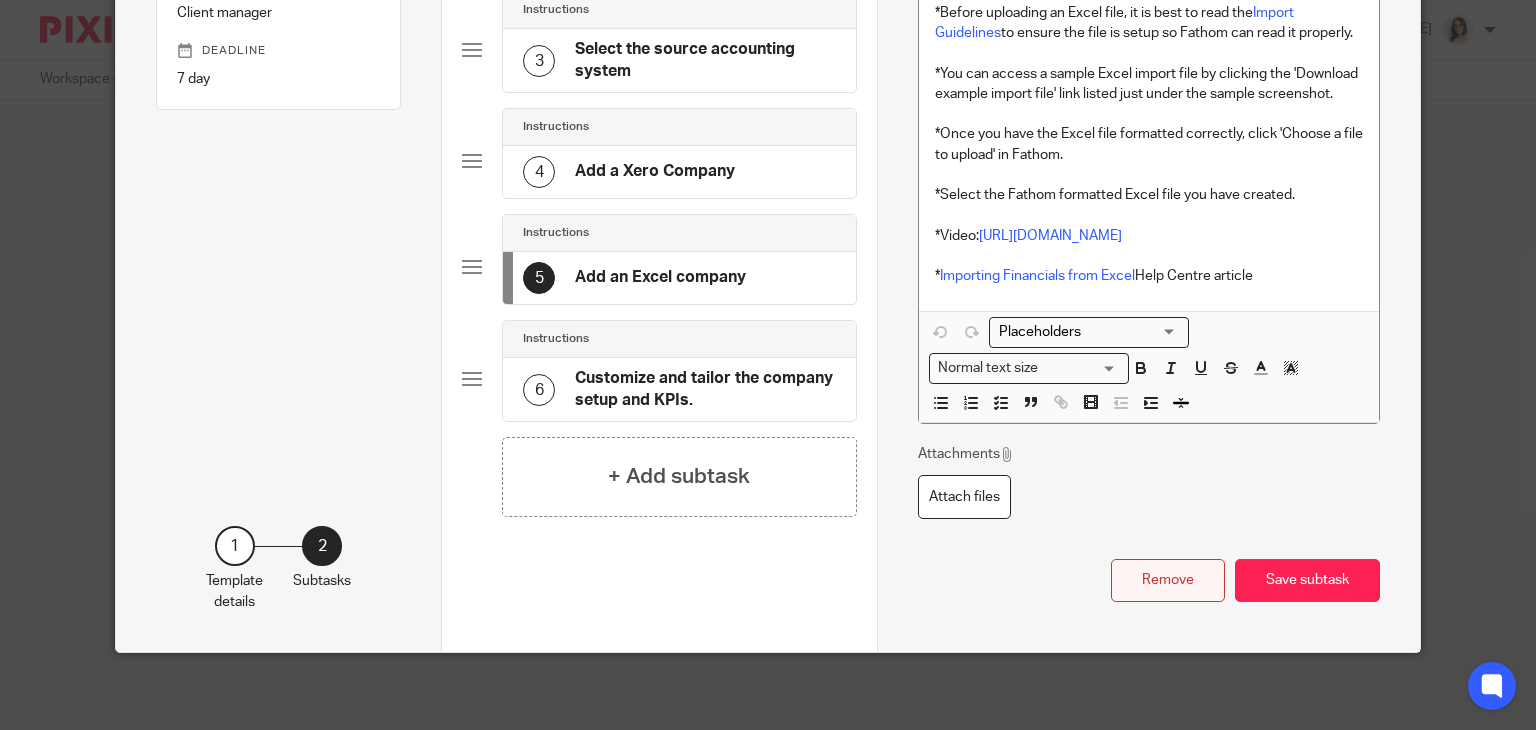 click on "Remove" at bounding box center [1168, 580] 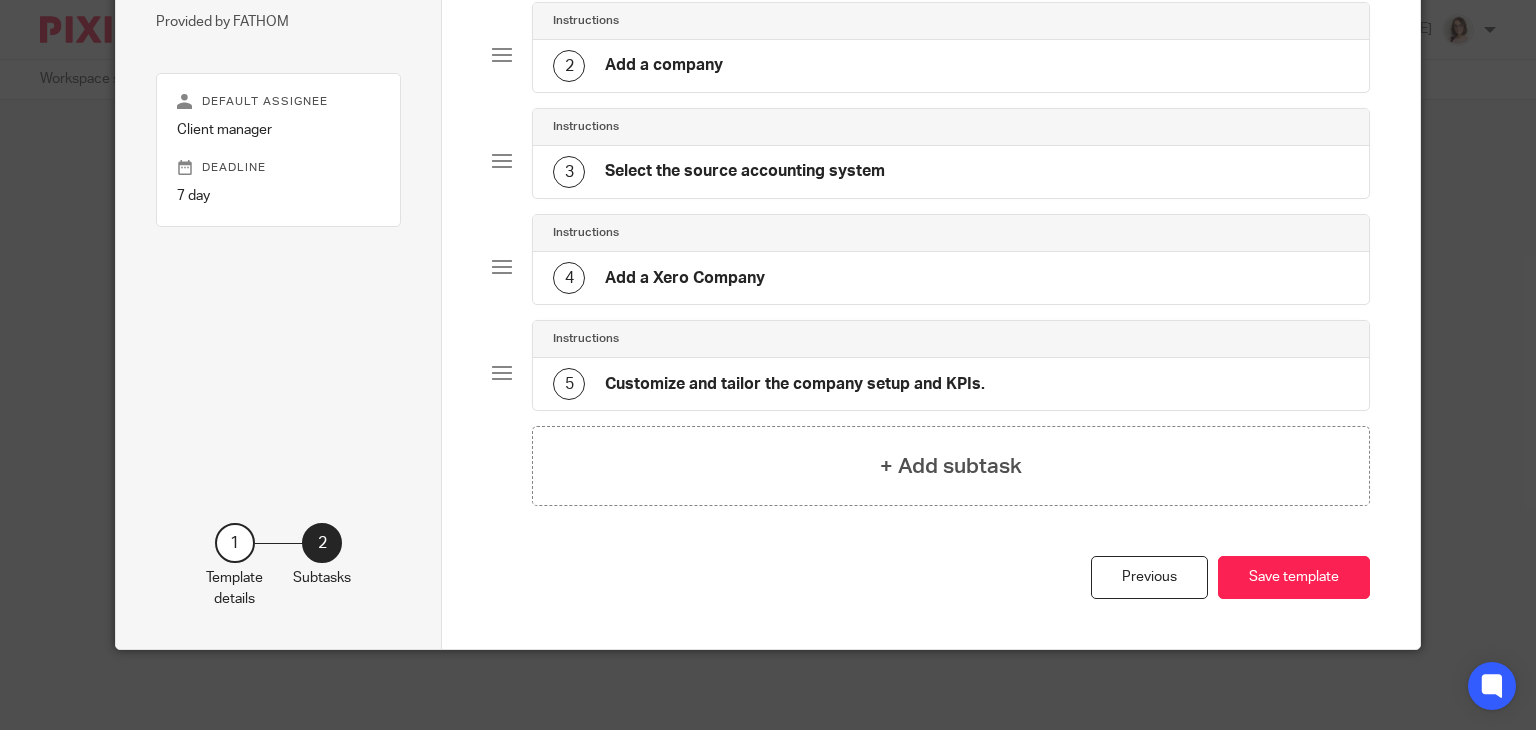 scroll, scrollTop: 284, scrollLeft: 0, axis: vertical 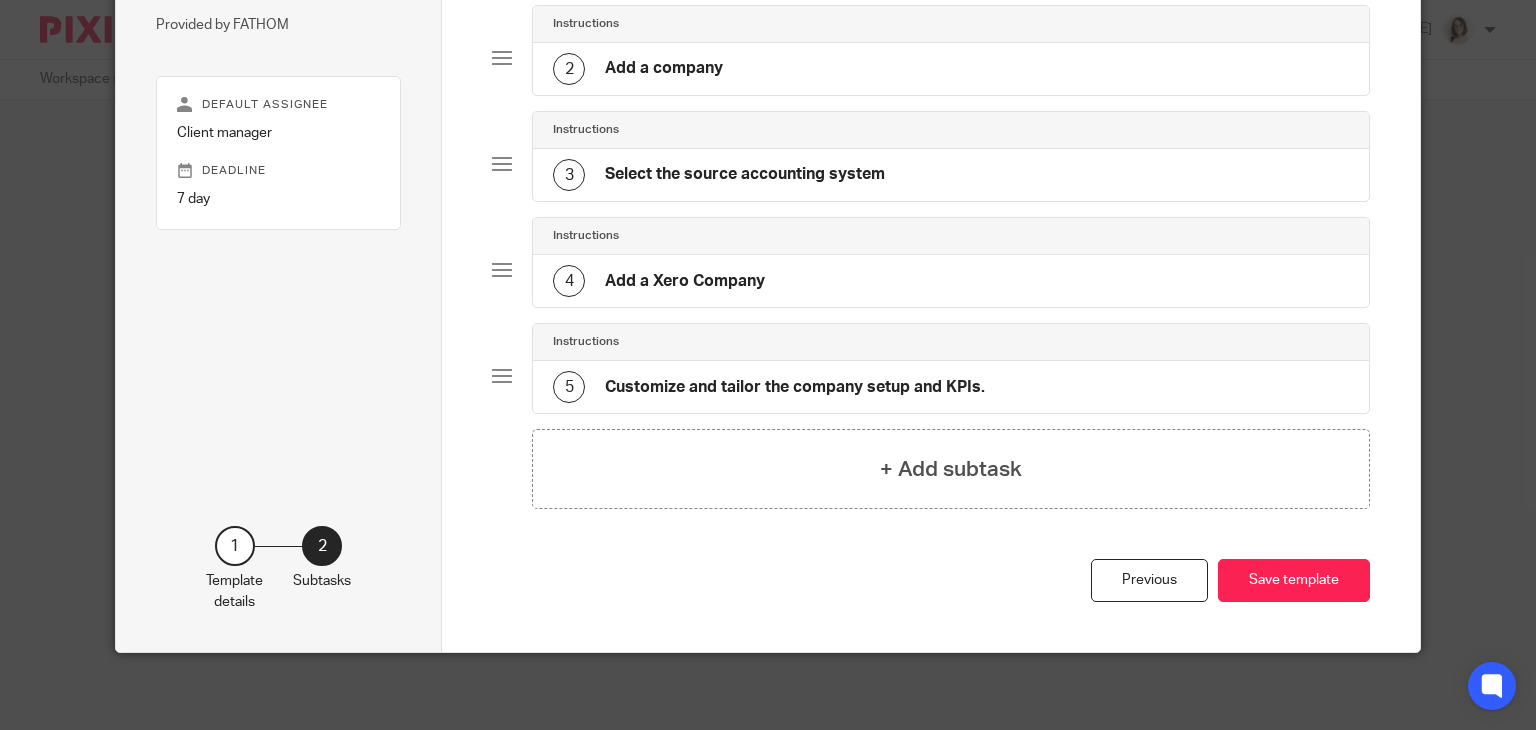 click on "Customize and tailor the company setup and KPIs." 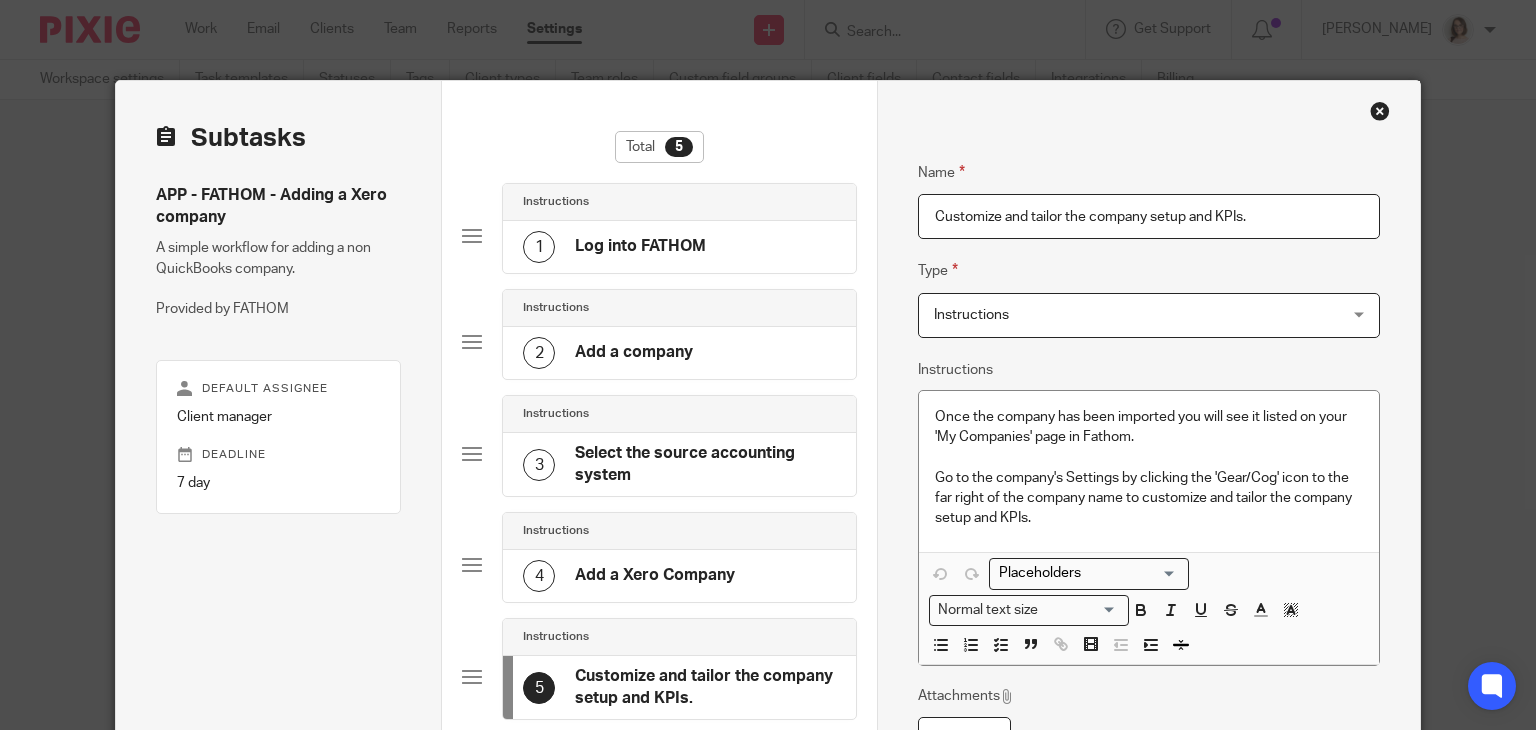 click on "Add a company" 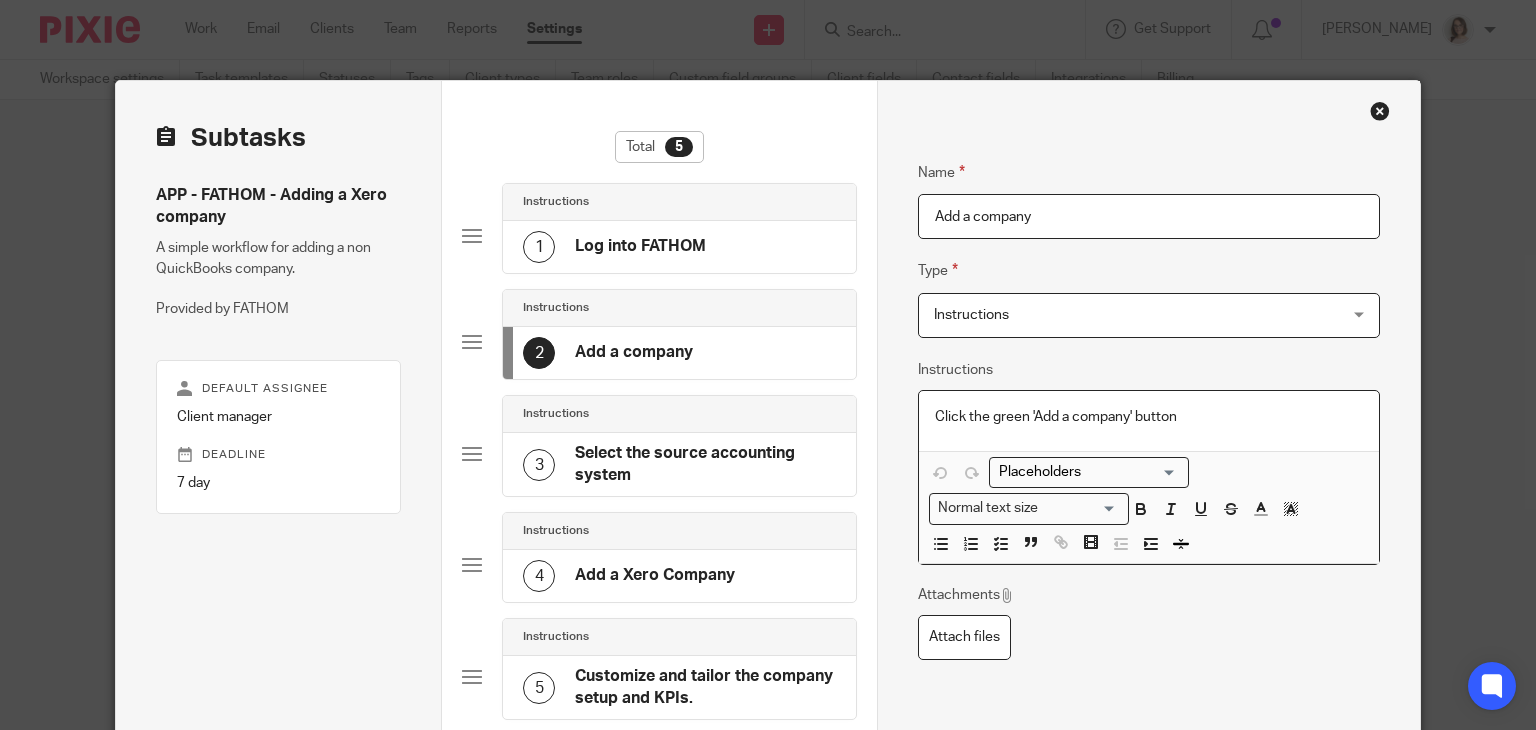 click on "Click the green 'Add a company' button" at bounding box center (1149, 417) 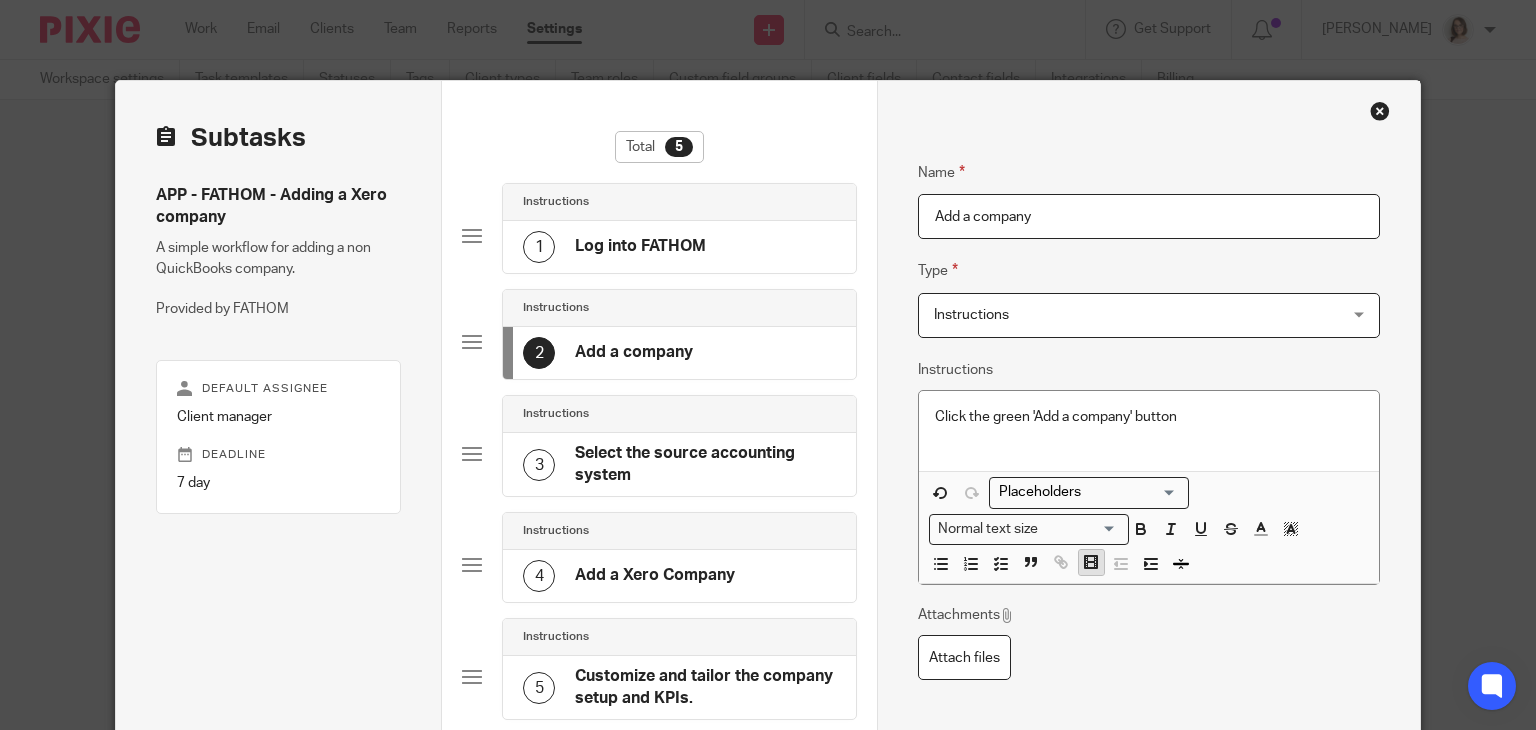click 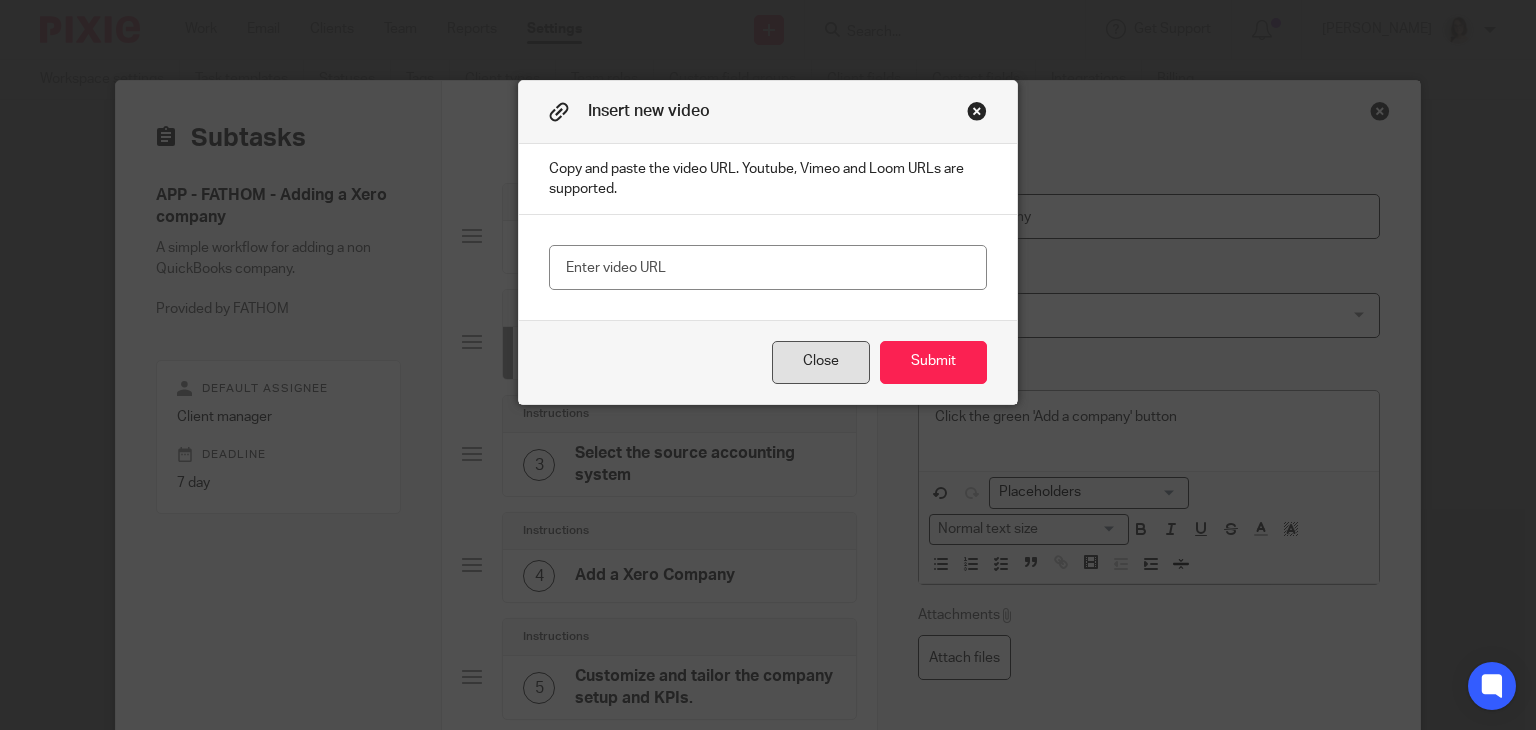 click on "Close" at bounding box center (821, 362) 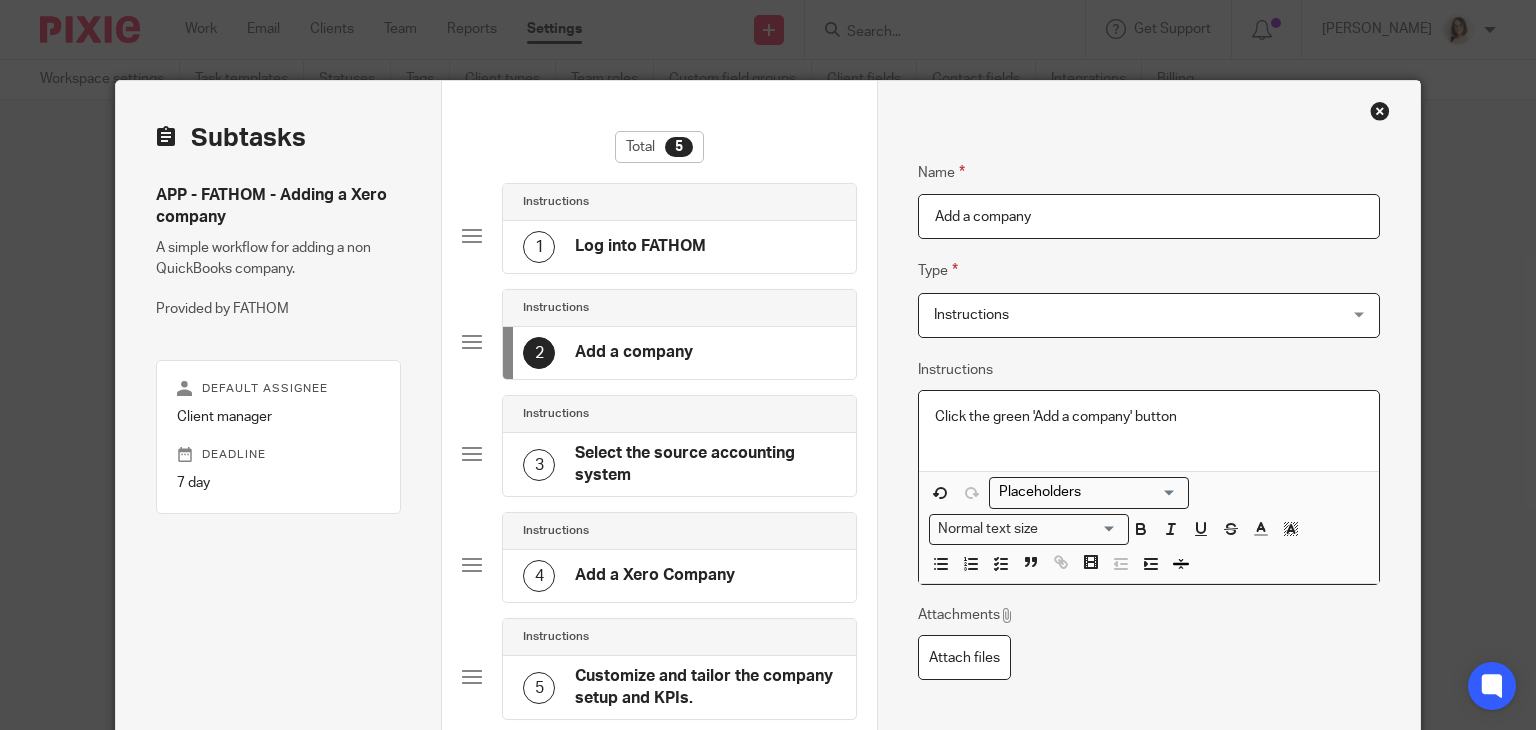 click on "Click the green 'Add a company' button" at bounding box center [1149, 417] 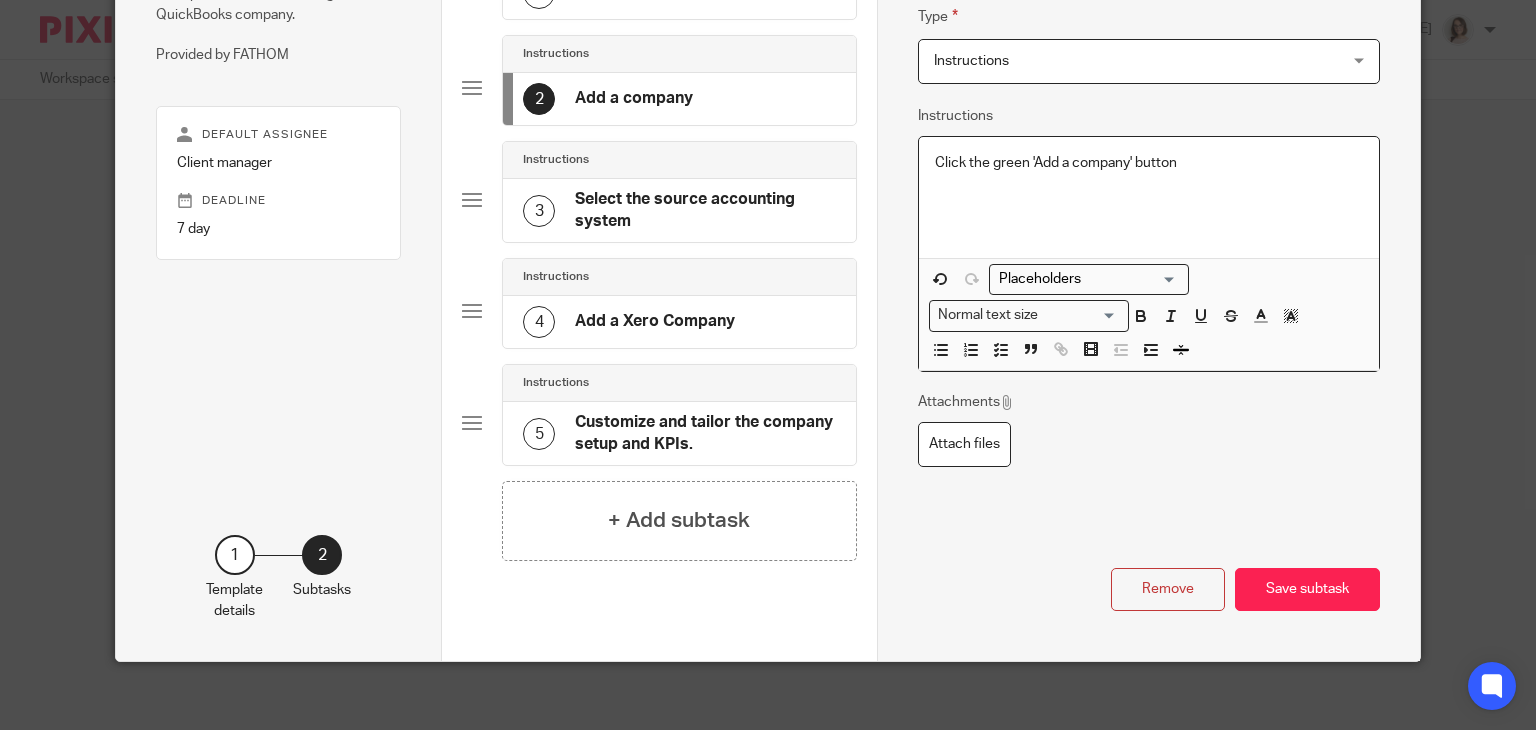 scroll, scrollTop: 255, scrollLeft: 0, axis: vertical 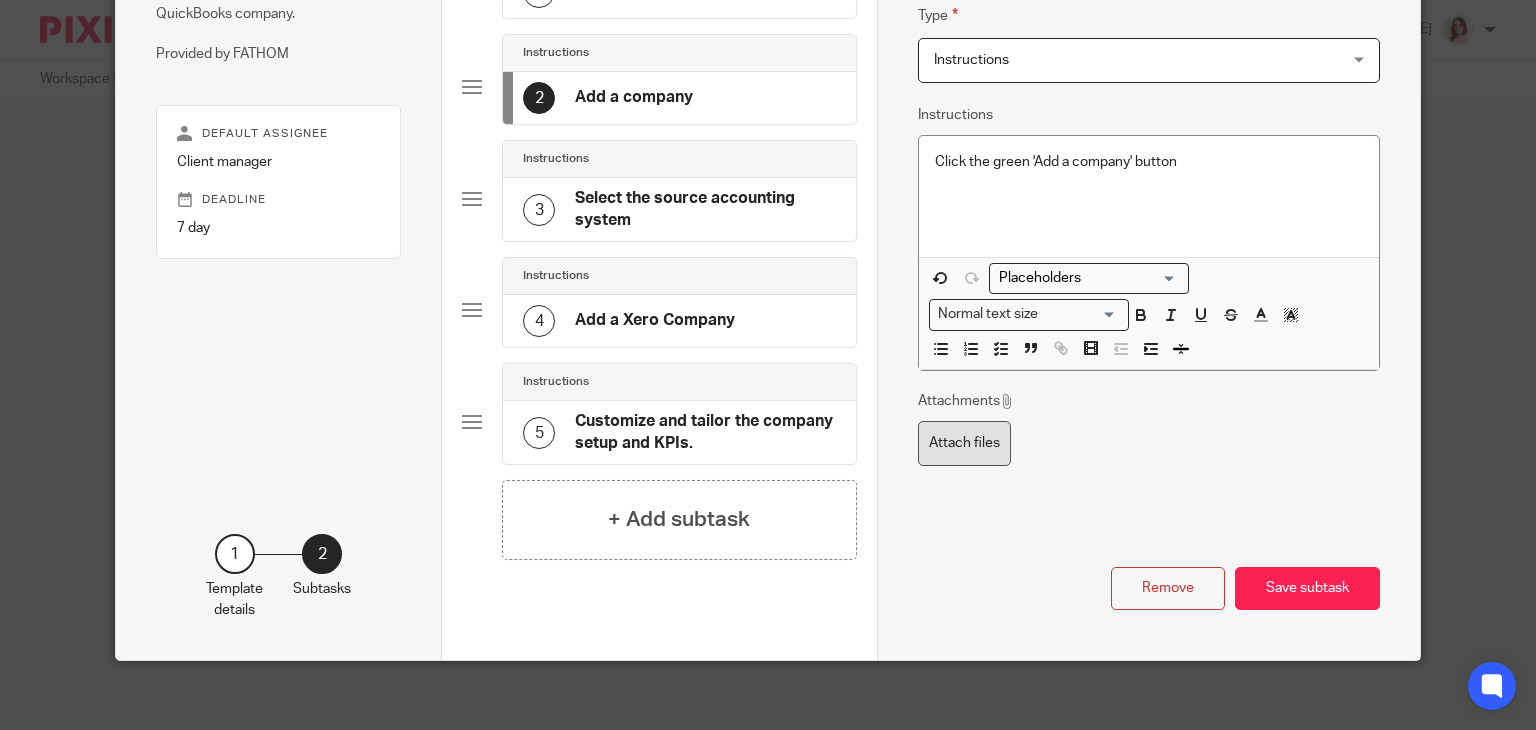 click on "Attach files" at bounding box center (964, 443) 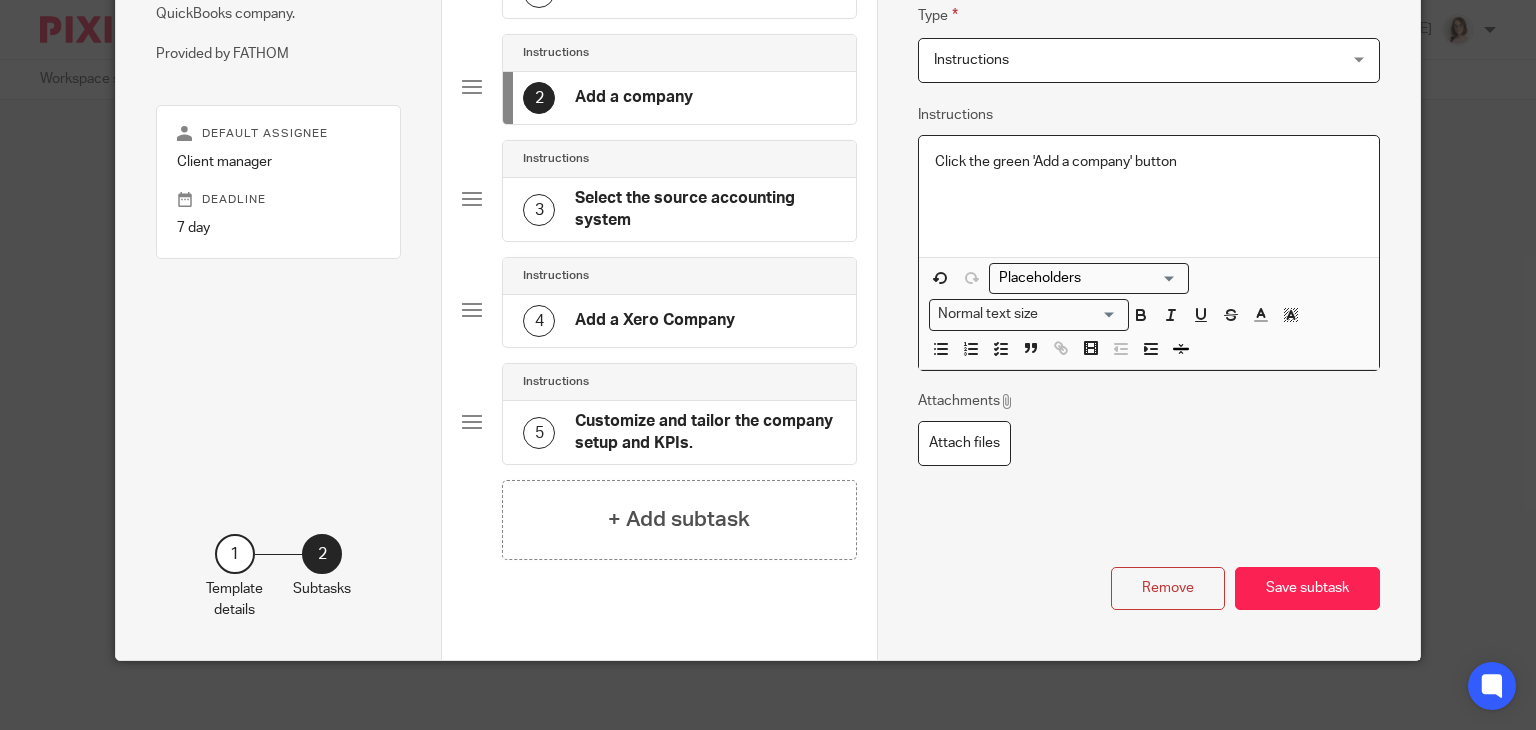 click on "Click the green 'Add a company' button" at bounding box center [1149, 162] 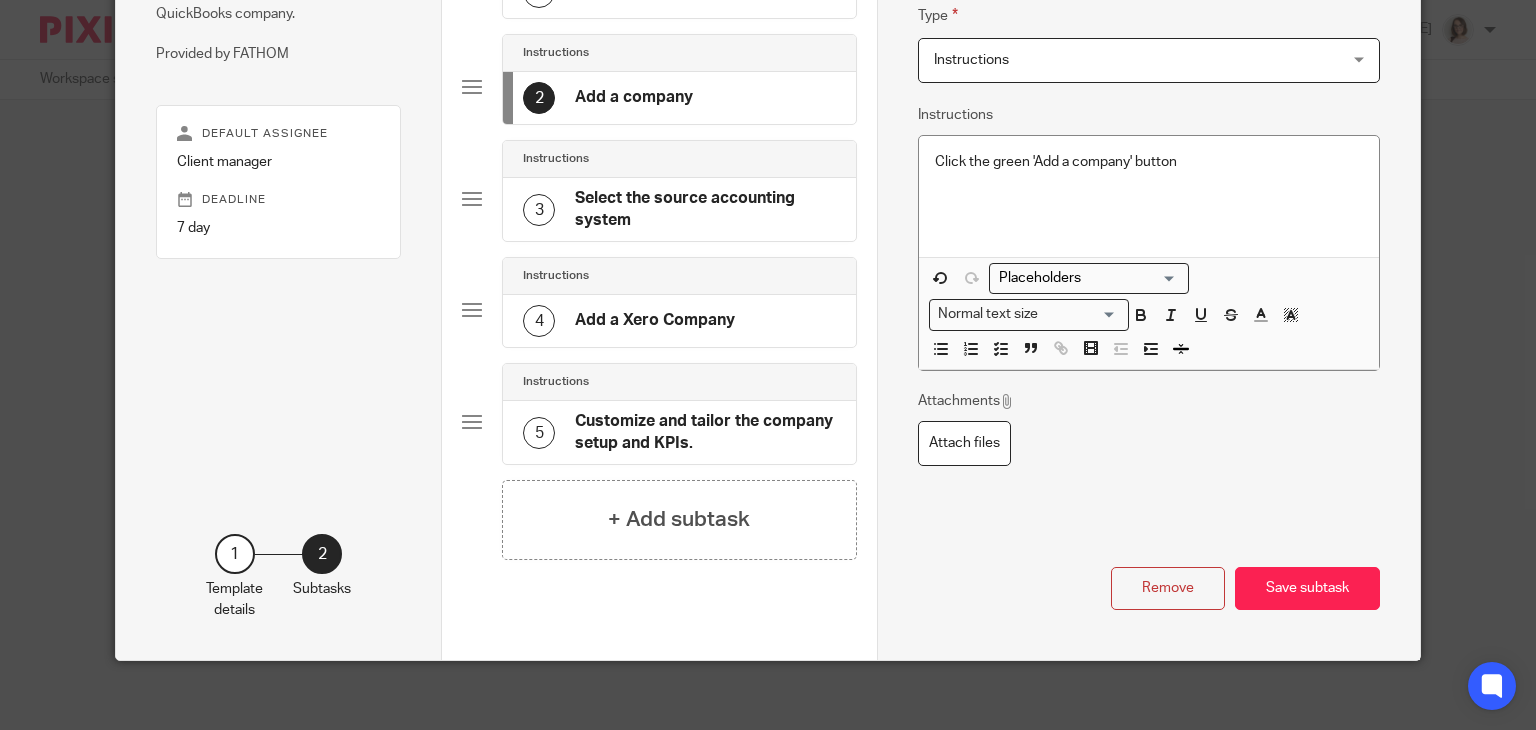 click on "Select the source accounting system" 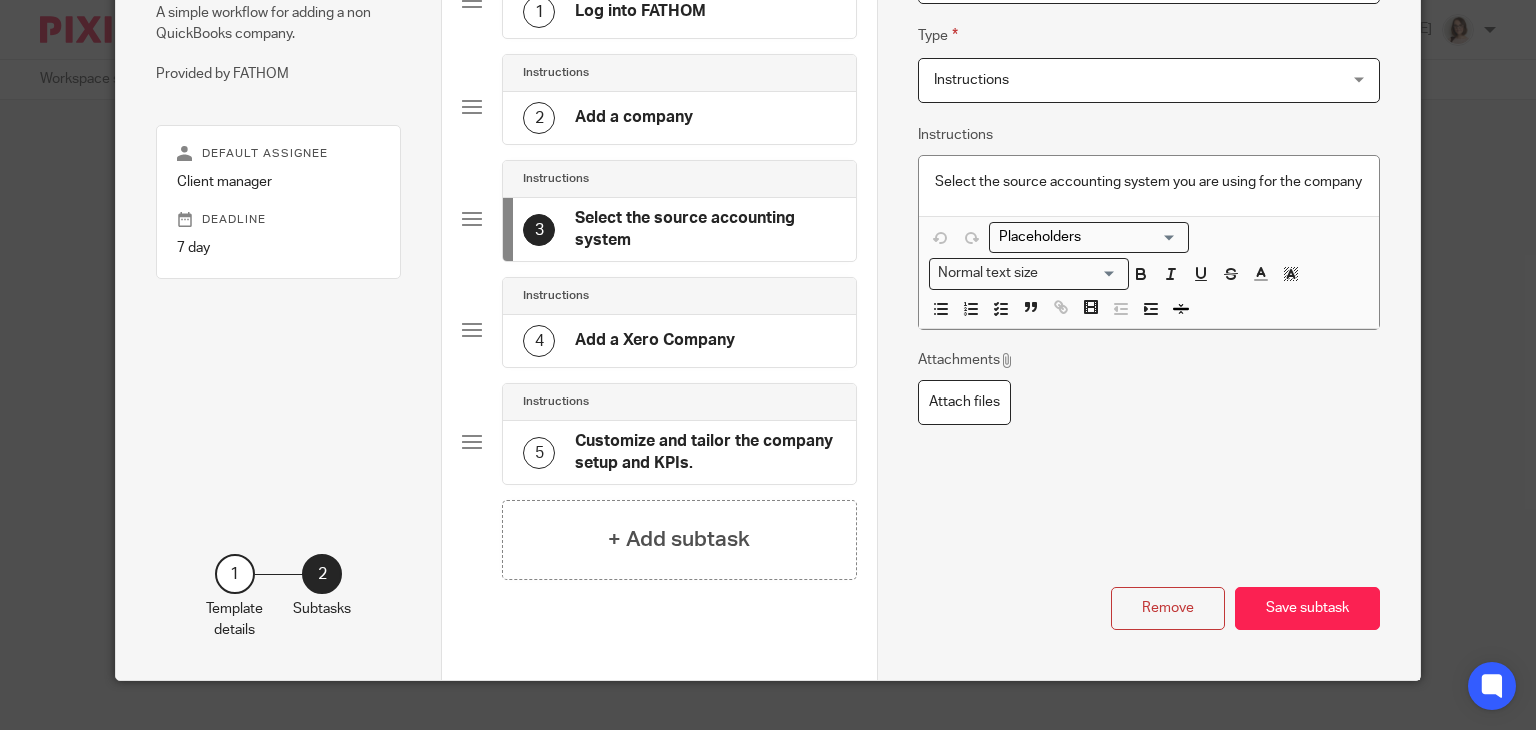 scroll, scrollTop: 240, scrollLeft: 0, axis: vertical 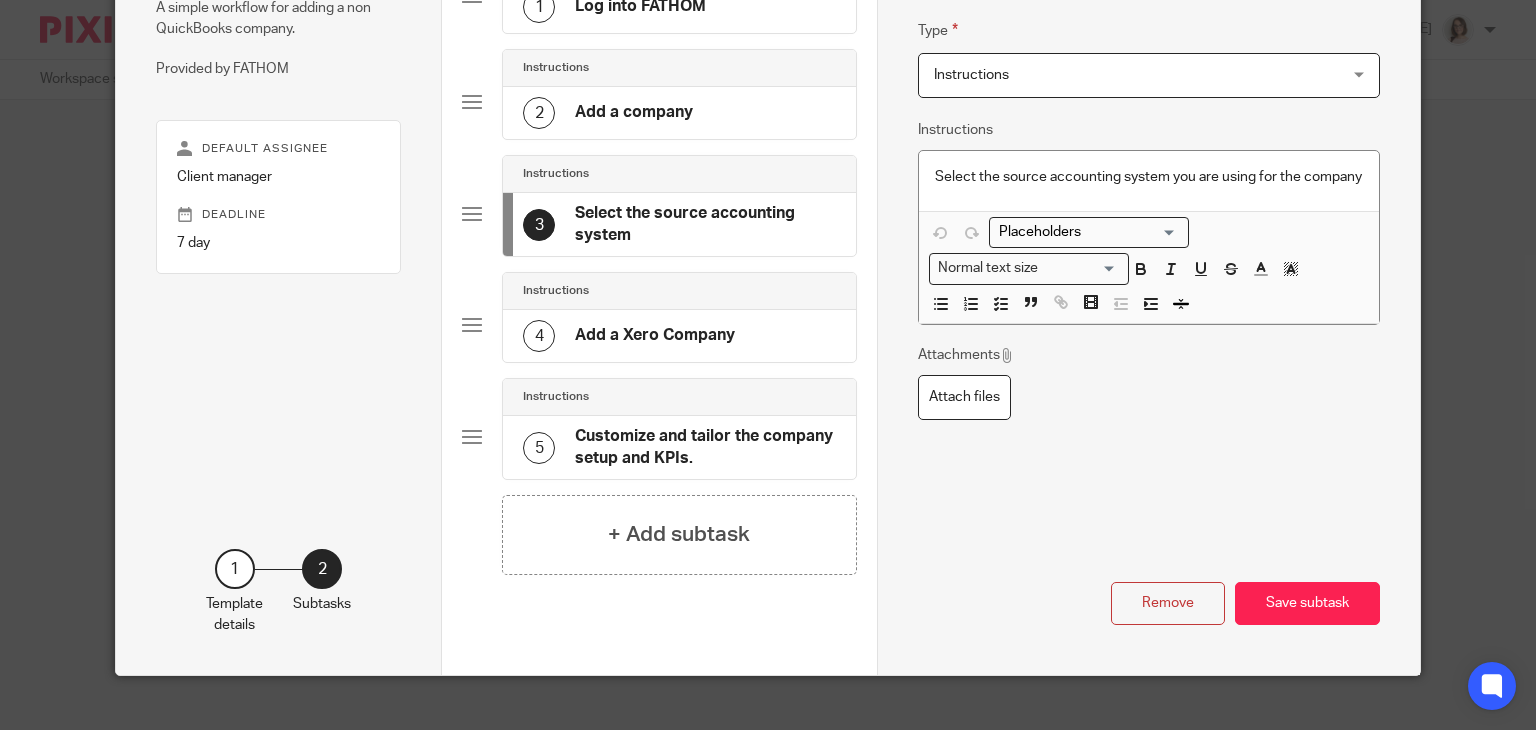 click on "Add a Xero Company" 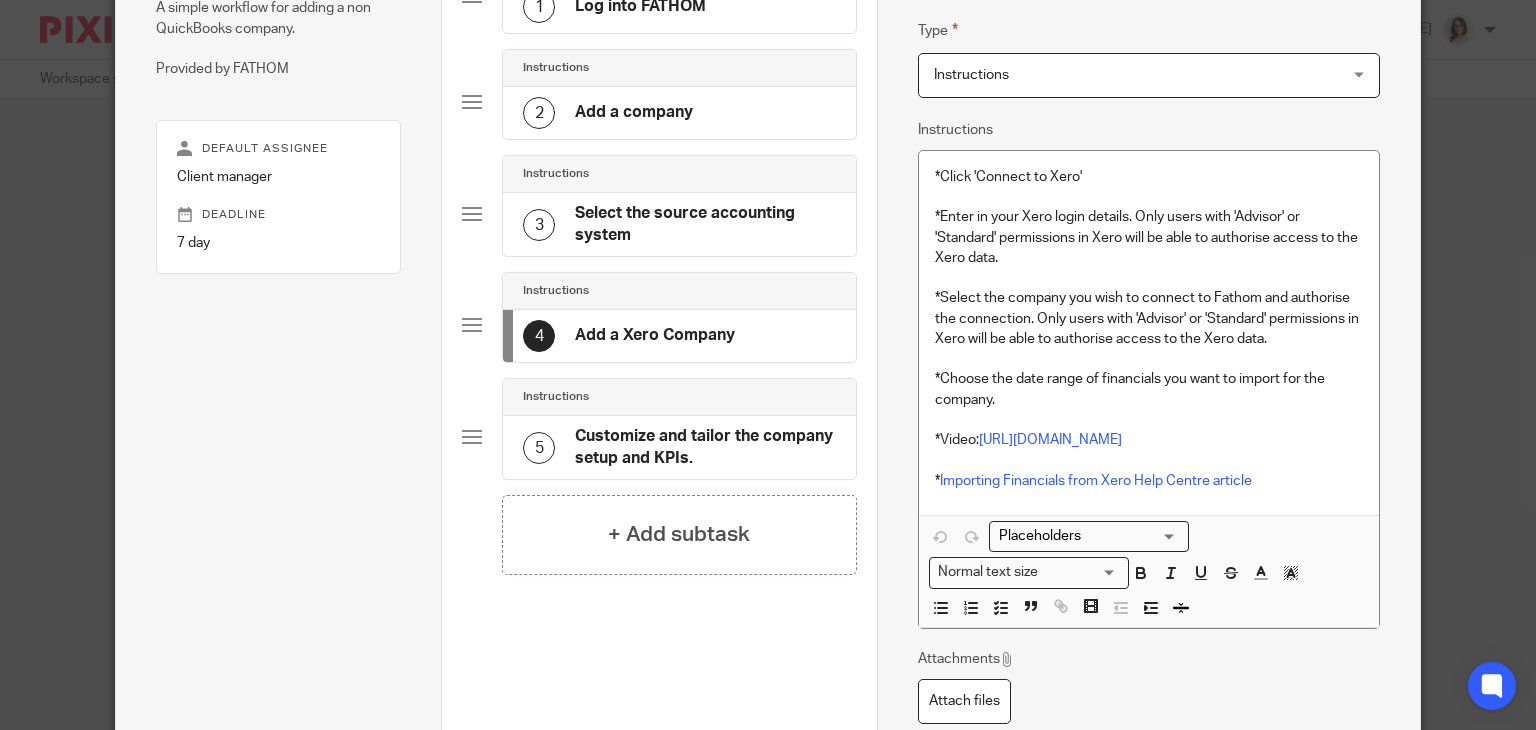 scroll, scrollTop: 0, scrollLeft: 0, axis: both 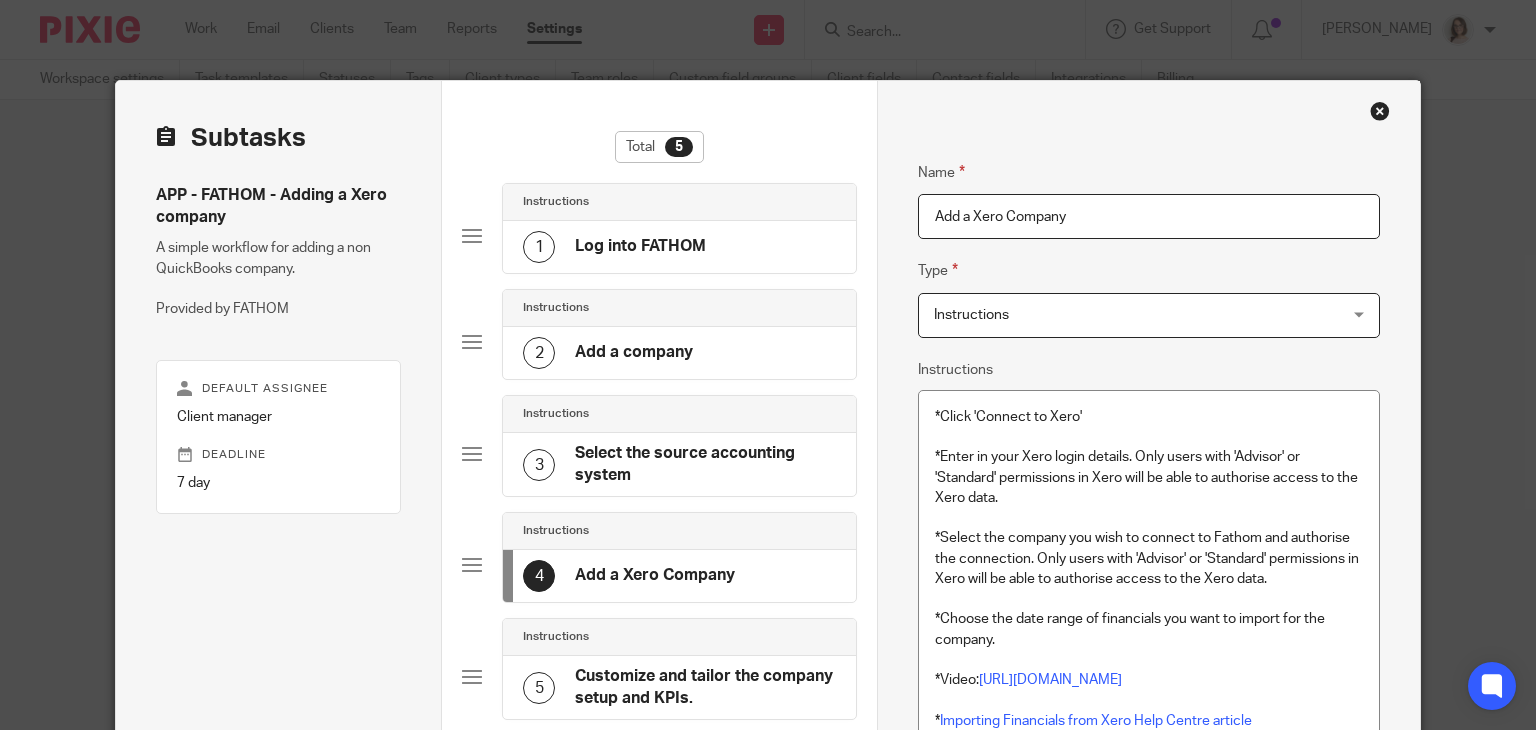 click on "1
Log into FATHOM" 